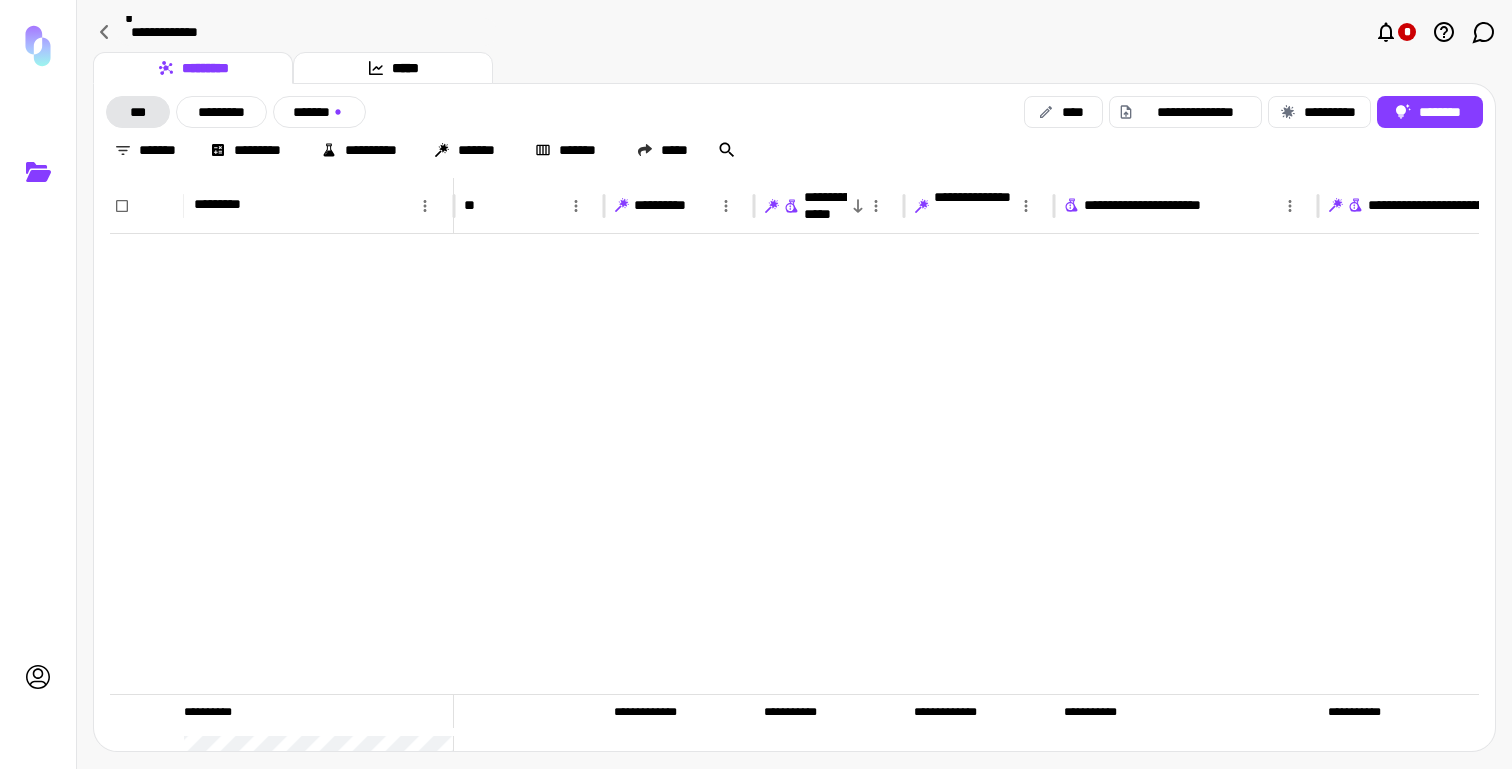 scroll, scrollTop: 0, scrollLeft: 0, axis: both 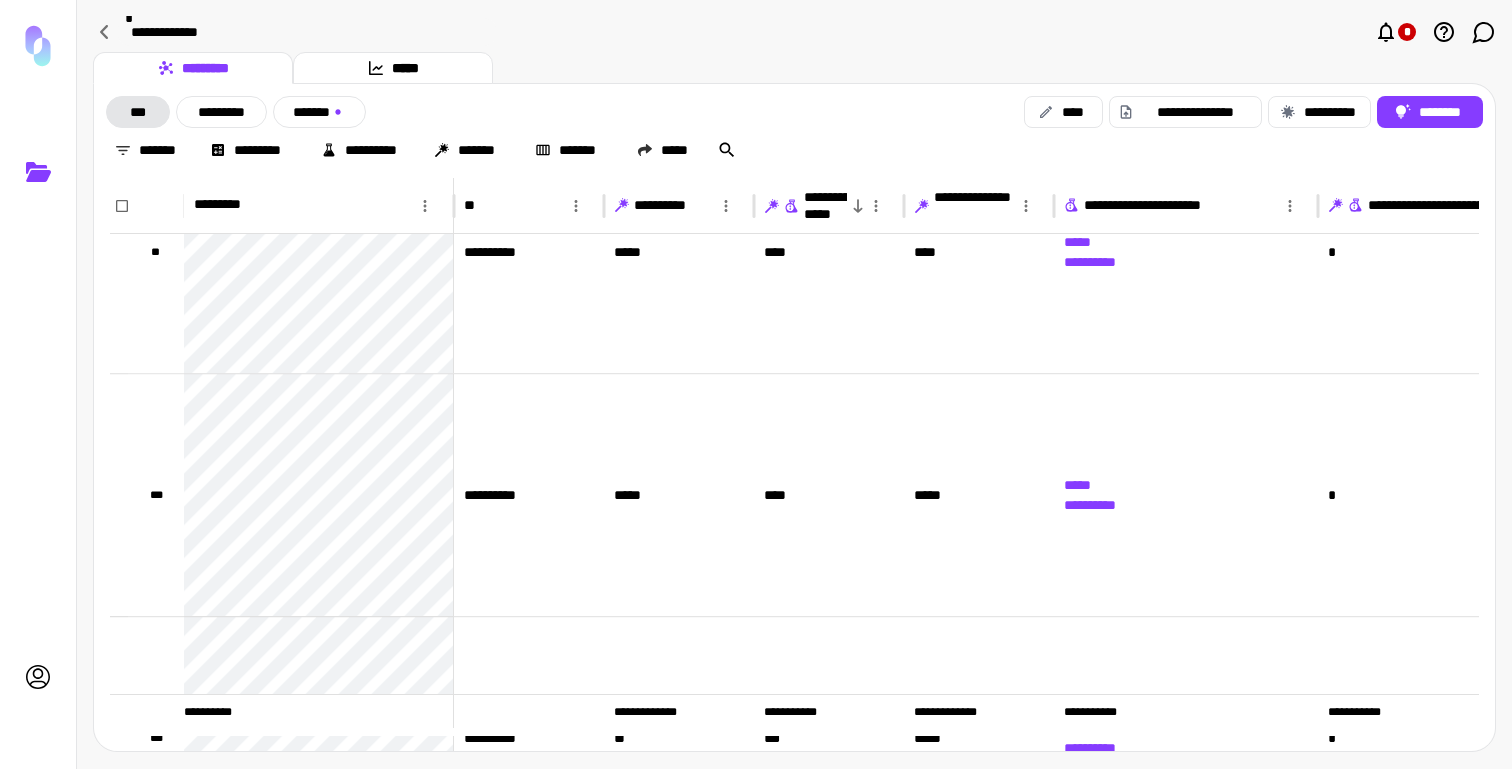 type 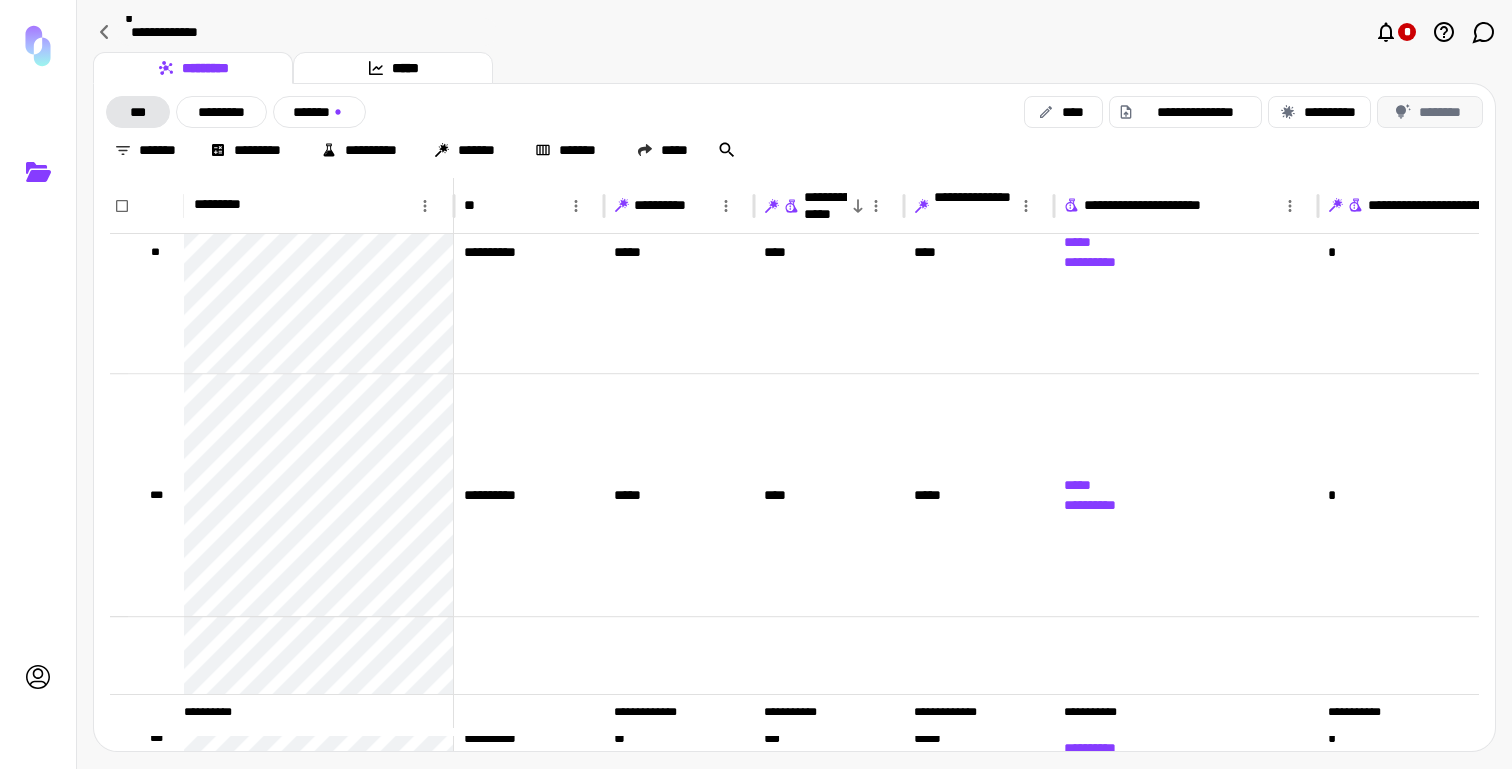 click on "********" at bounding box center [1430, 112] 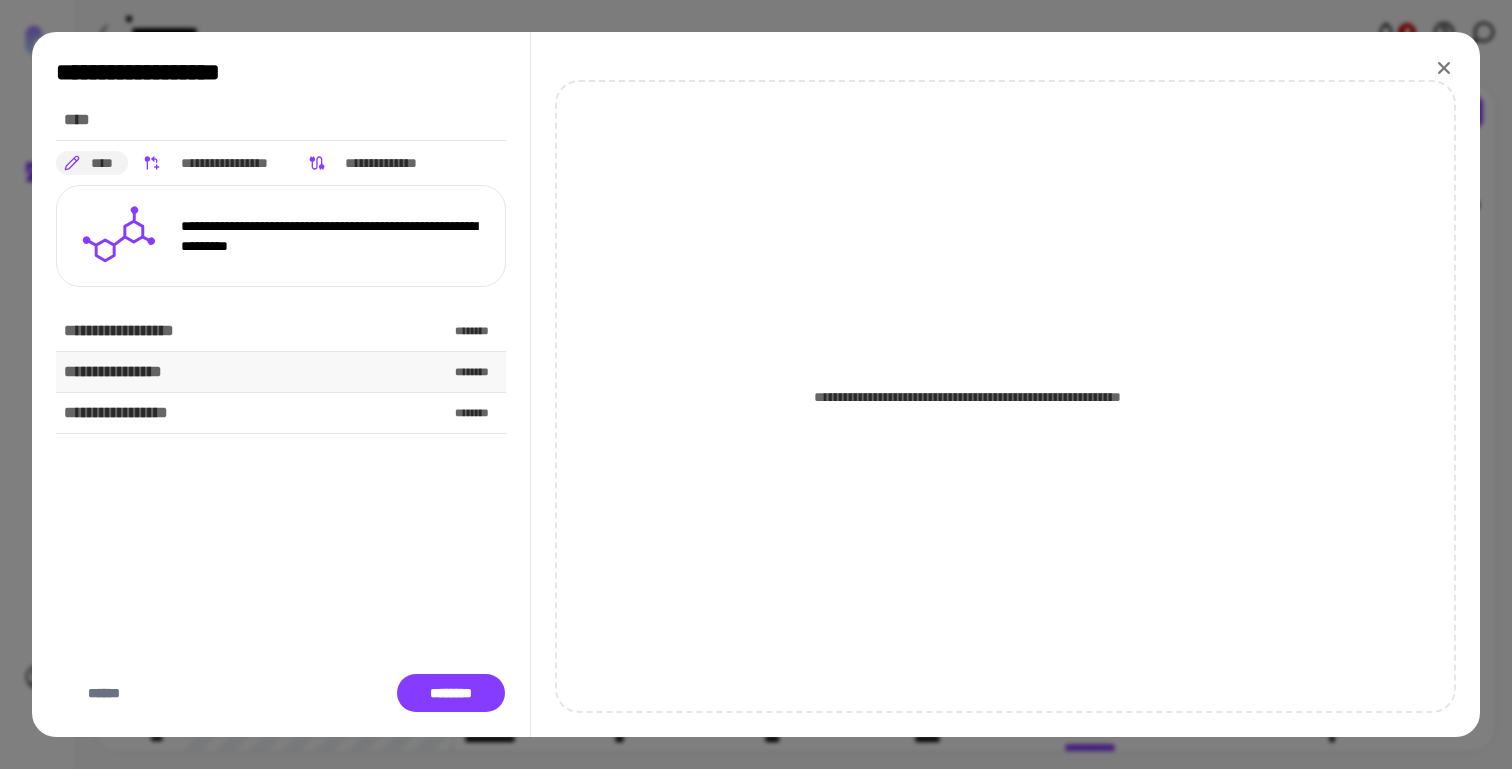 click on "**********" at bounding box center [281, 372] 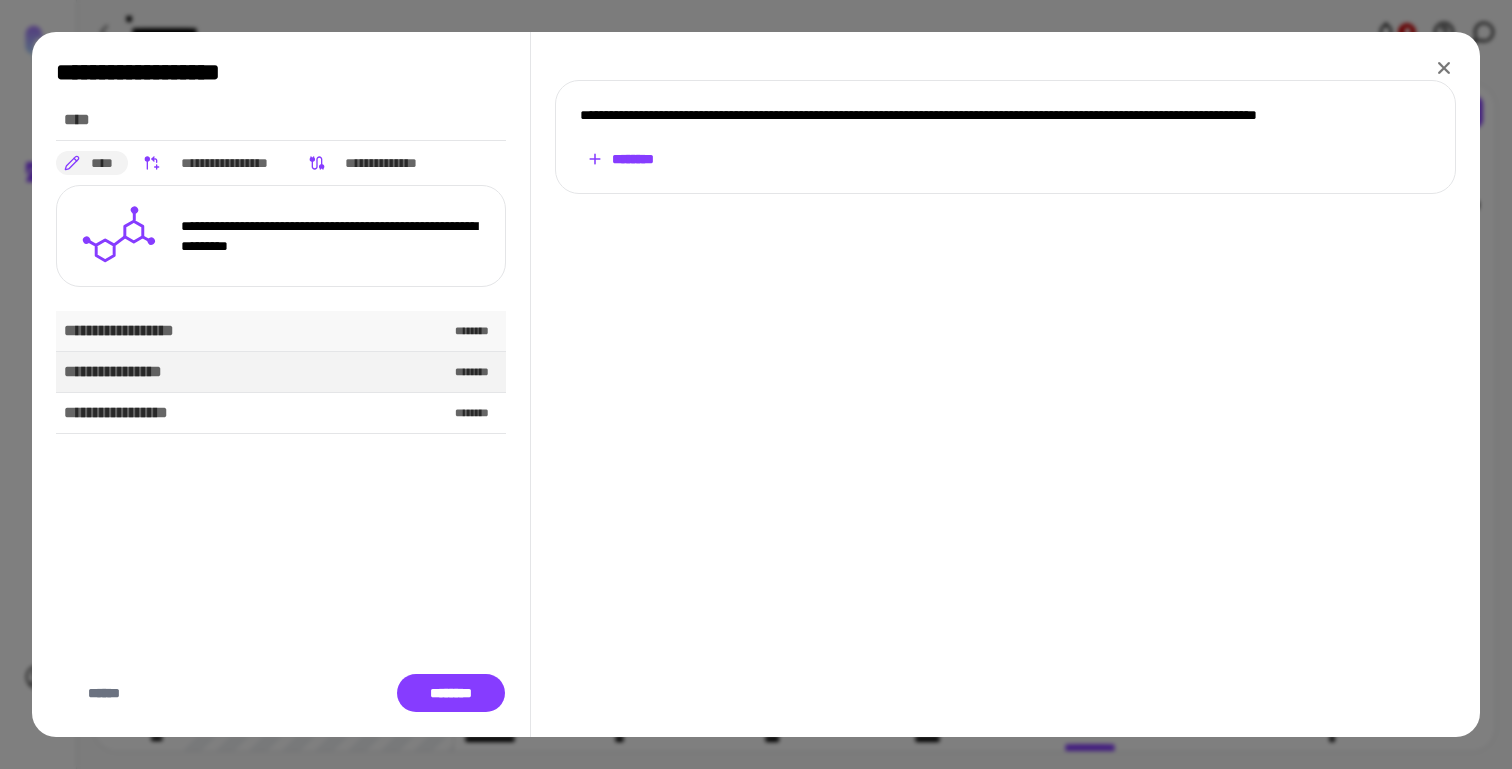 click on "**********" at bounding box center [281, 331] 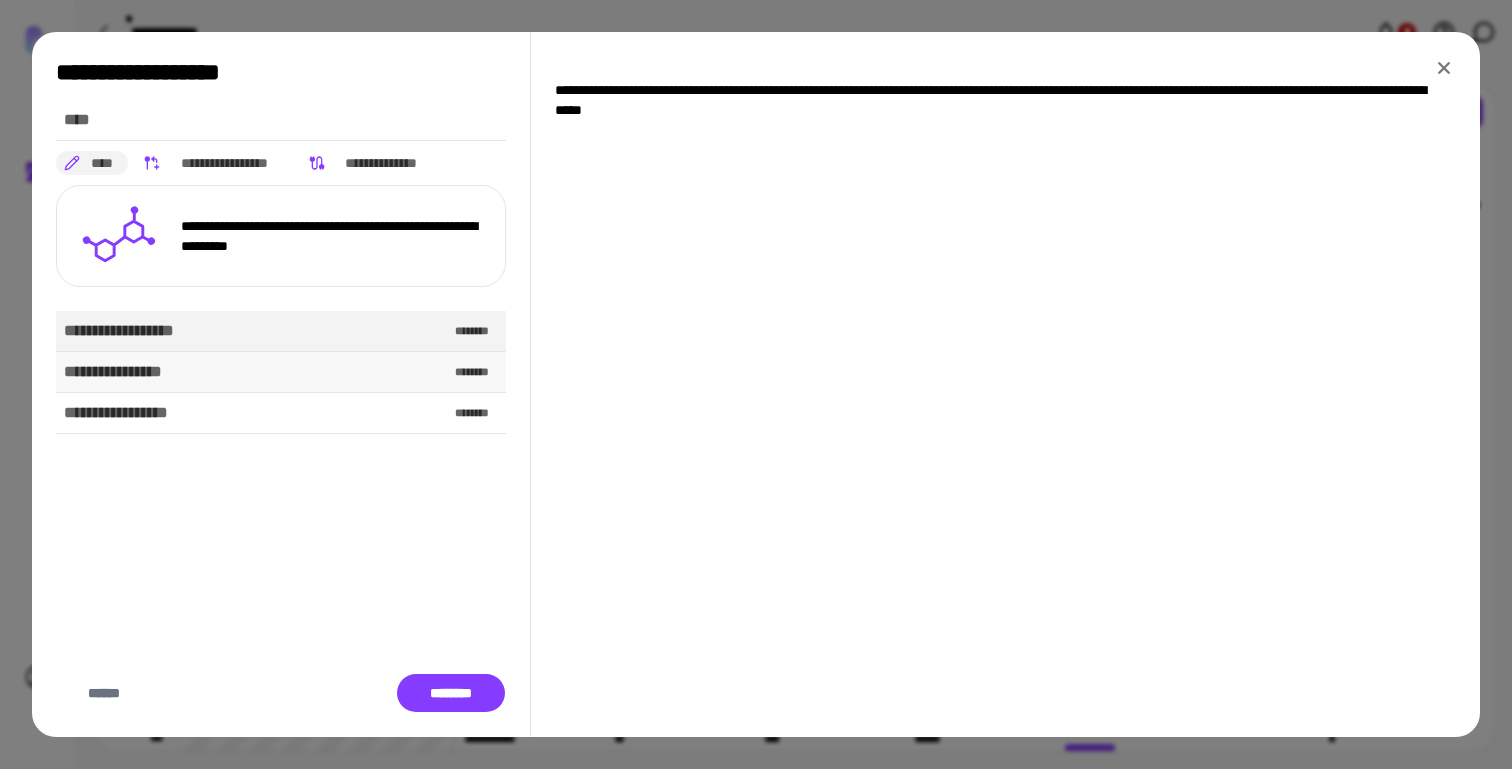 click on "**********" at bounding box center (281, 372) 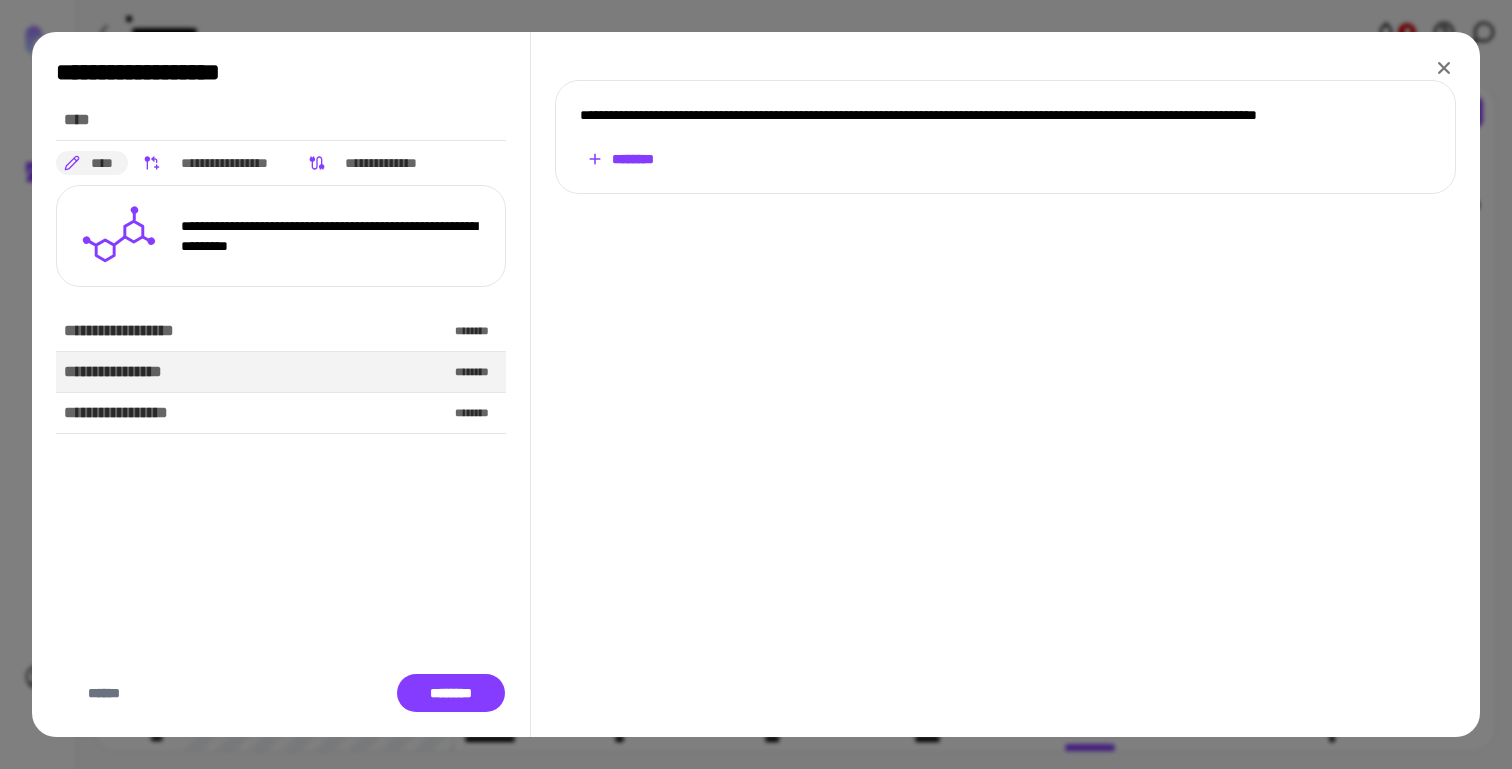 click on "********" at bounding box center (620, 159) 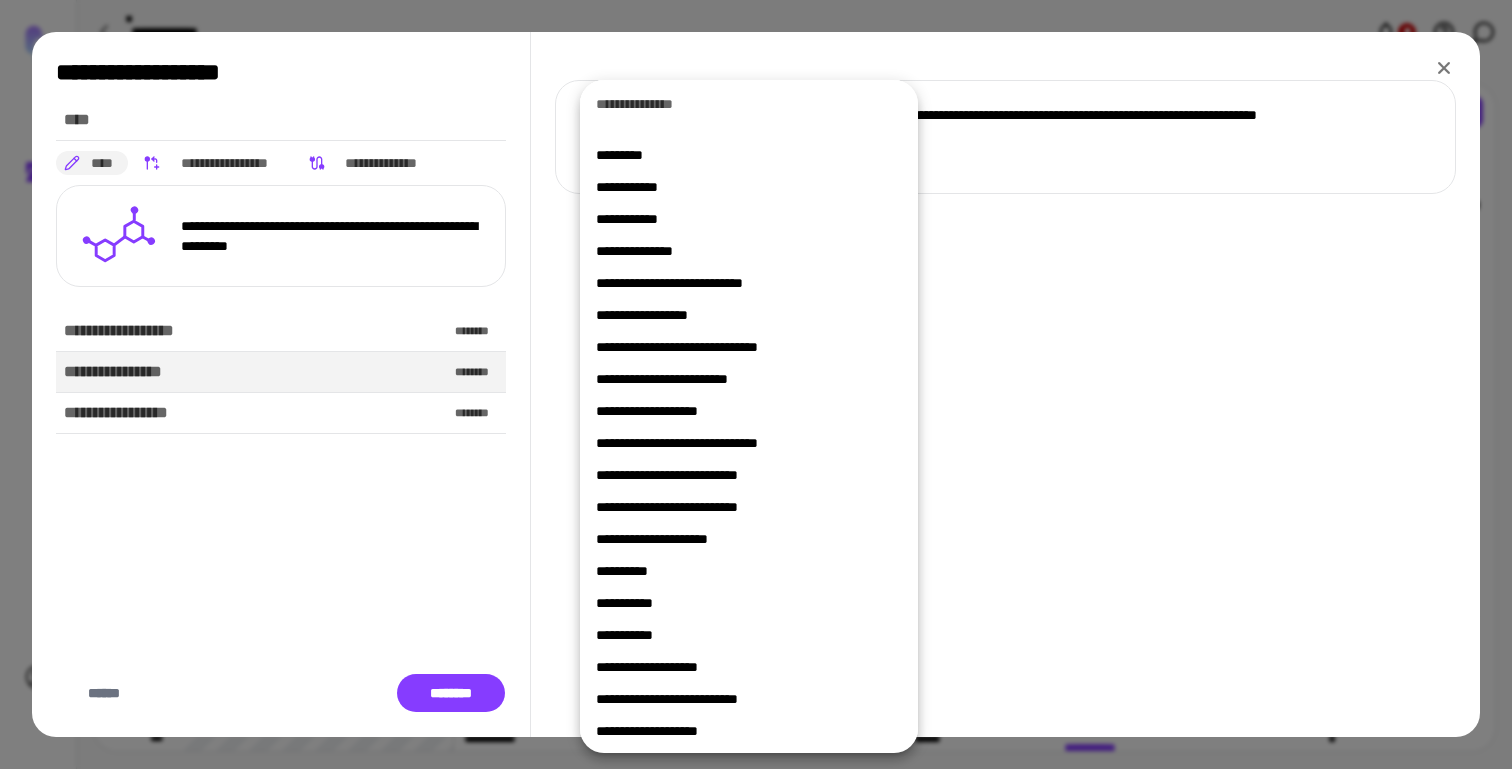scroll, scrollTop: 59, scrollLeft: 0, axis: vertical 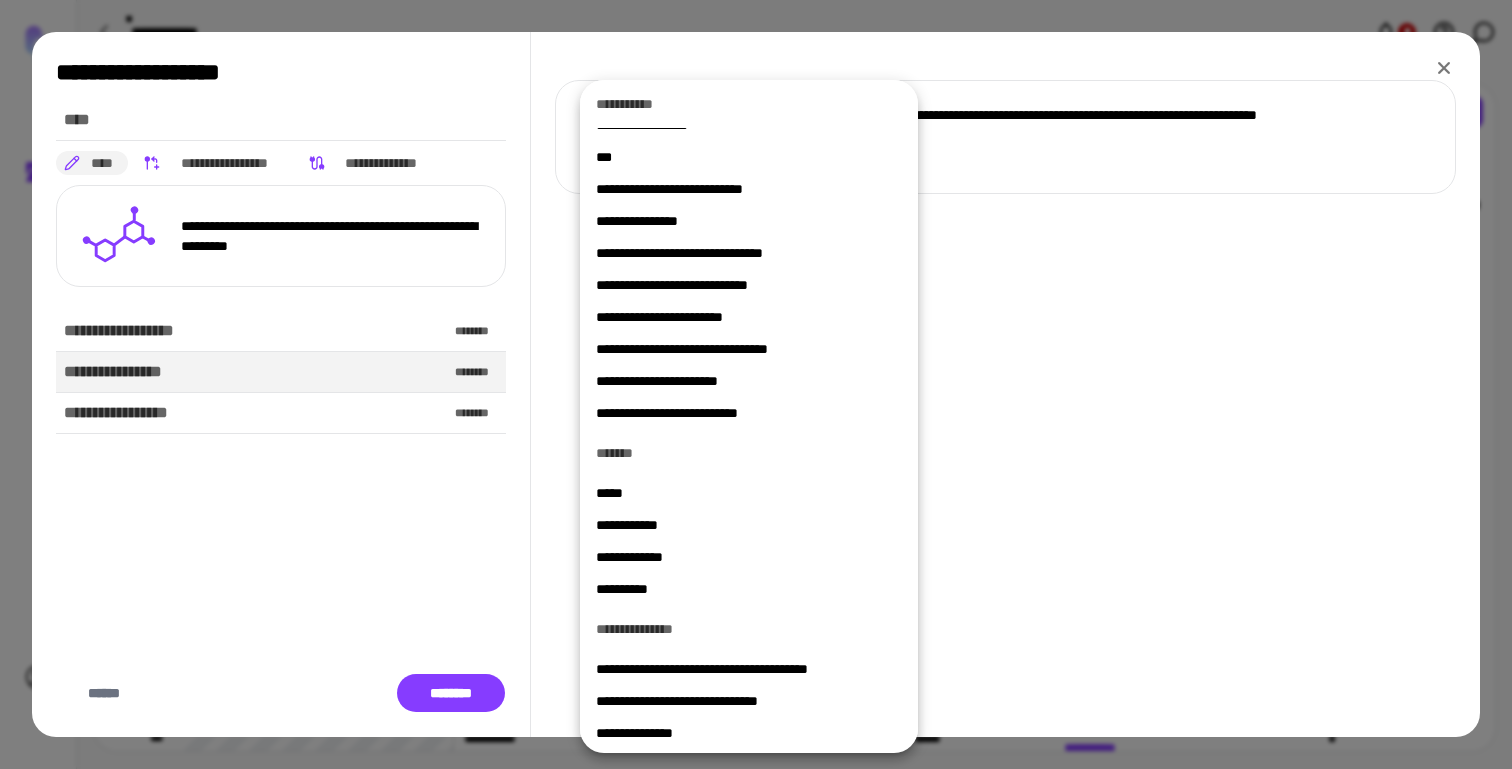 click on "**********" at bounding box center [741, 221] 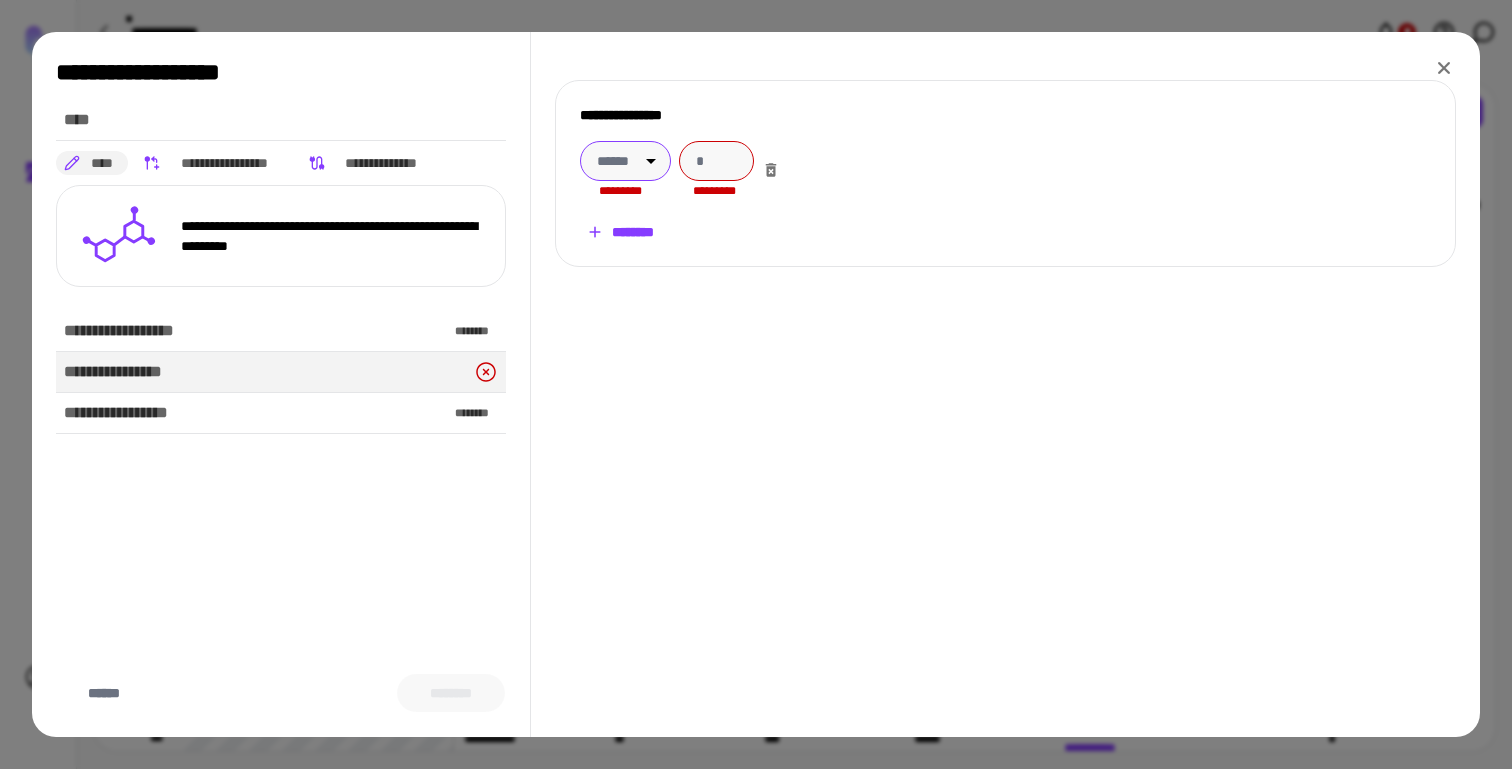 click on "**********" at bounding box center [756, 384] 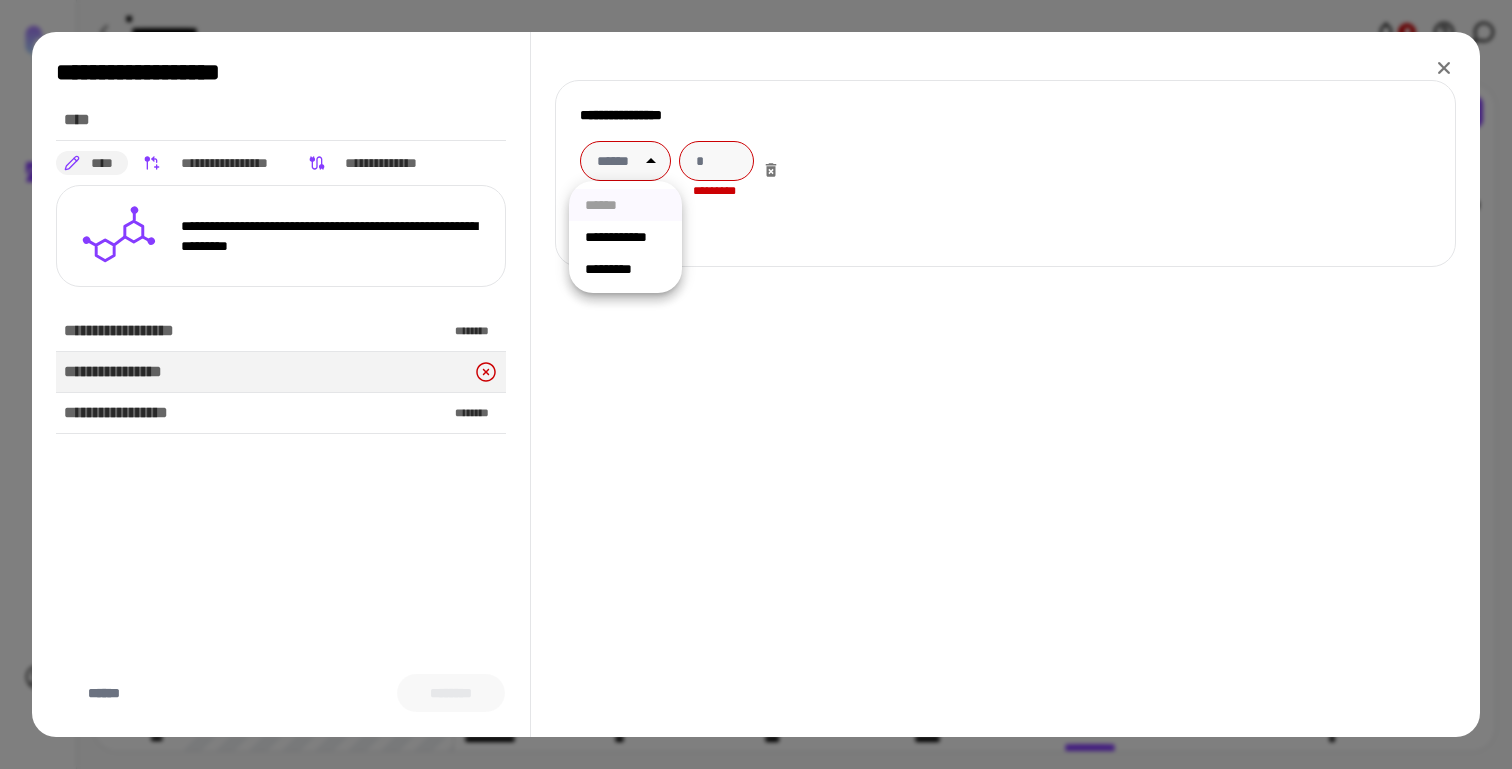 click on "*********" at bounding box center (625, 269) 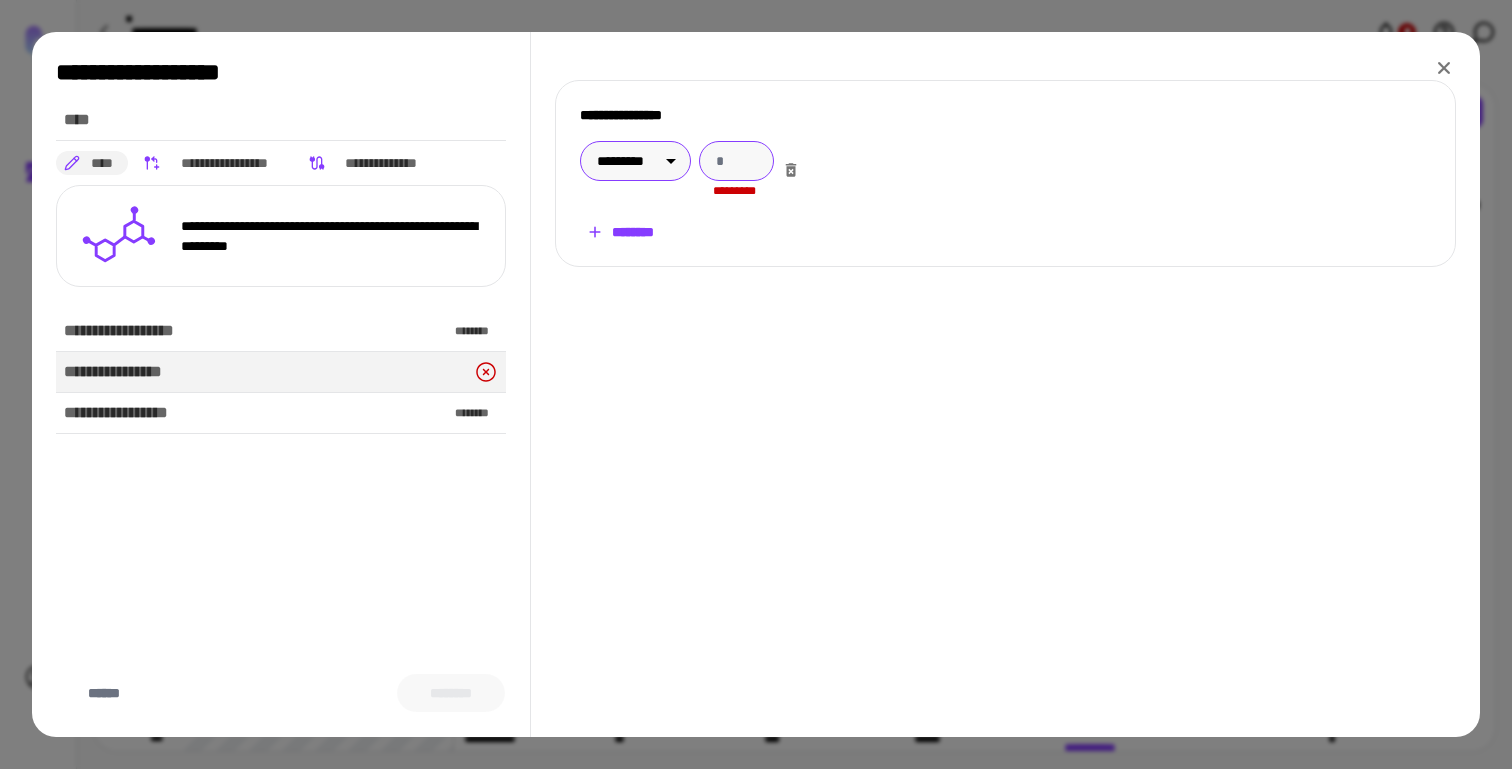 click at bounding box center (736, 161) 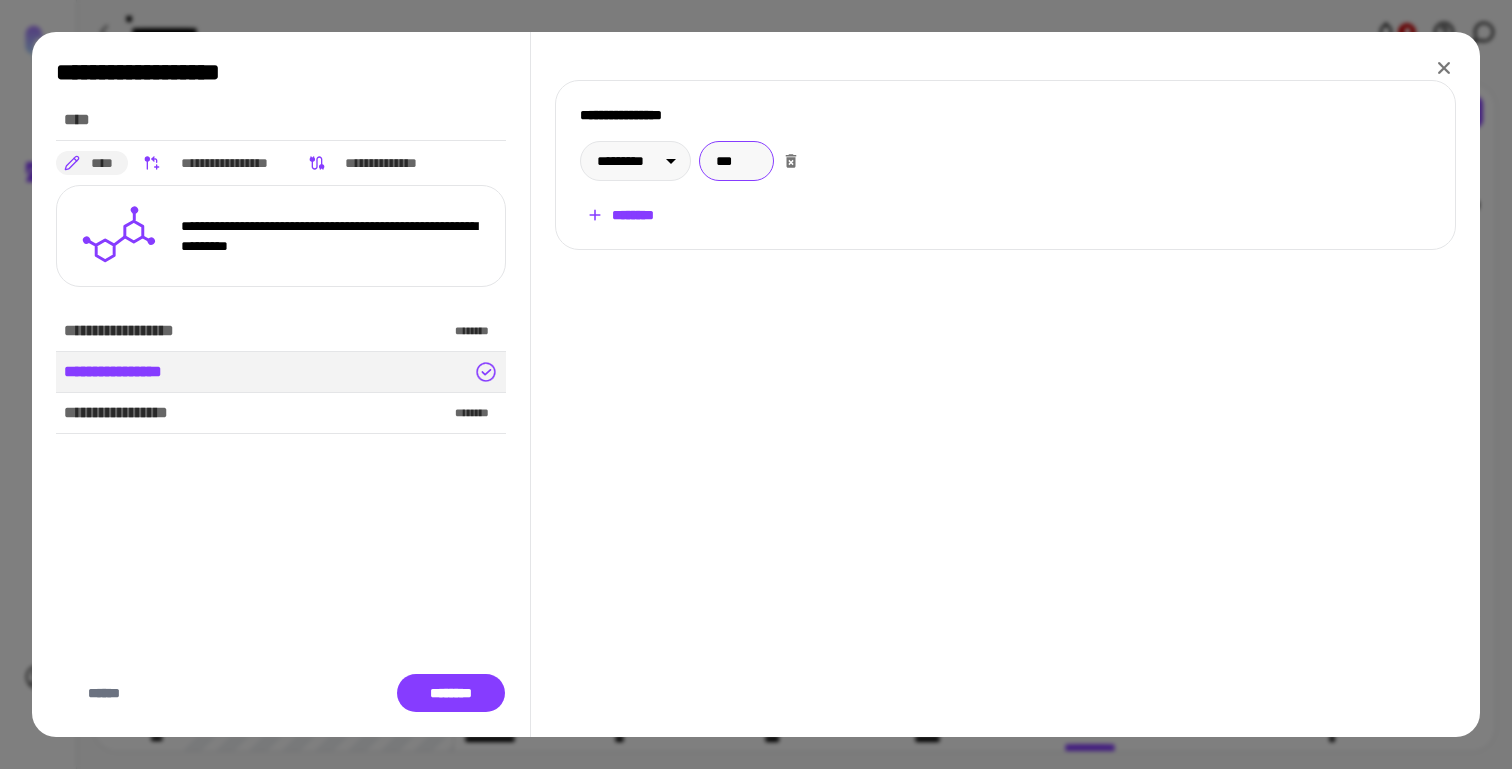 type on "***" 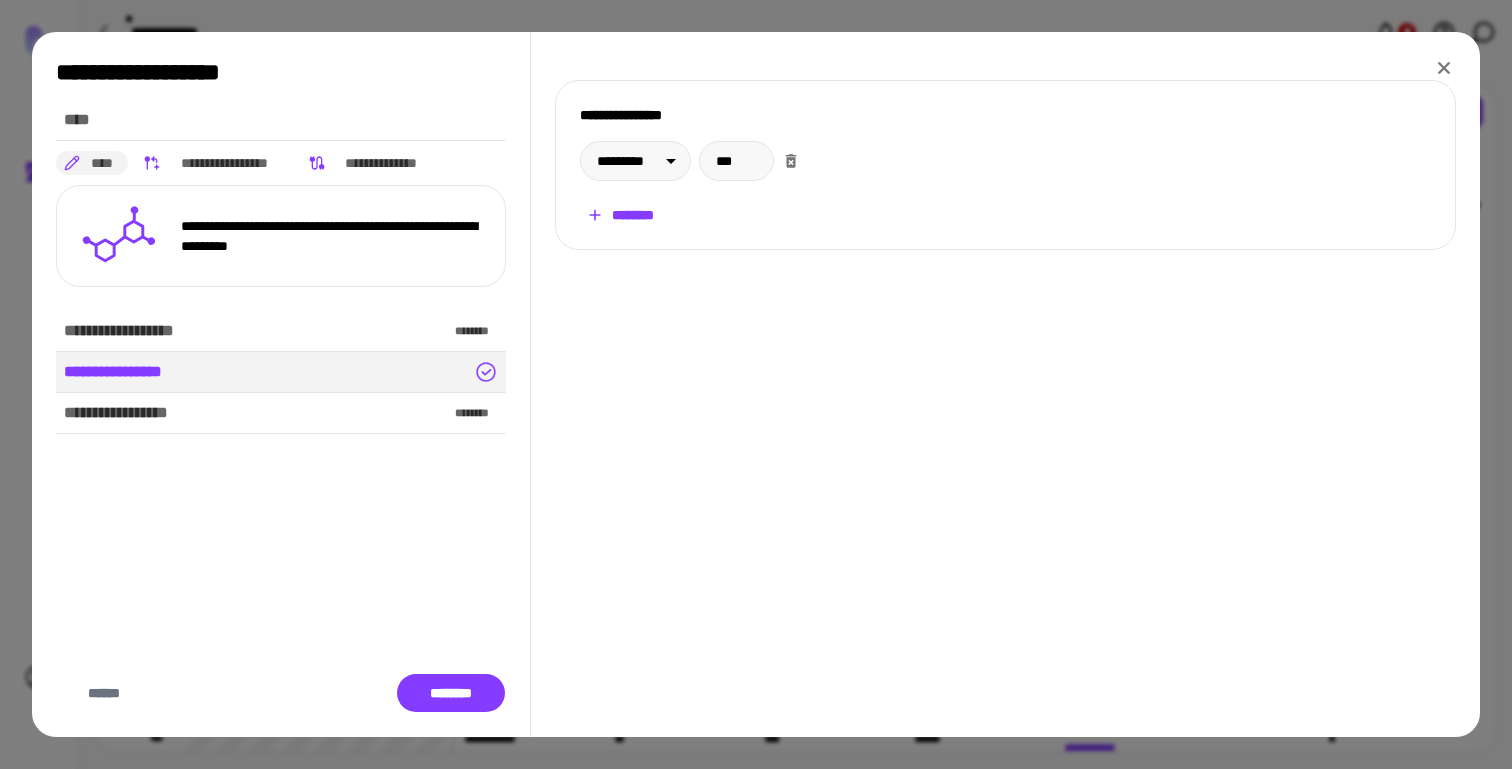 click on "********" at bounding box center (620, 215) 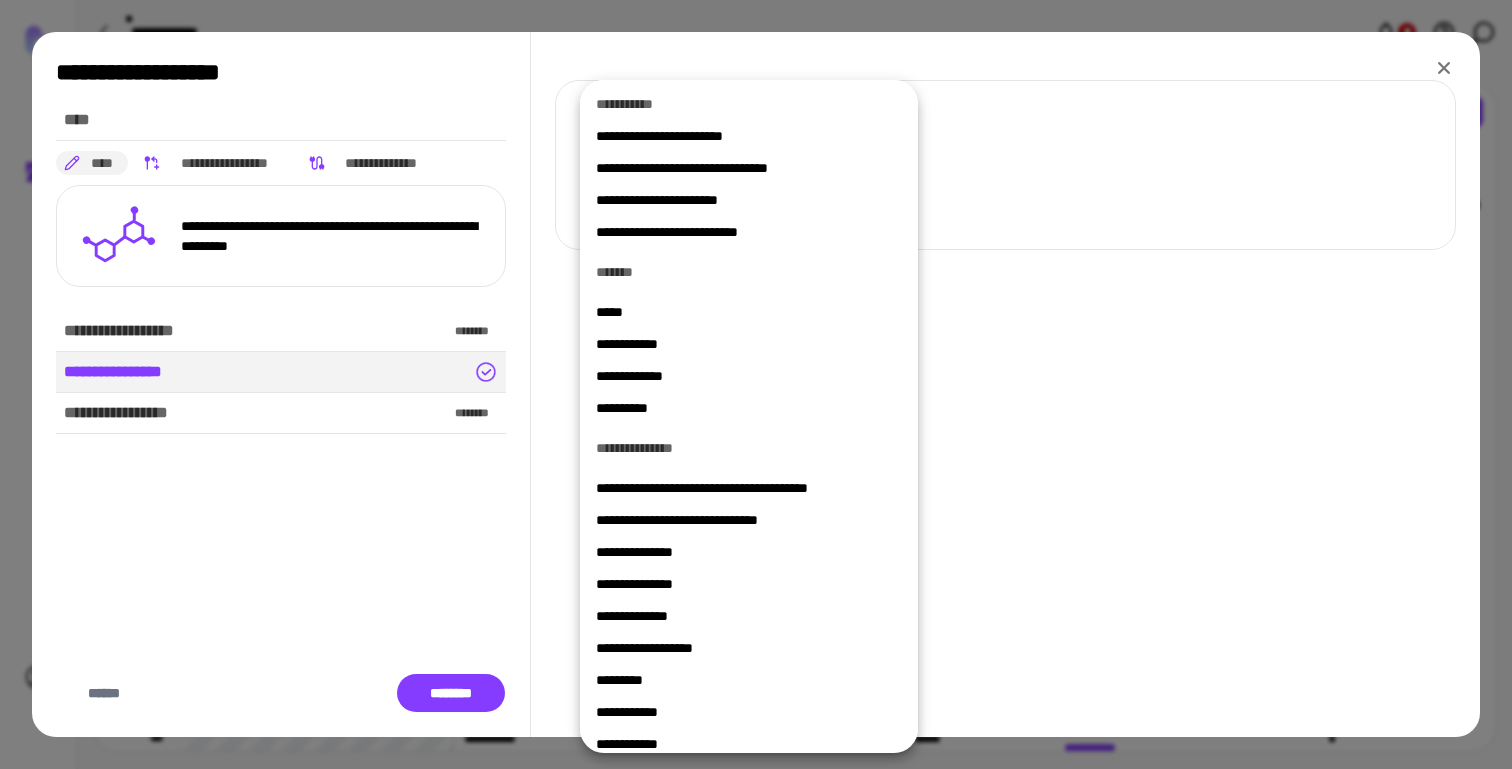 scroll, scrollTop: 0, scrollLeft: 0, axis: both 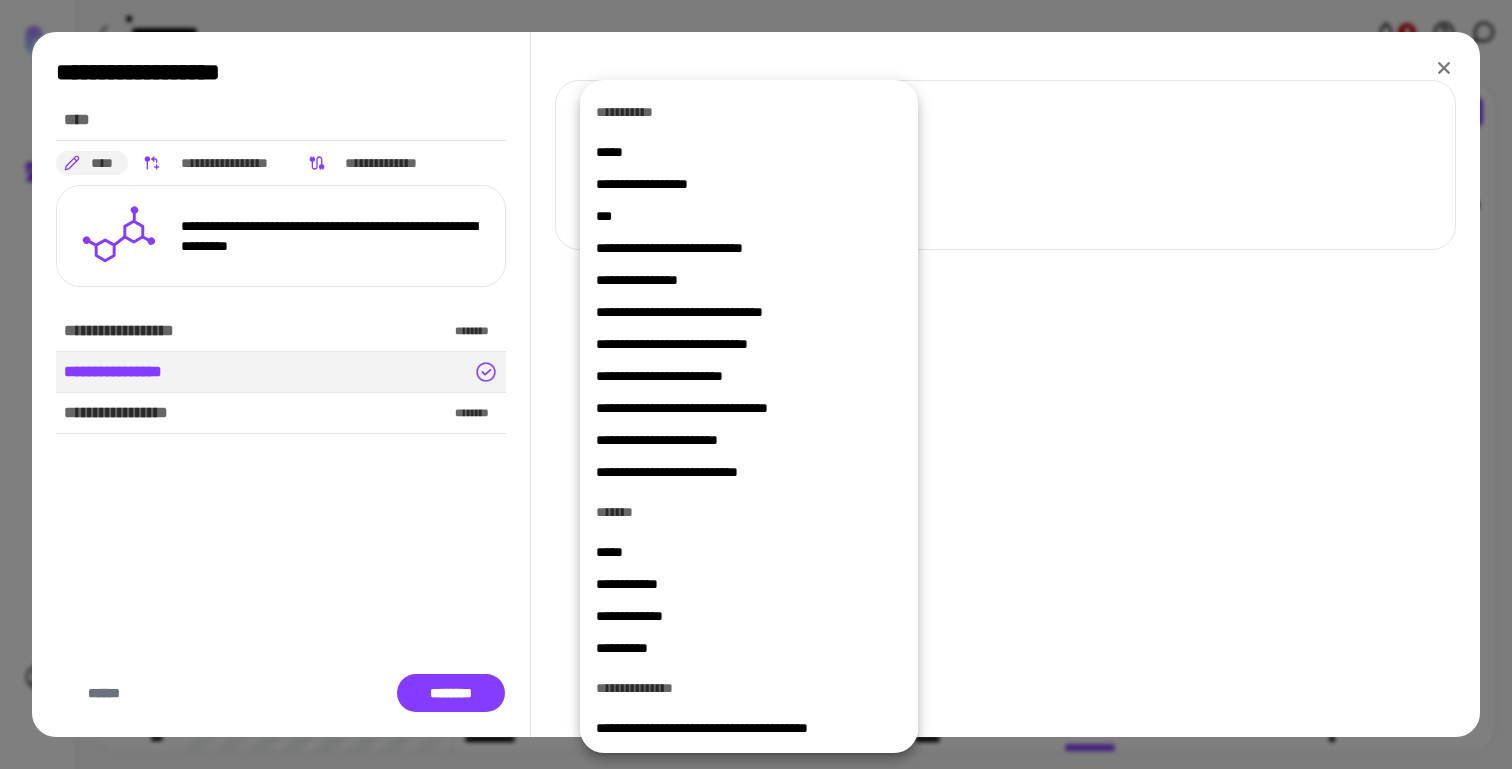 click at bounding box center (756, 384) 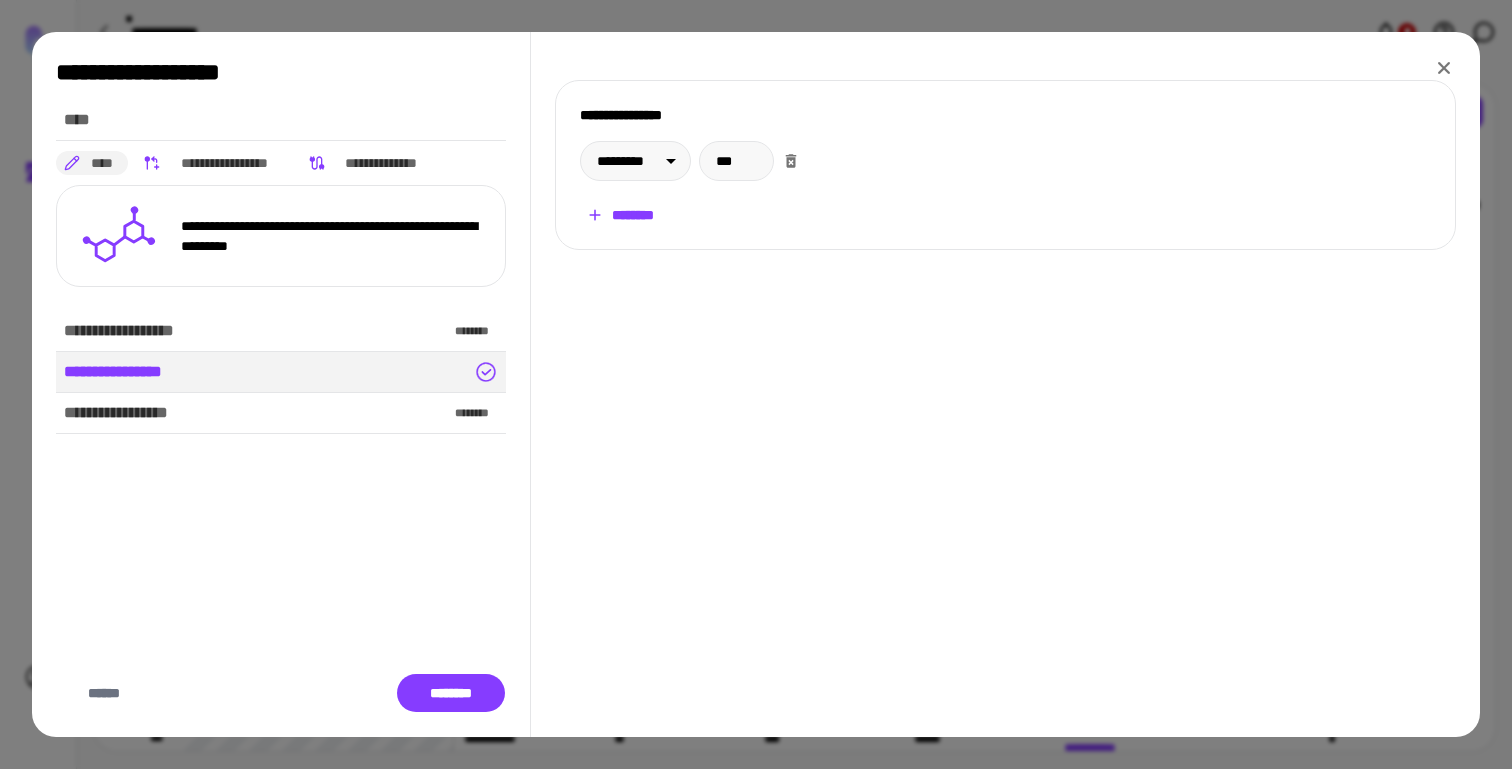 type 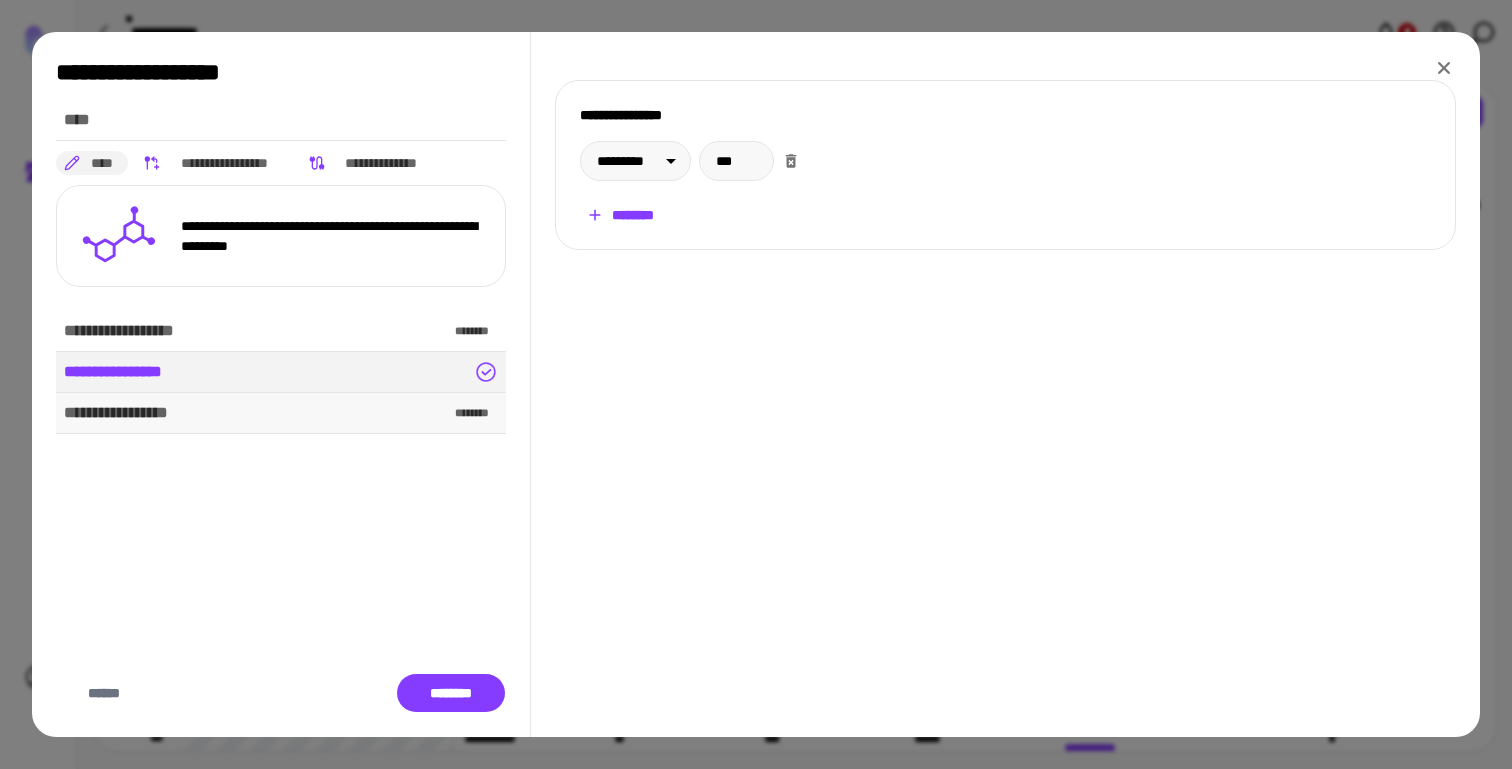 click on "**********" at bounding box center (281, 413) 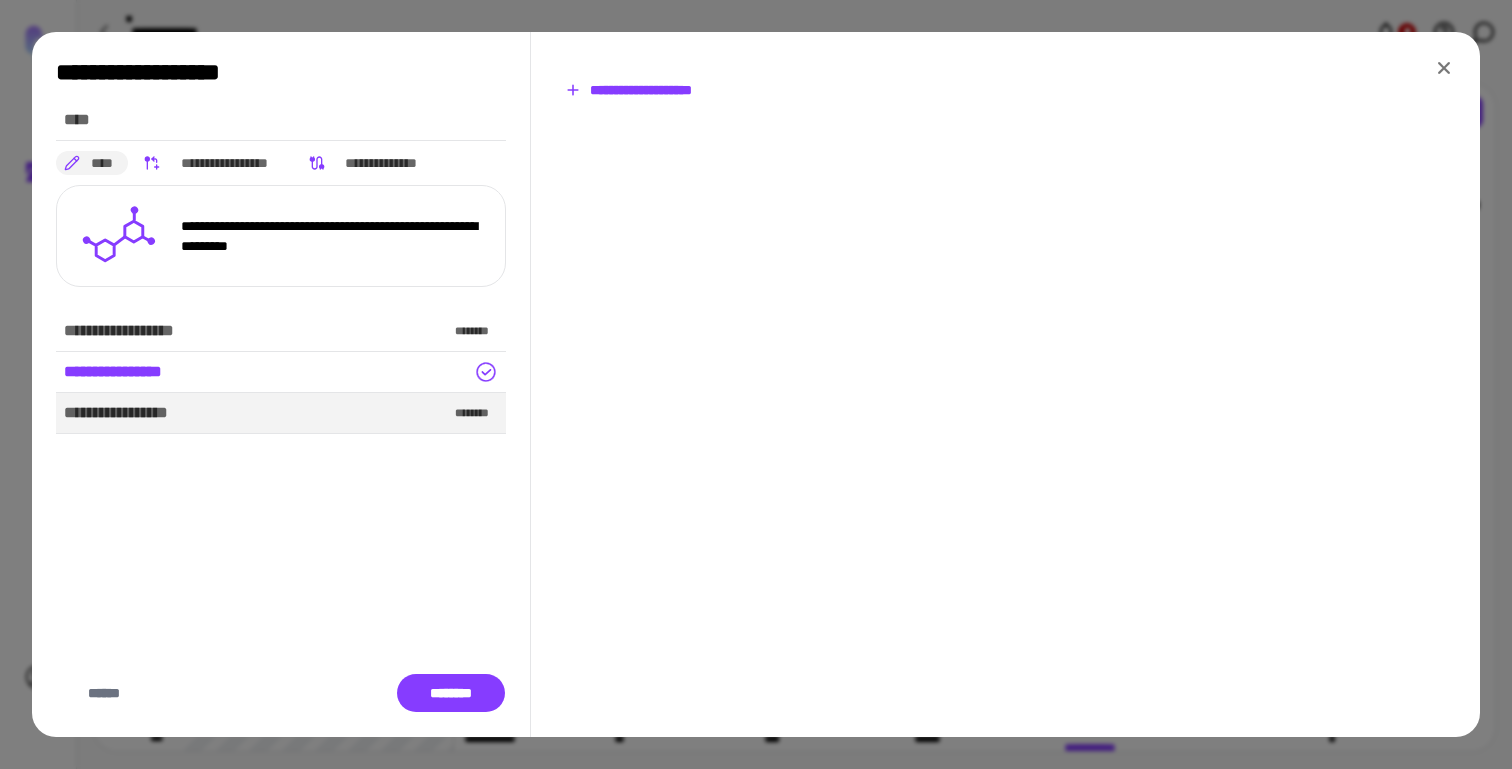 click on "**********" at bounding box center (628, 90) 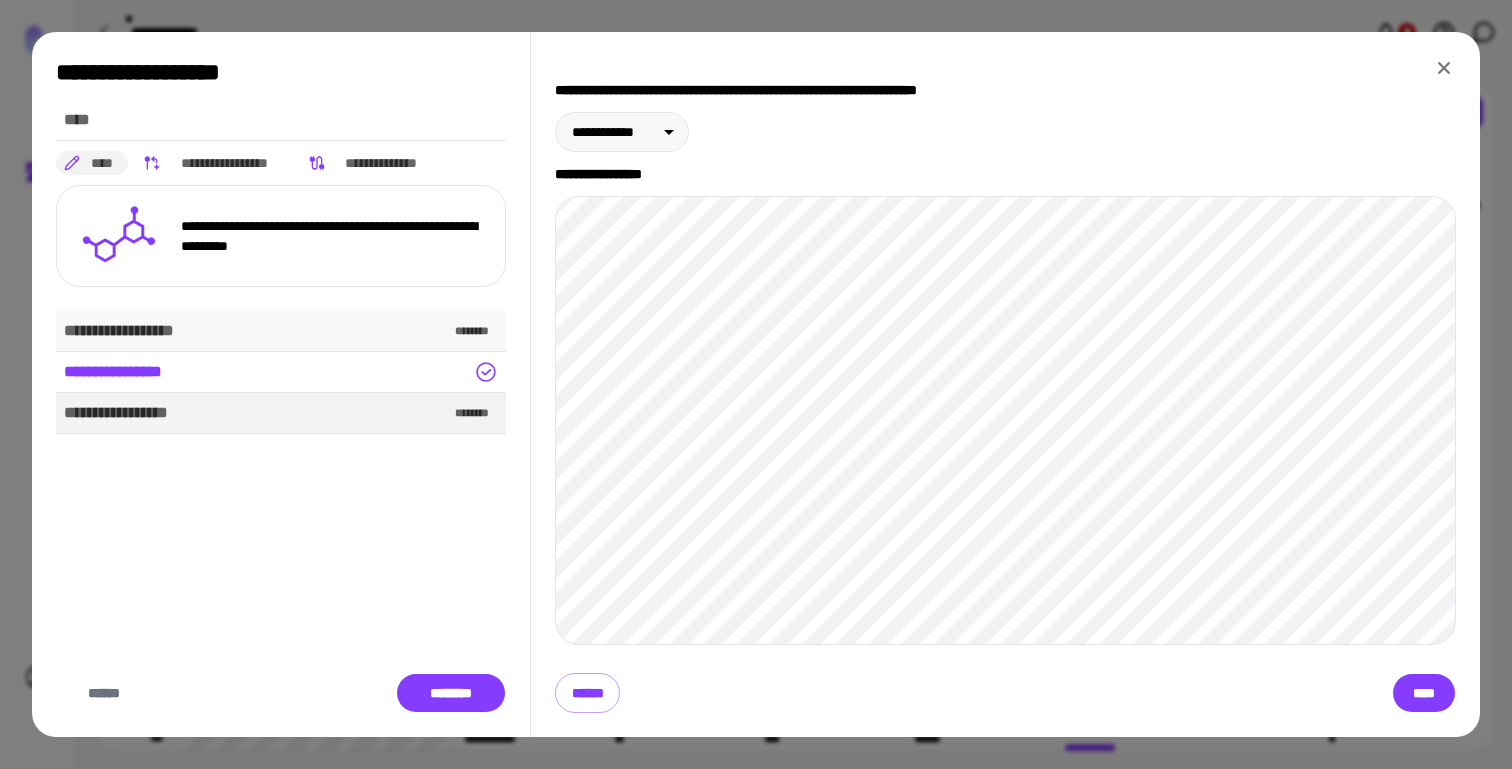 click on "**********" at bounding box center [281, 331] 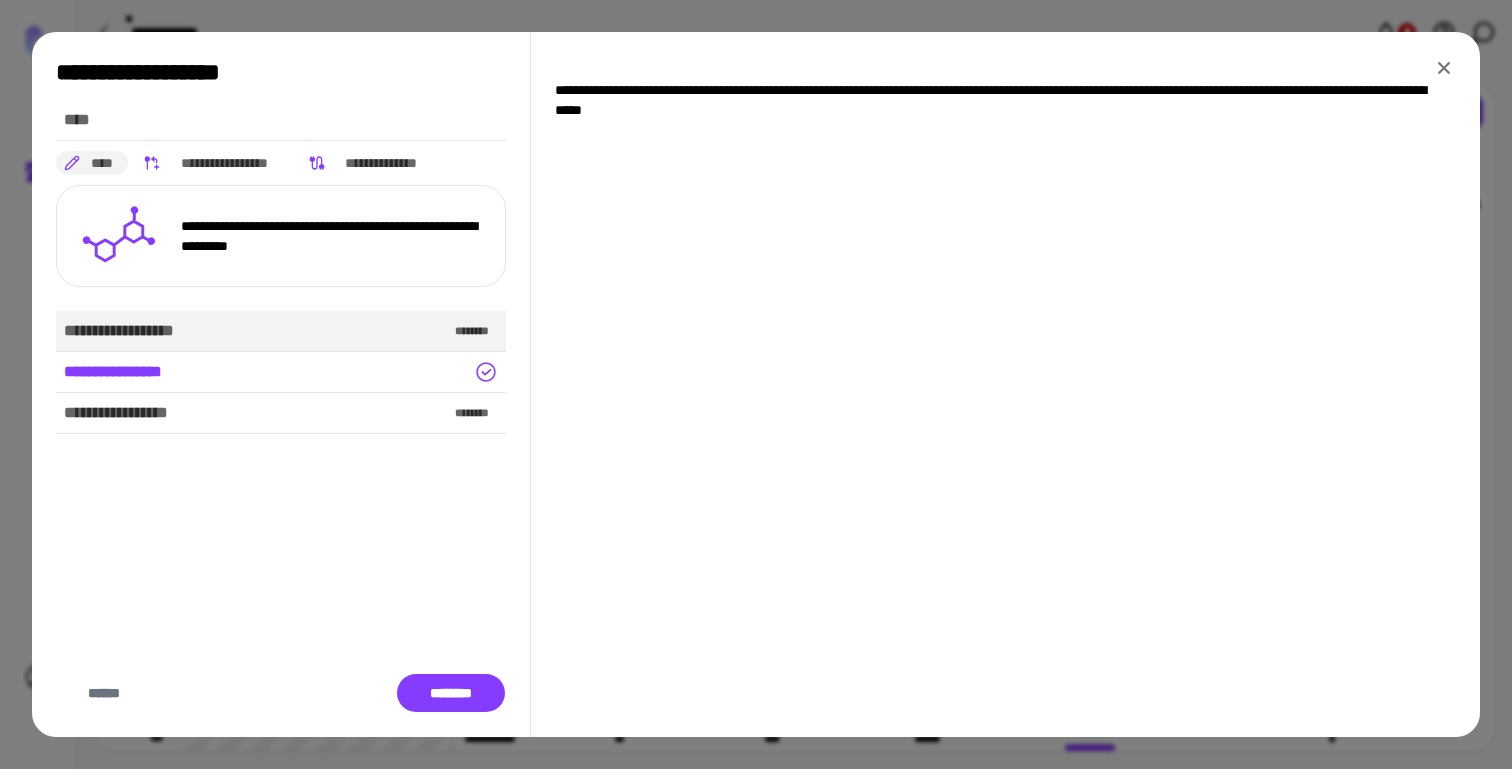 click on "**********" at bounding box center [281, 331] 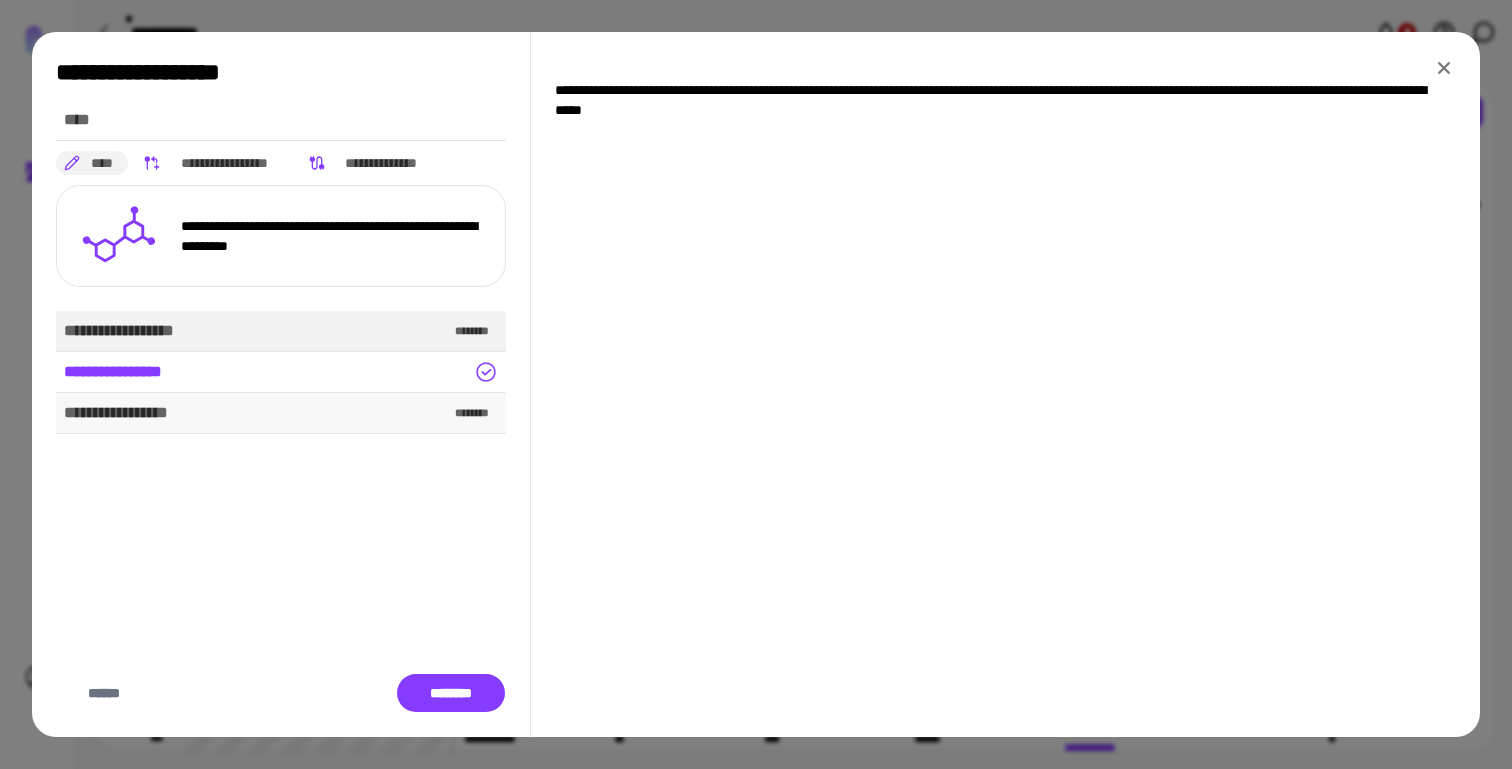 click on "**********" at bounding box center [281, 413] 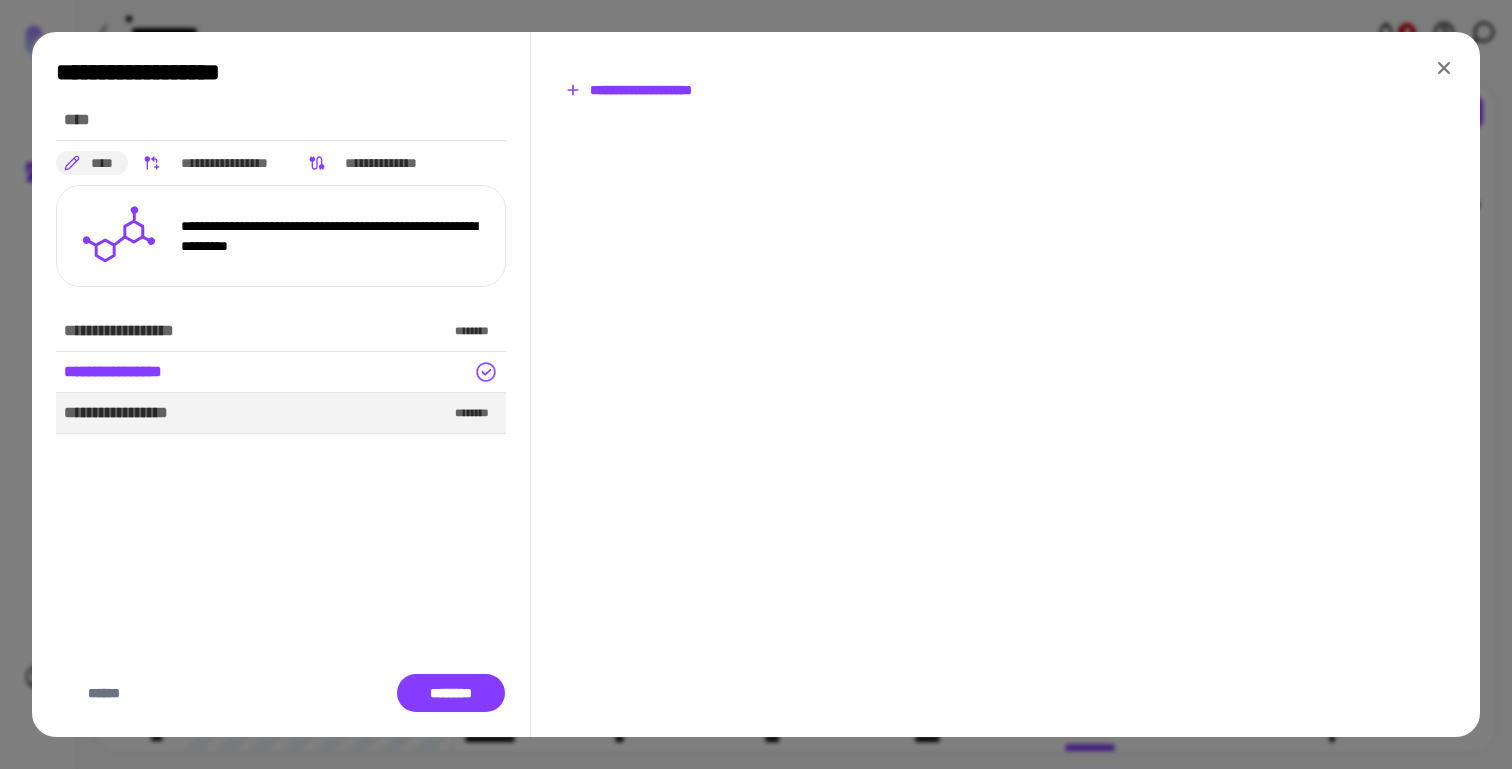 click on "**********" at bounding box center (1005, 396) 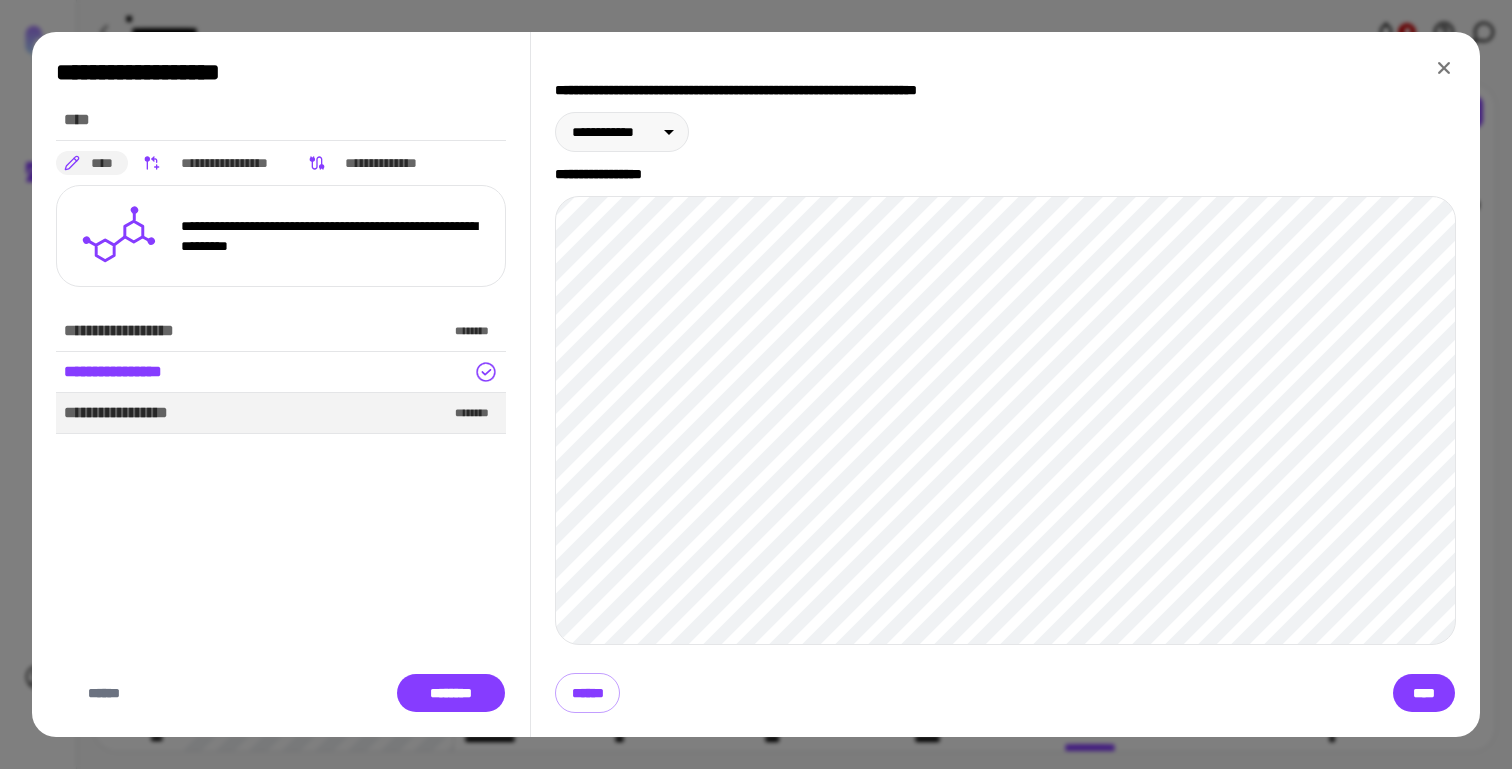 click on "**********" at bounding box center [1005, 384] 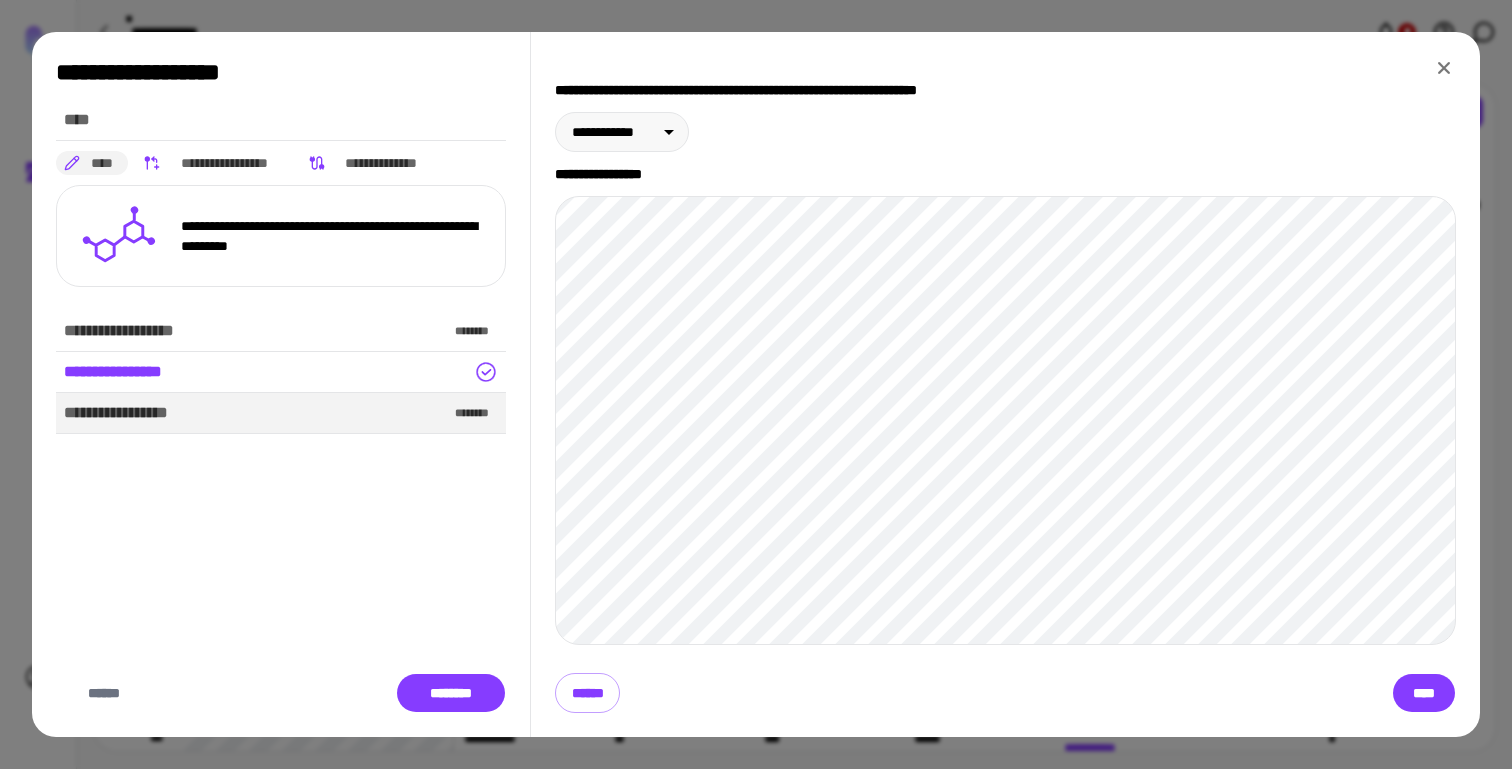 click 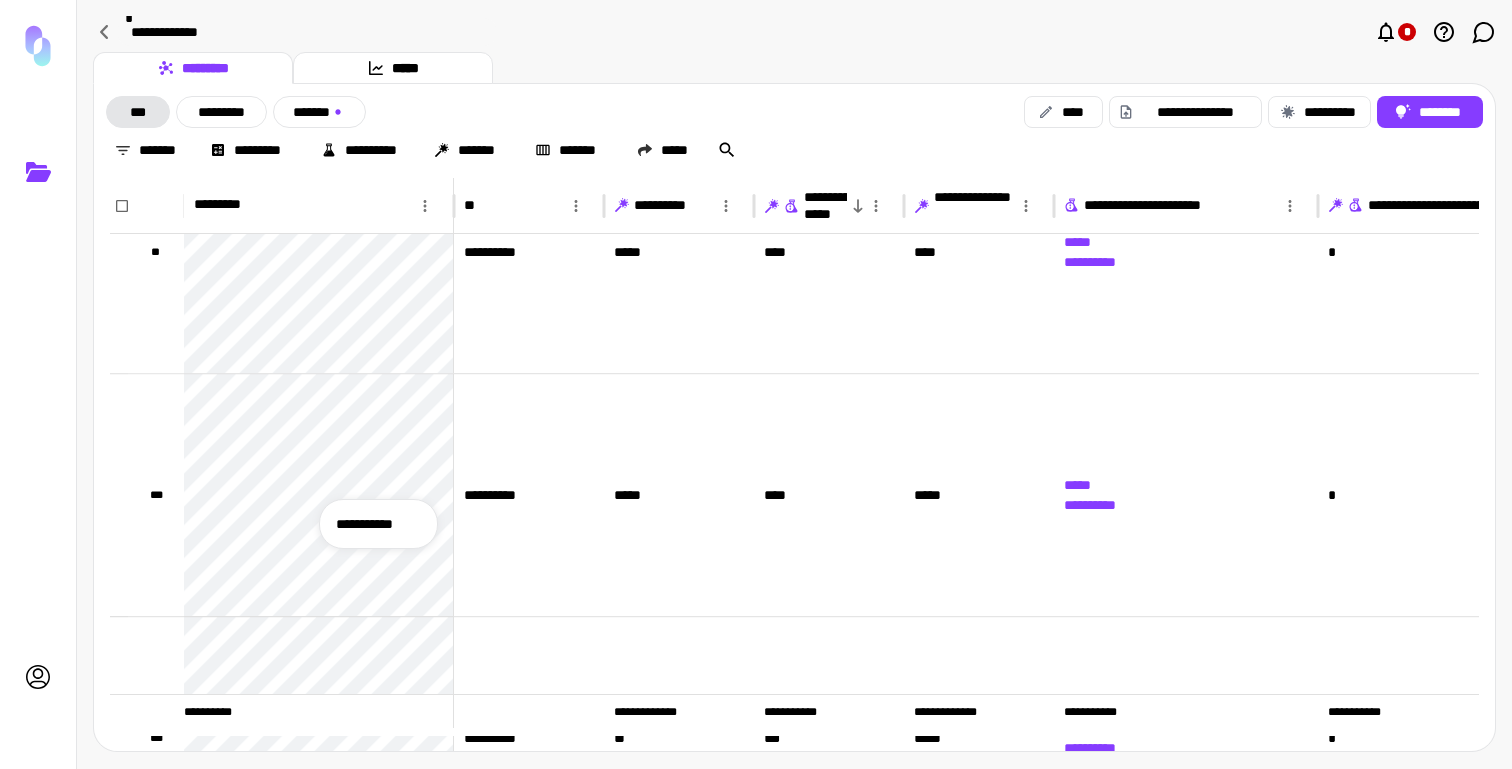 click on "**********" at bounding box center (378, 524) 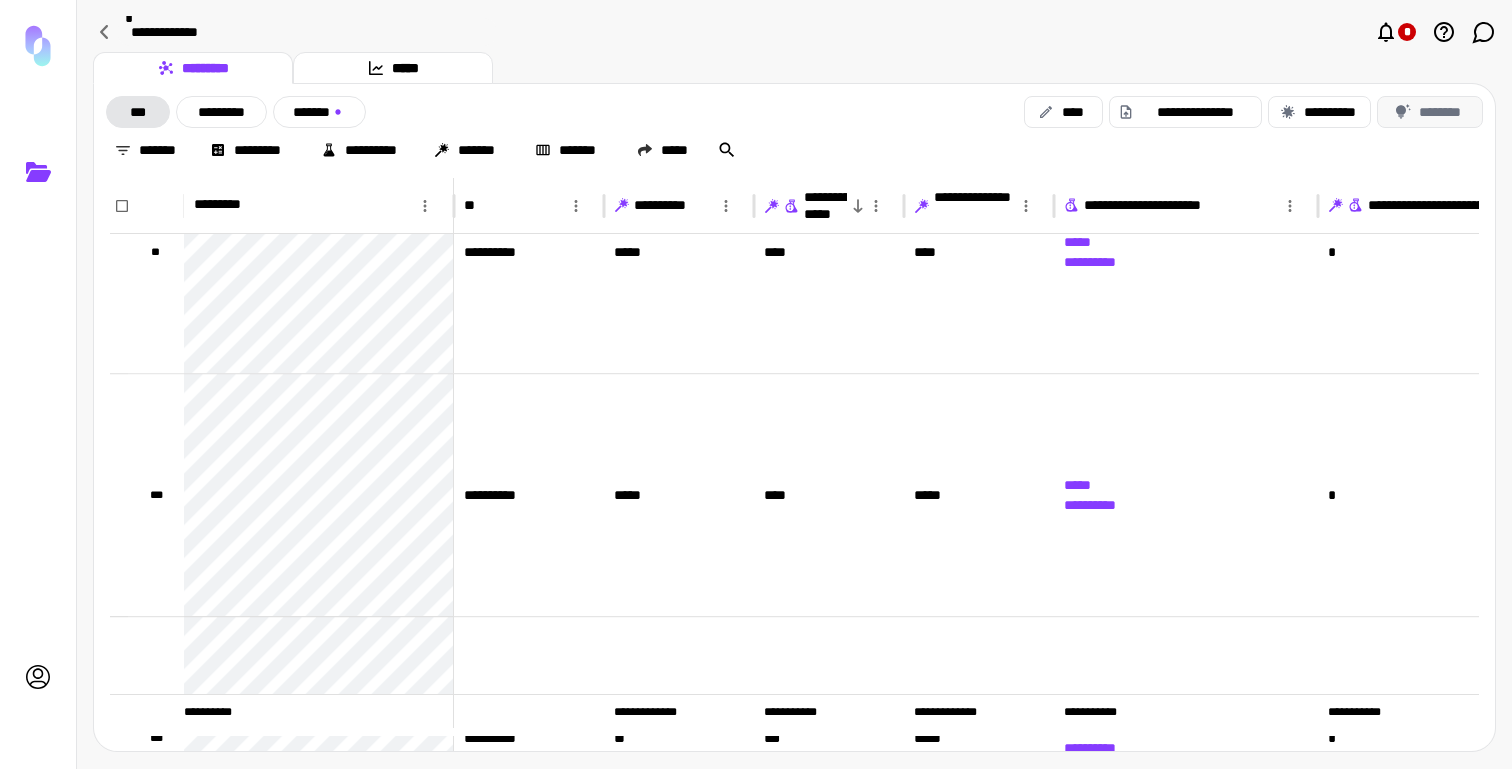 click on "********" at bounding box center (1430, 112) 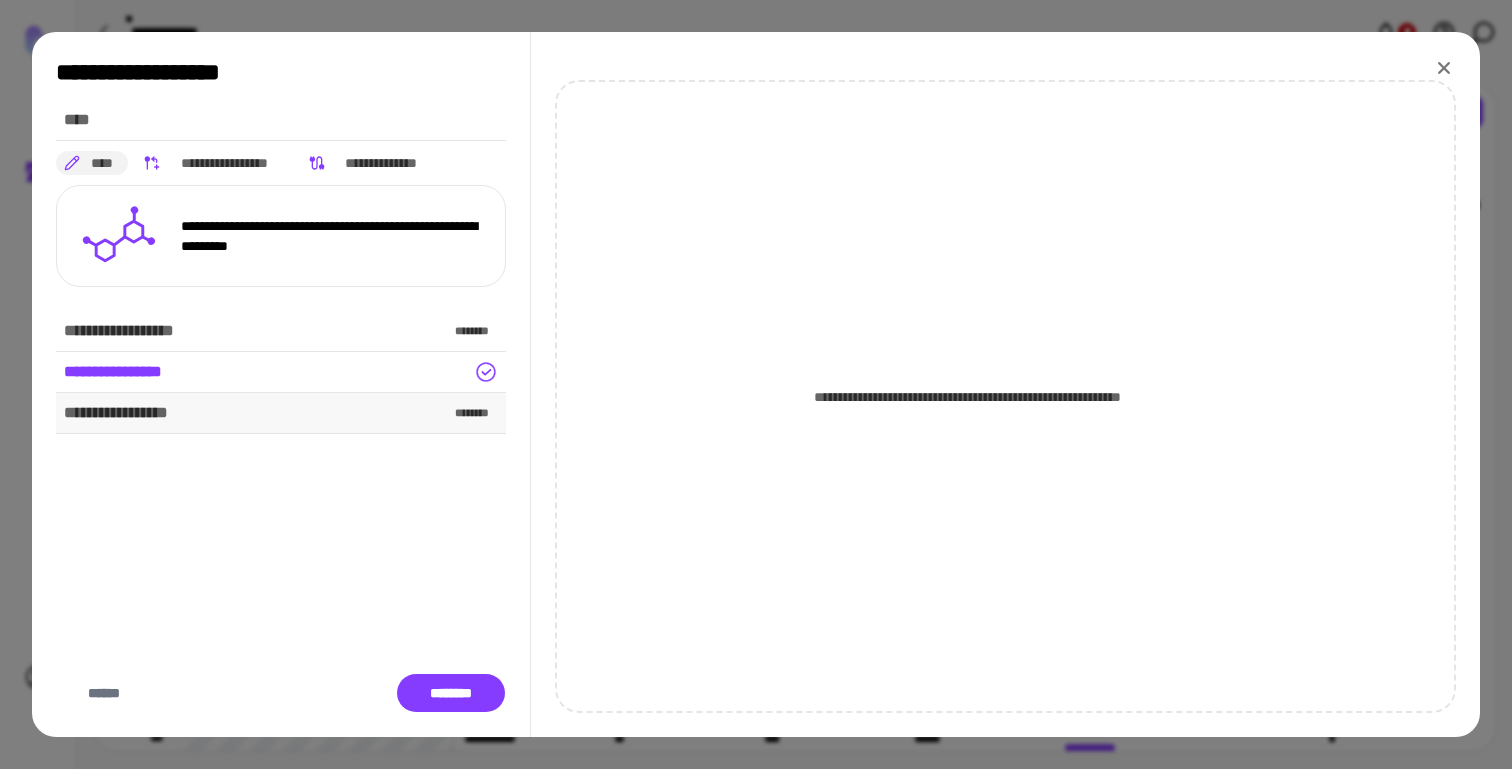 click on "**********" at bounding box center (281, 413) 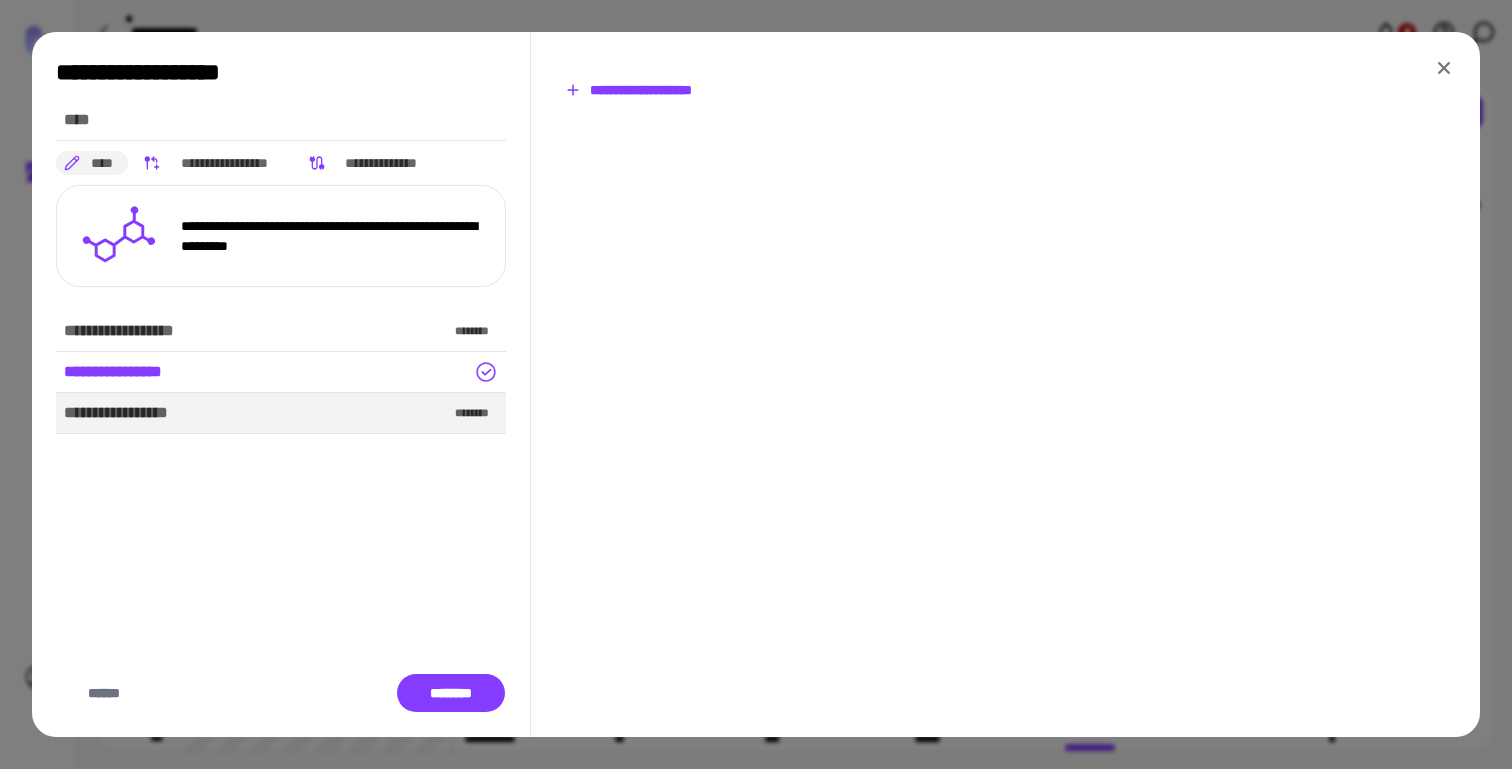 click on "**********" at bounding box center [628, 90] 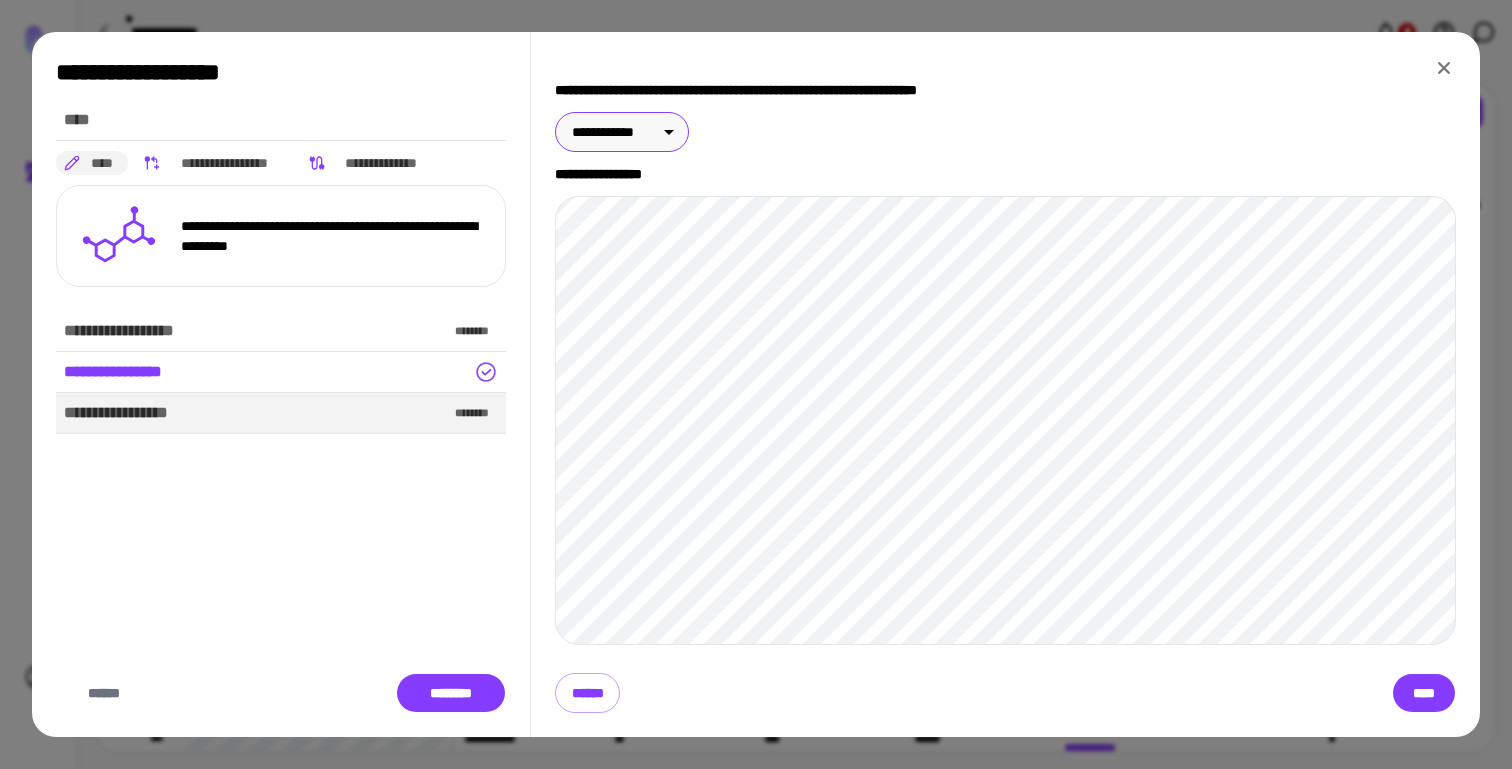 click on "**********" at bounding box center (756, 384) 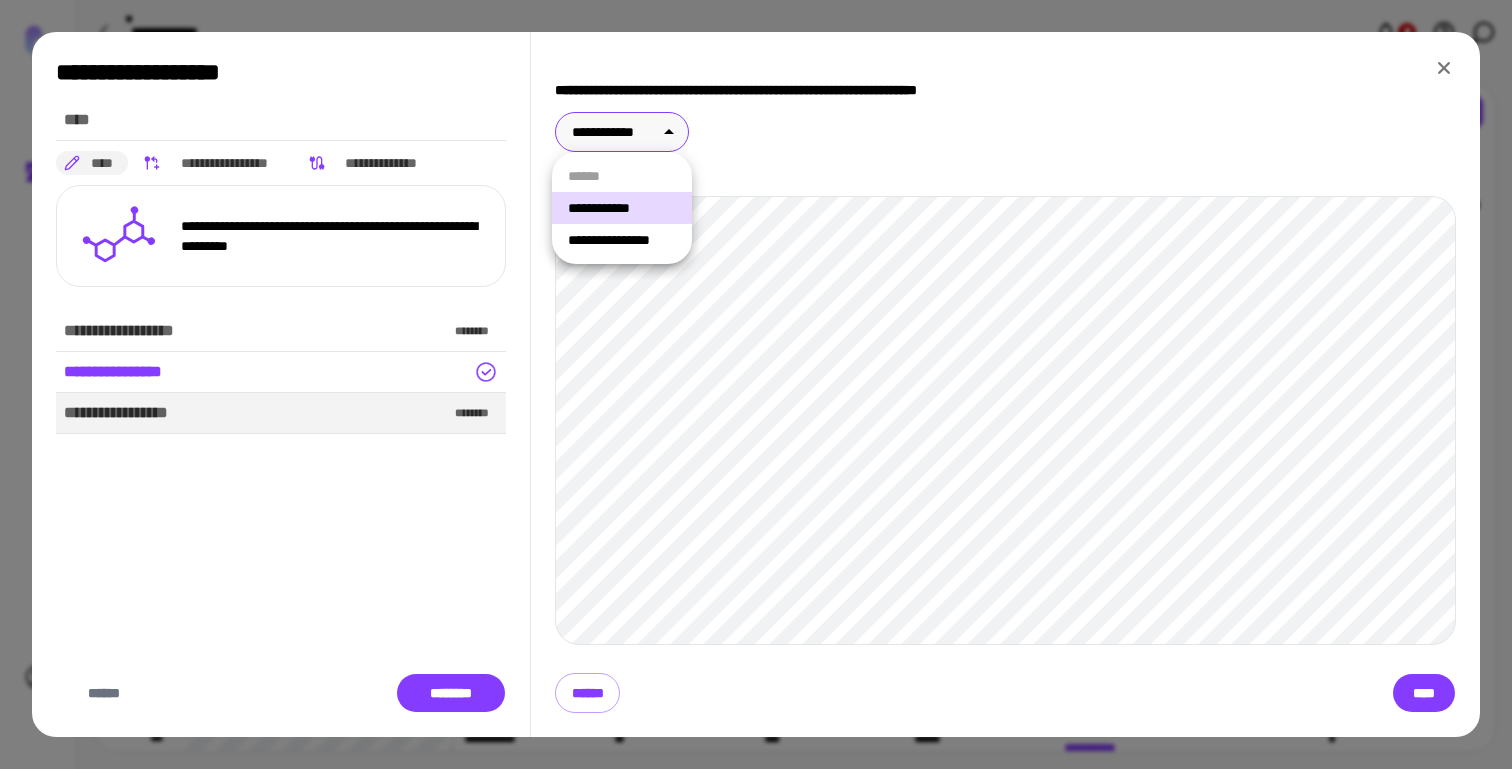 type 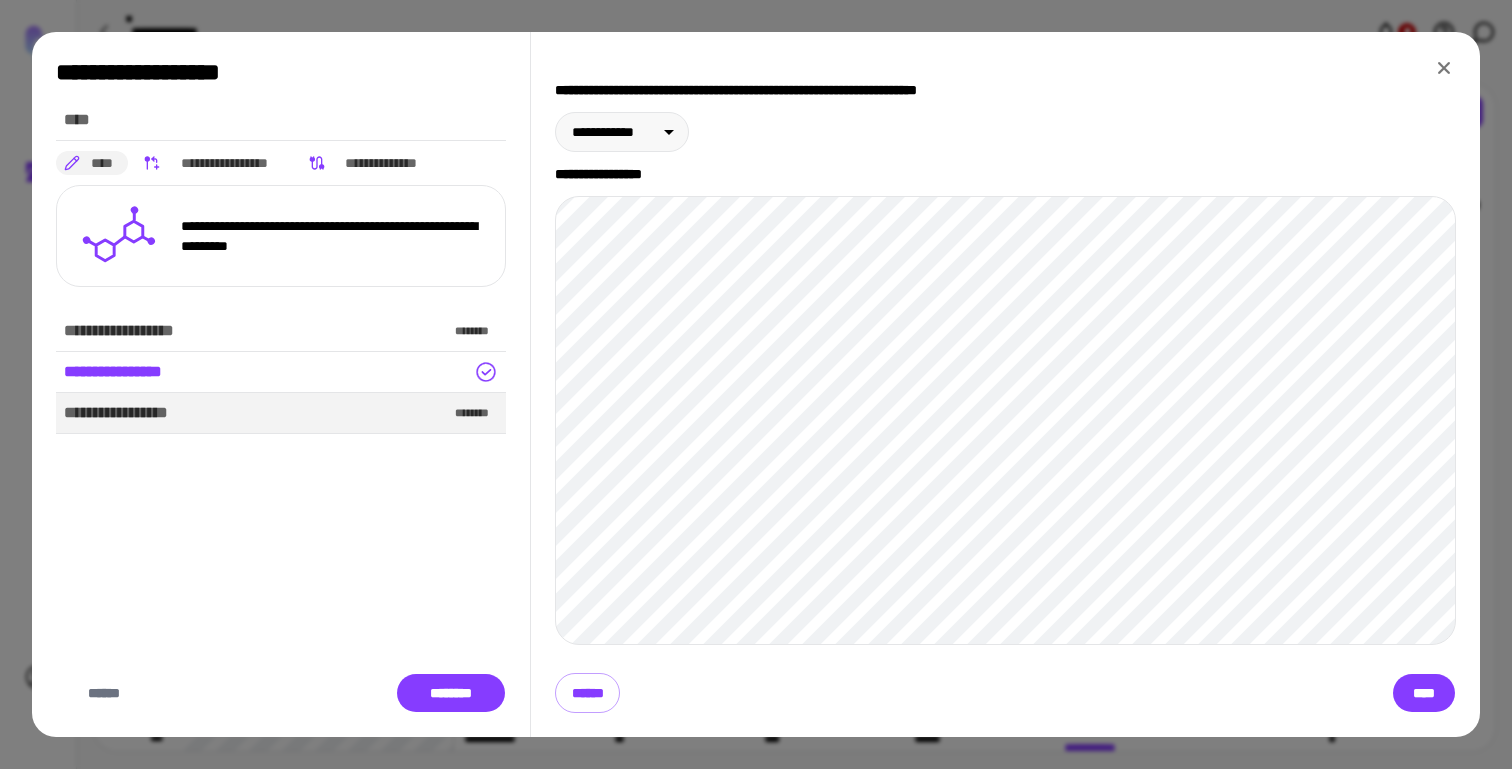 click on "**********" at bounding box center (281, 372) 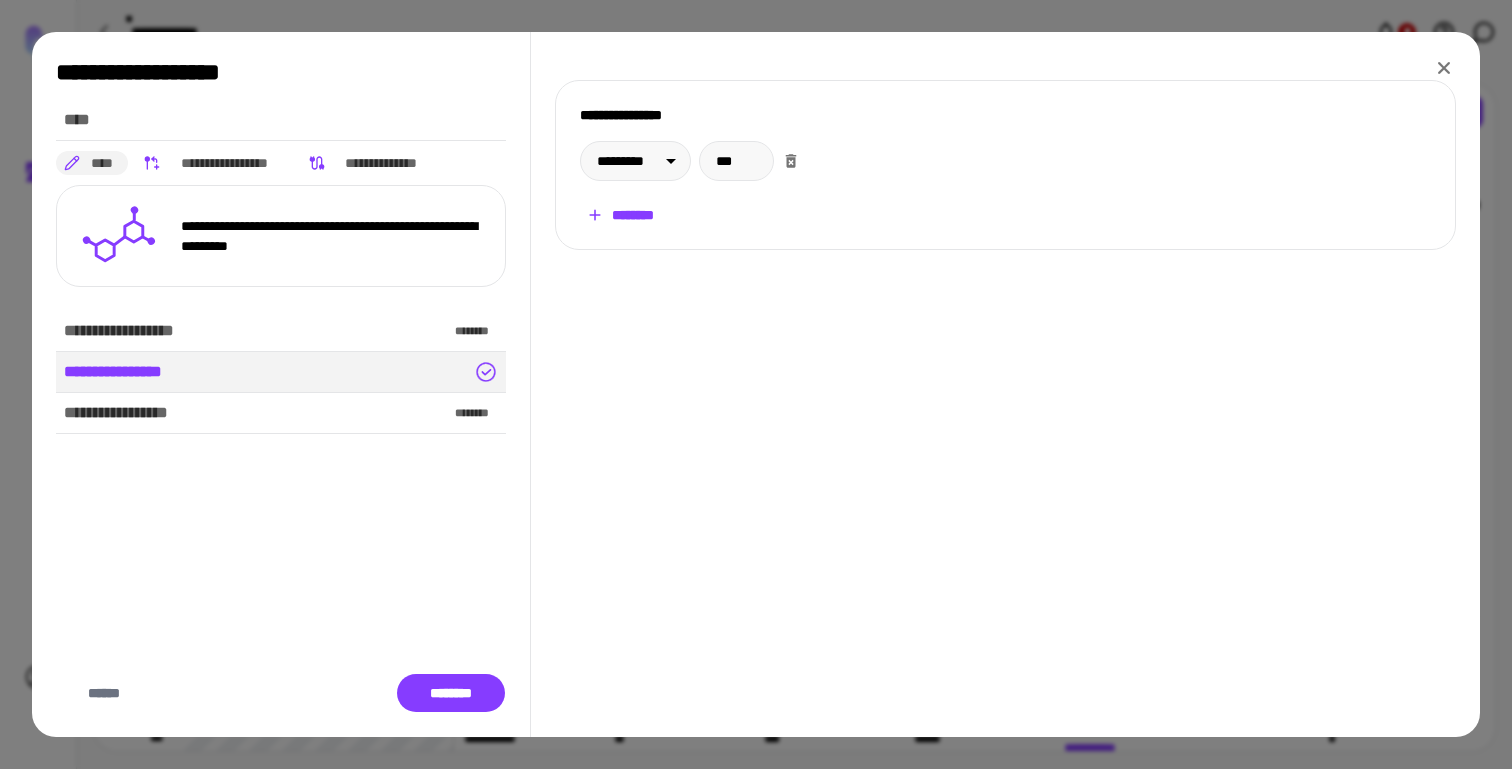click on "**********" at bounding box center (1005, 165) 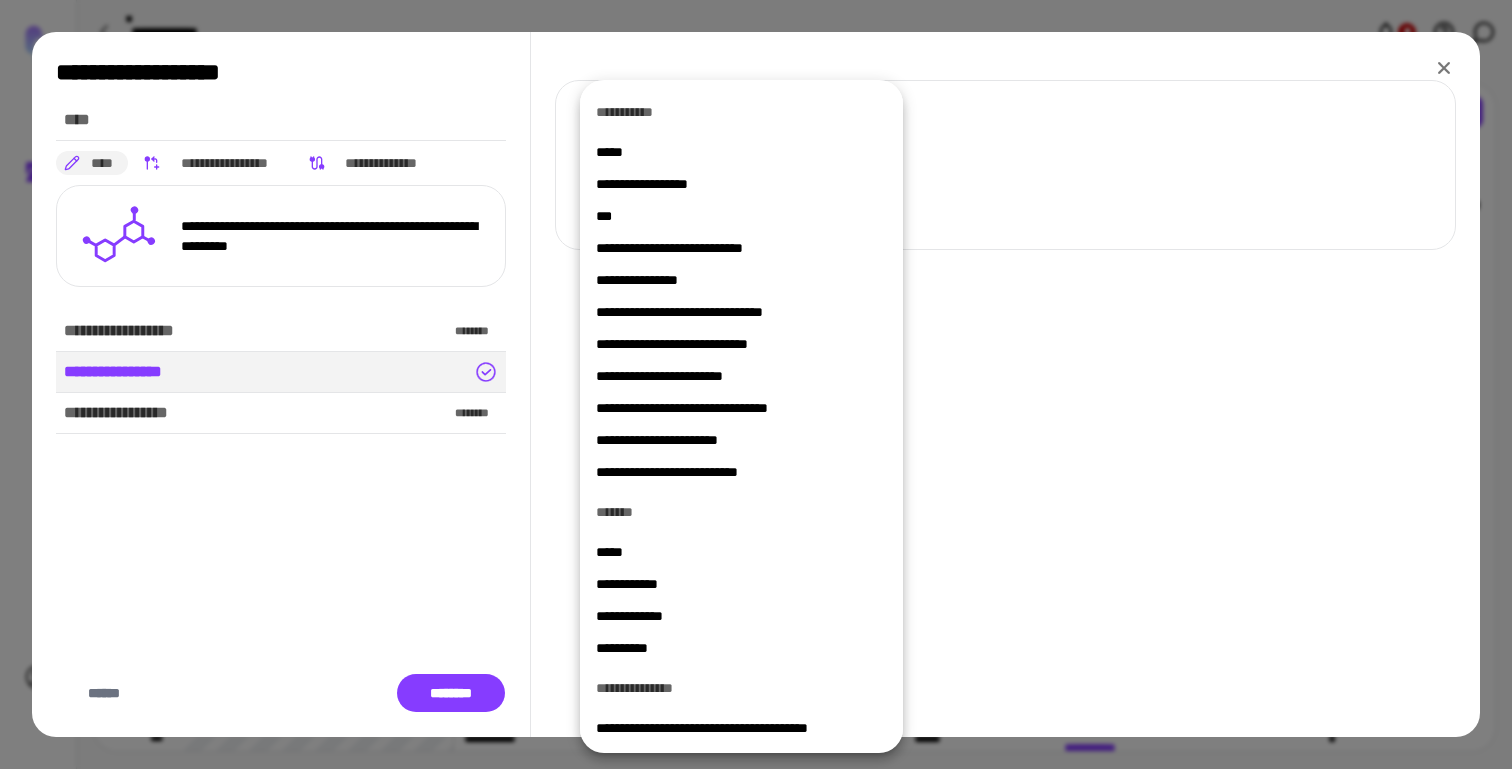 click on "***" at bounding box center (741, 216) 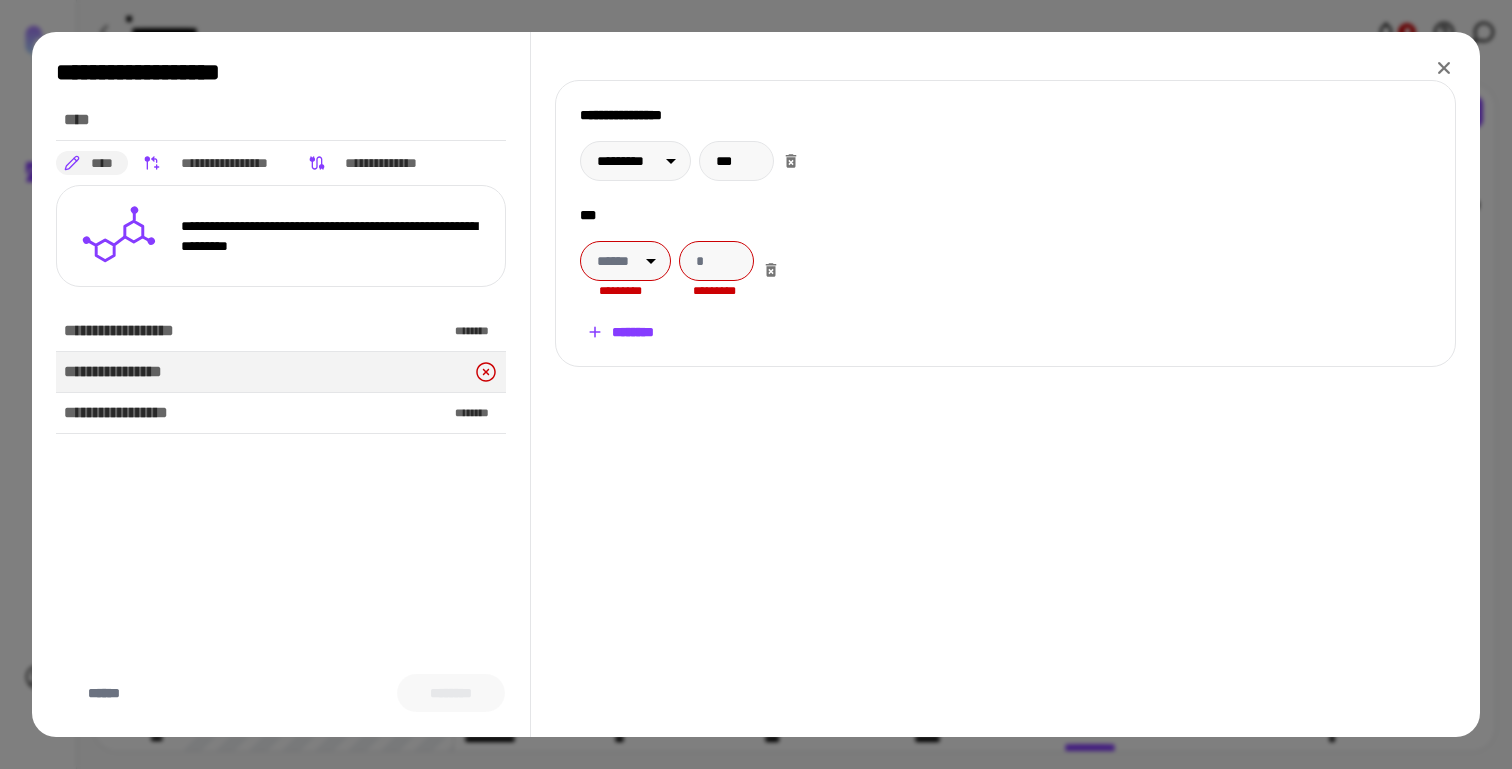 click 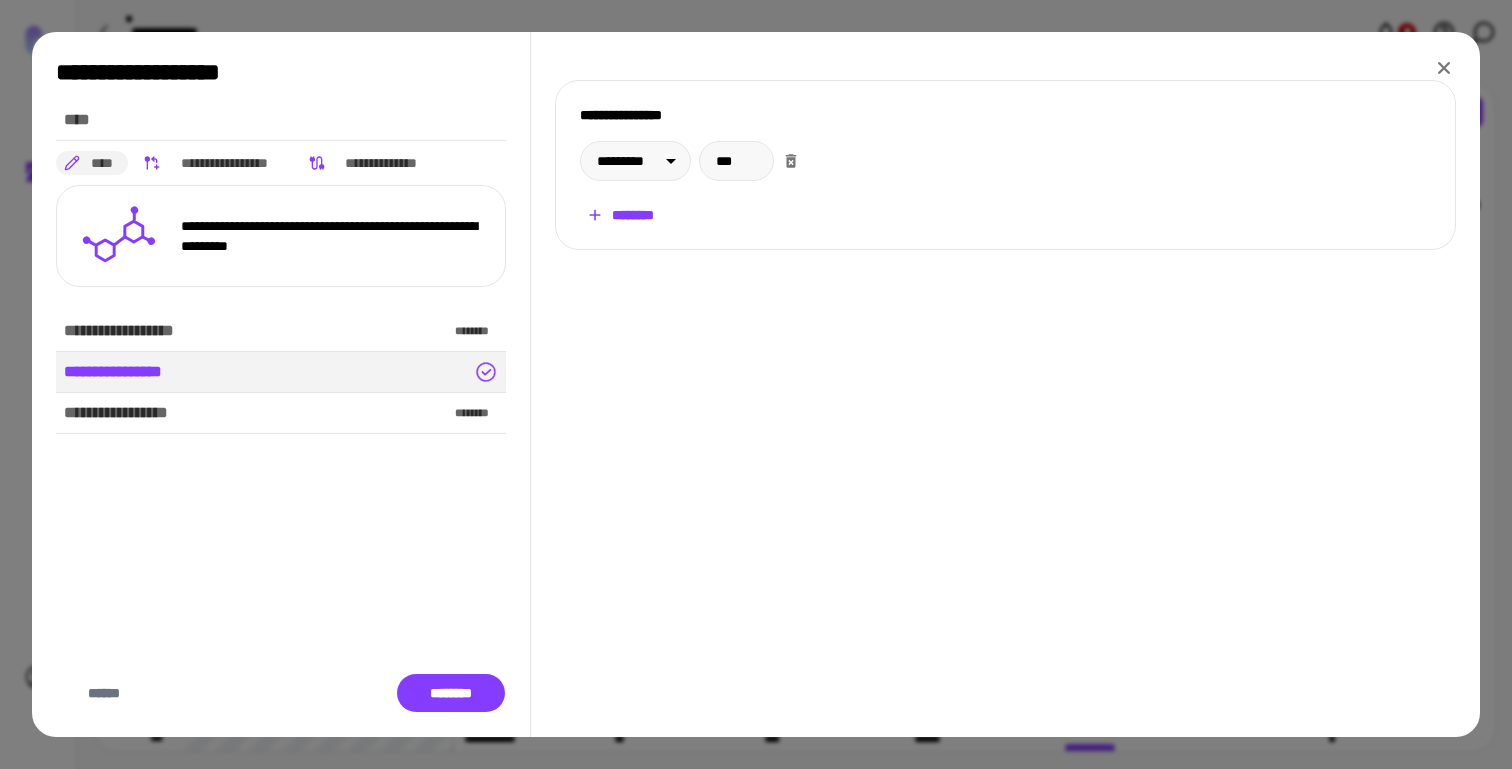 click on "********" at bounding box center (620, 215) 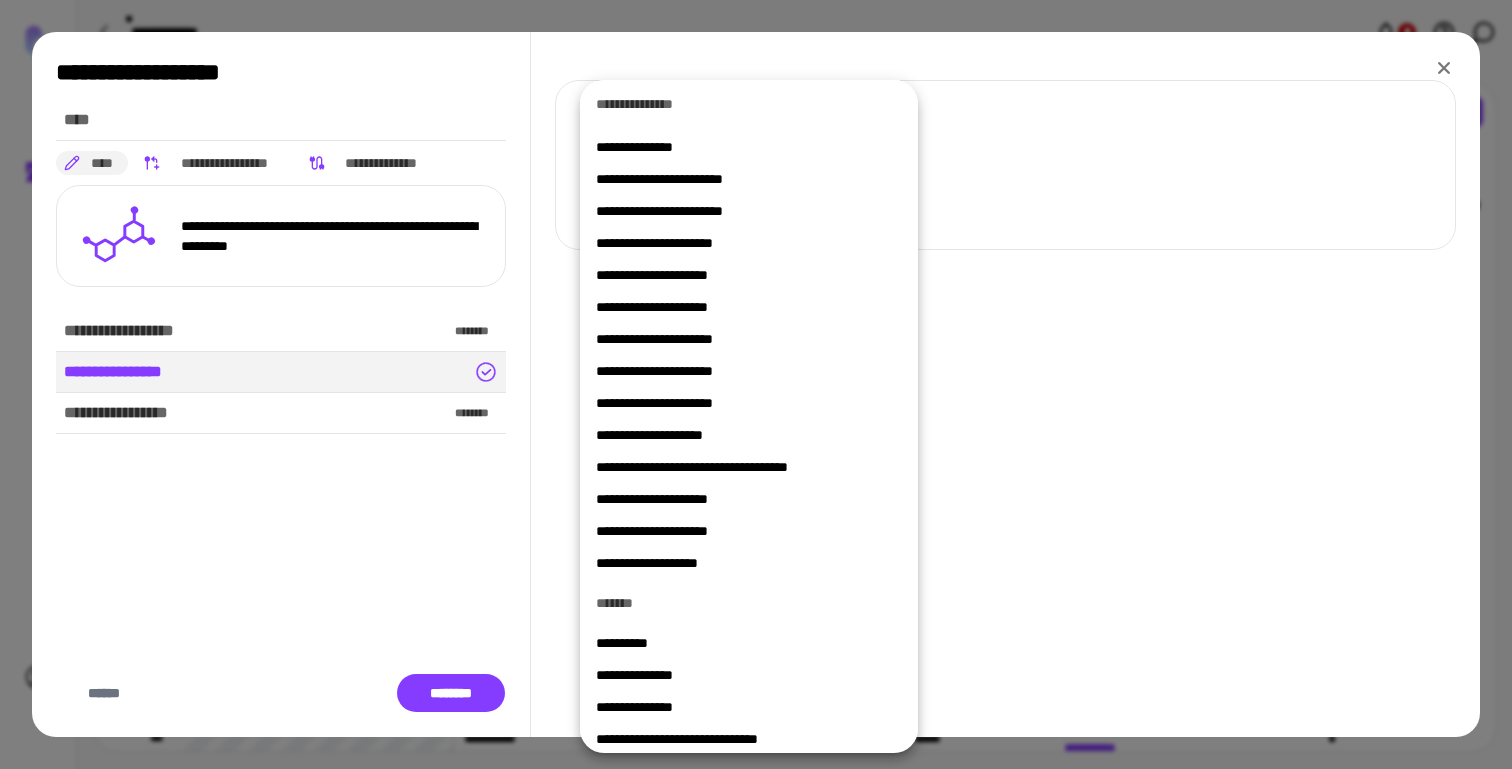 scroll, scrollTop: 1455, scrollLeft: 0, axis: vertical 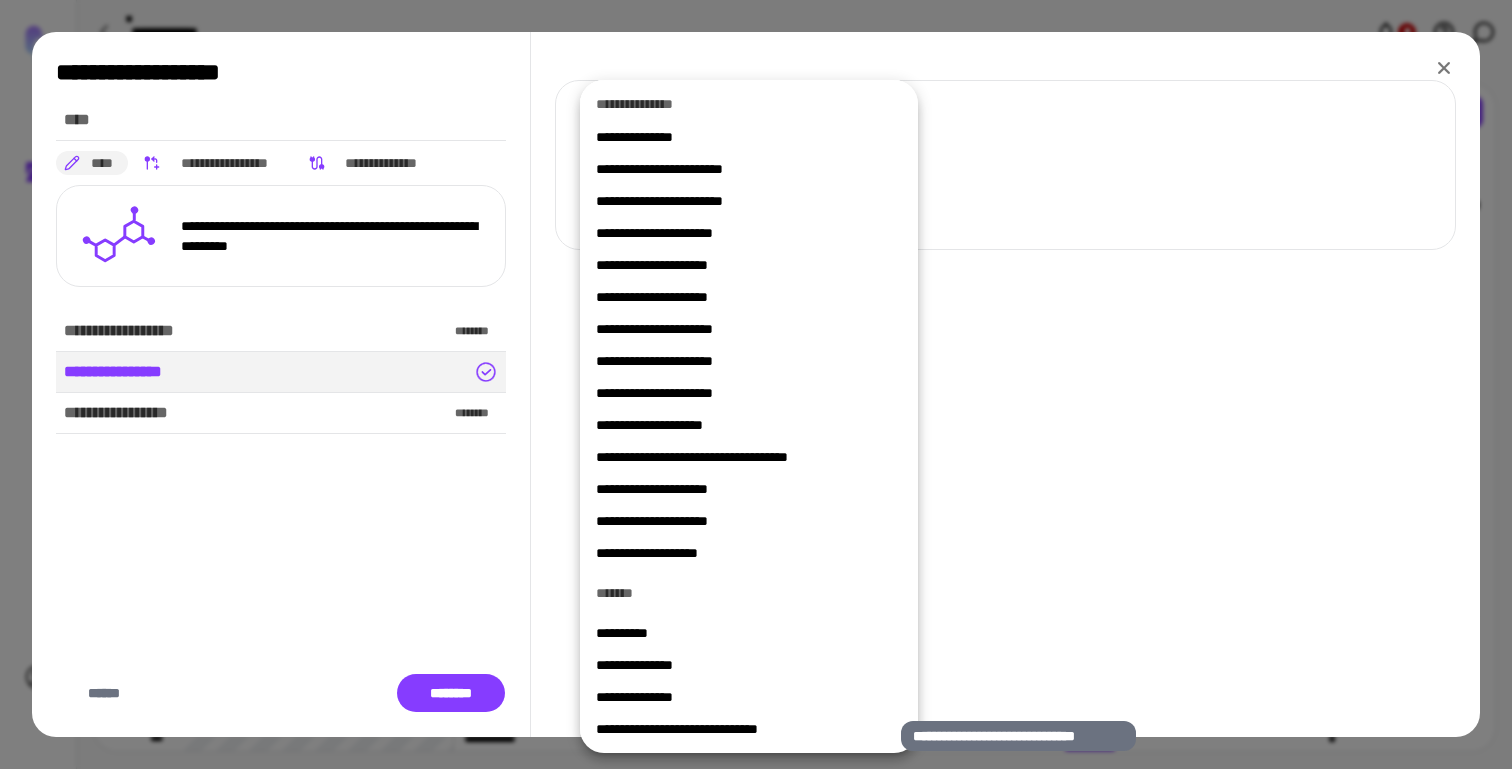 click on "**********" at bounding box center (741, 729) 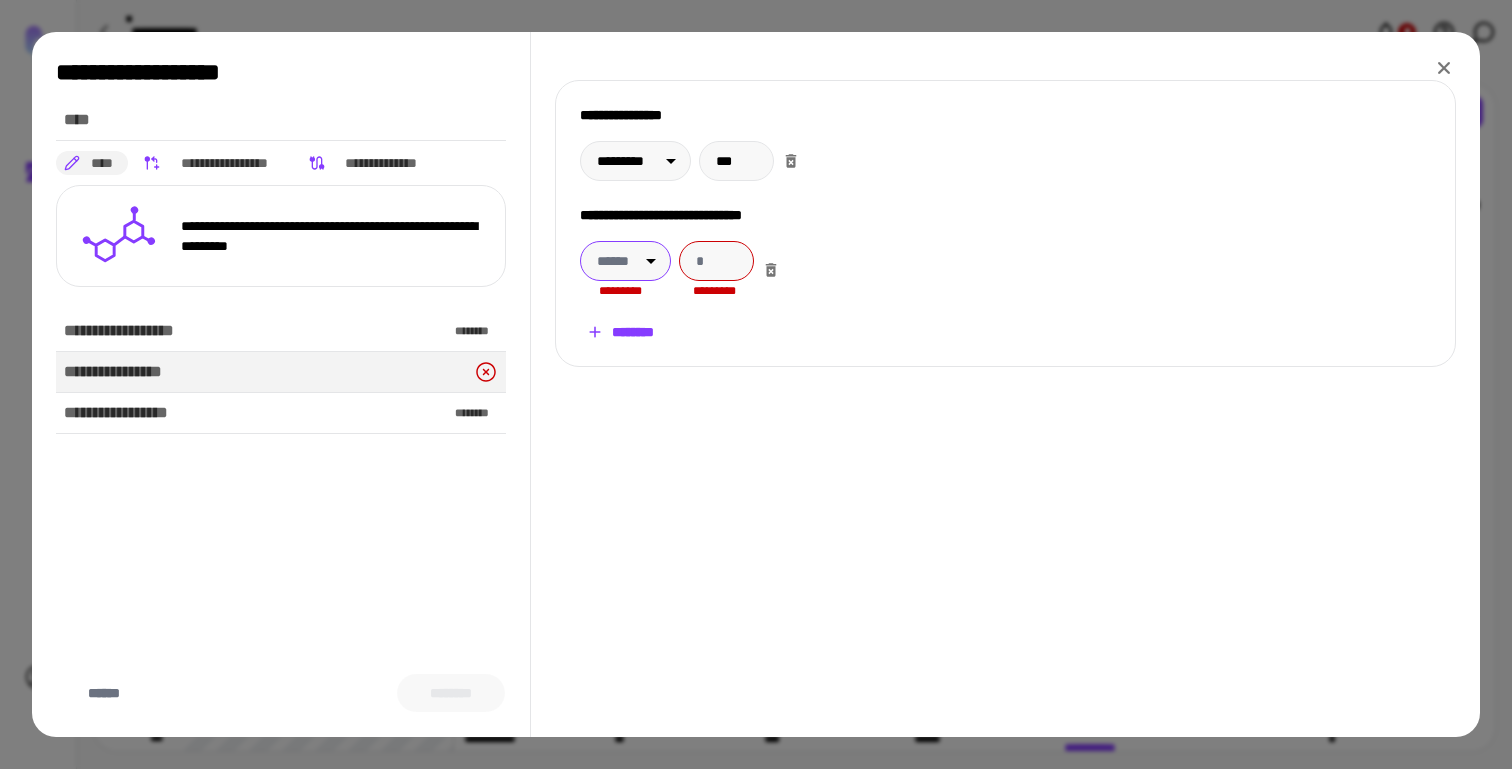 click on "**********" at bounding box center (756, 384) 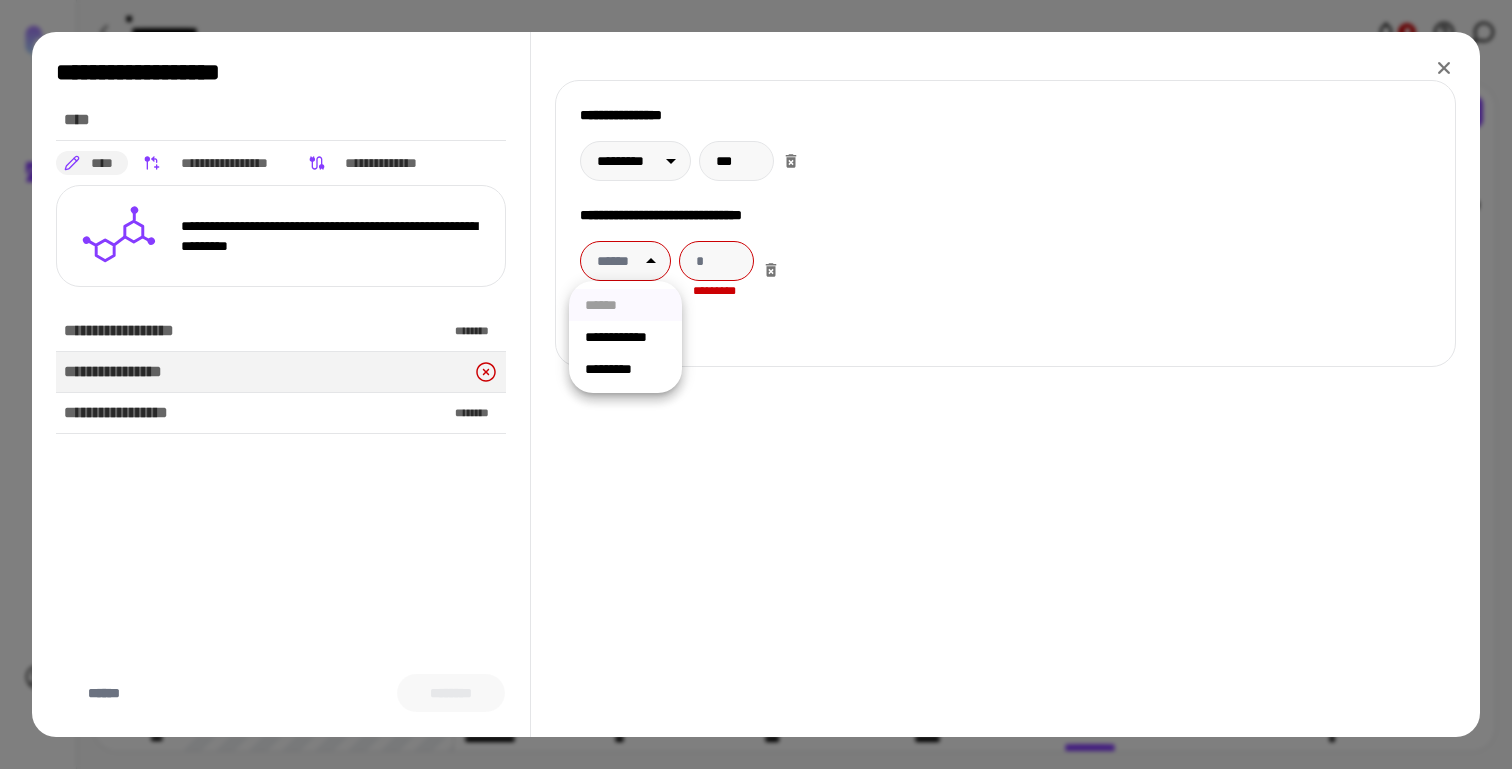 click on "**********" at bounding box center (625, 337) 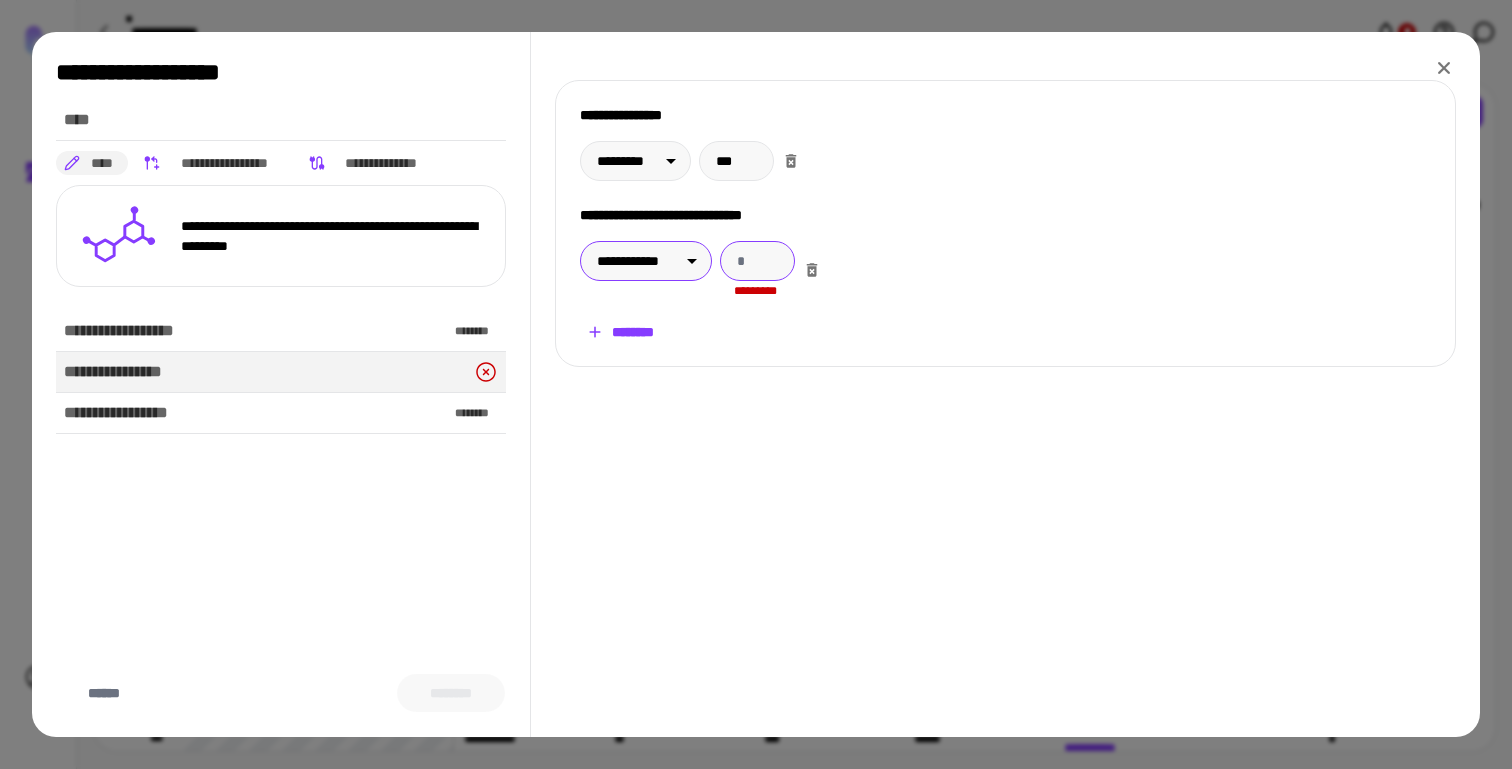 click at bounding box center [757, 261] 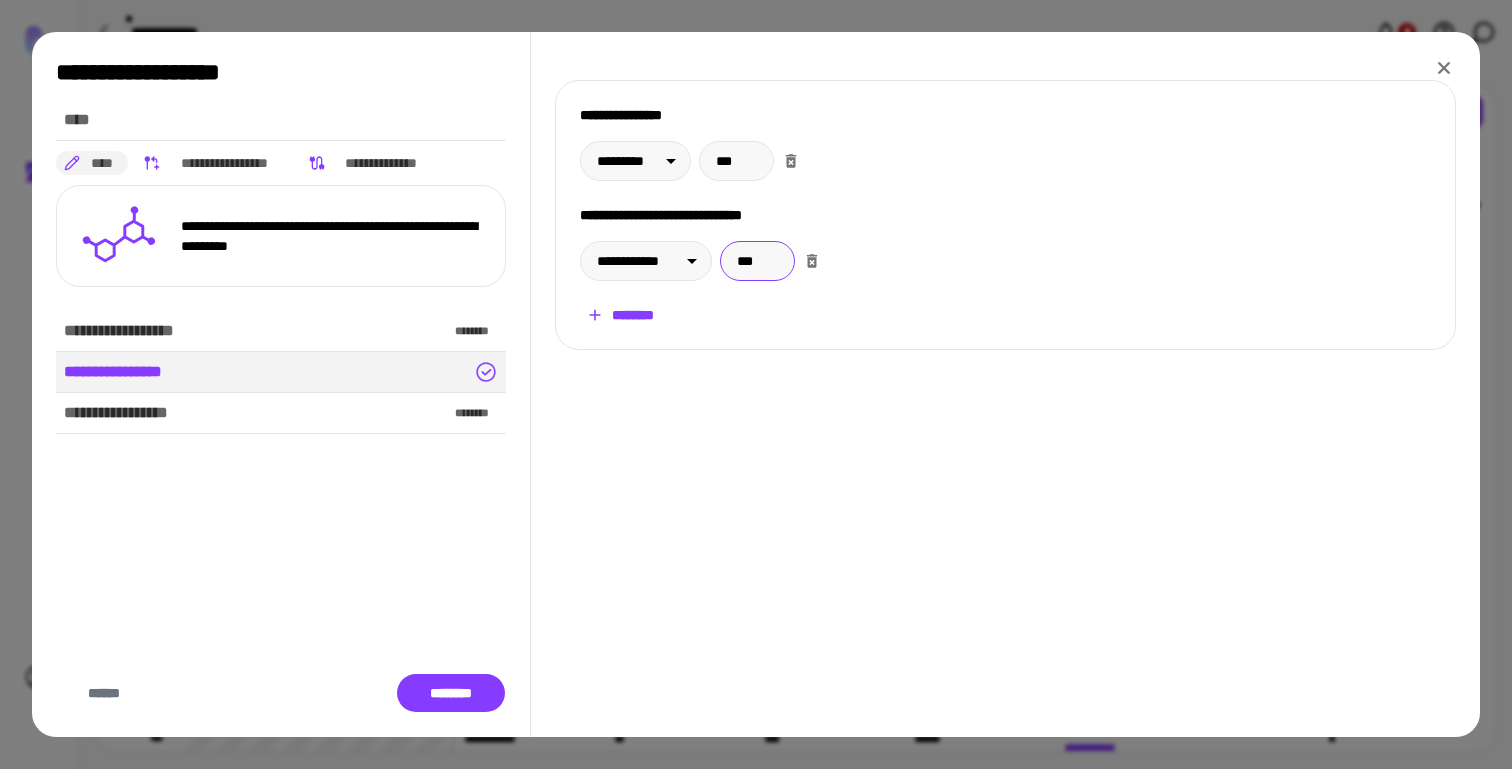 type on "***" 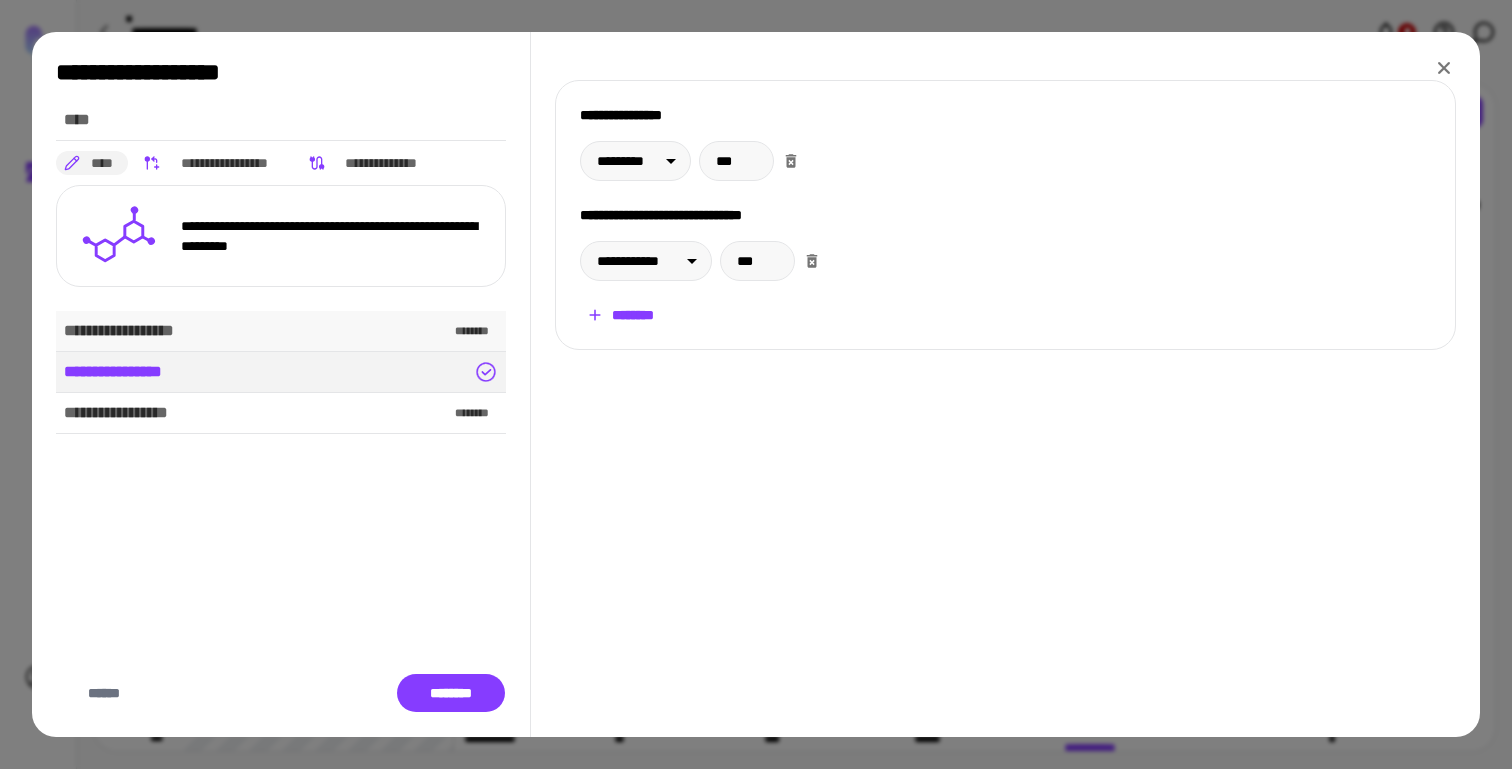 click on "**********" at bounding box center (281, 331) 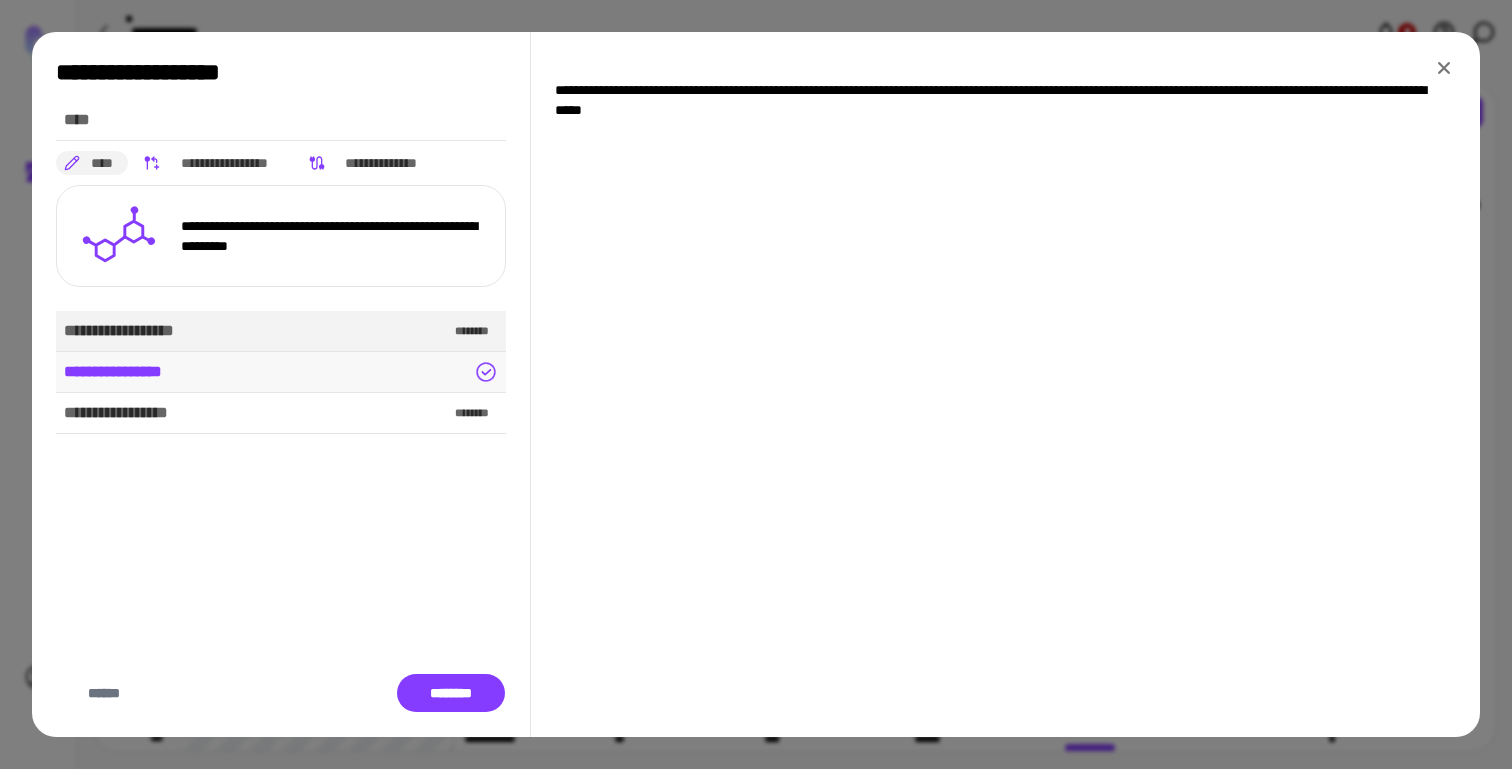 click on "**********" at bounding box center (281, 372) 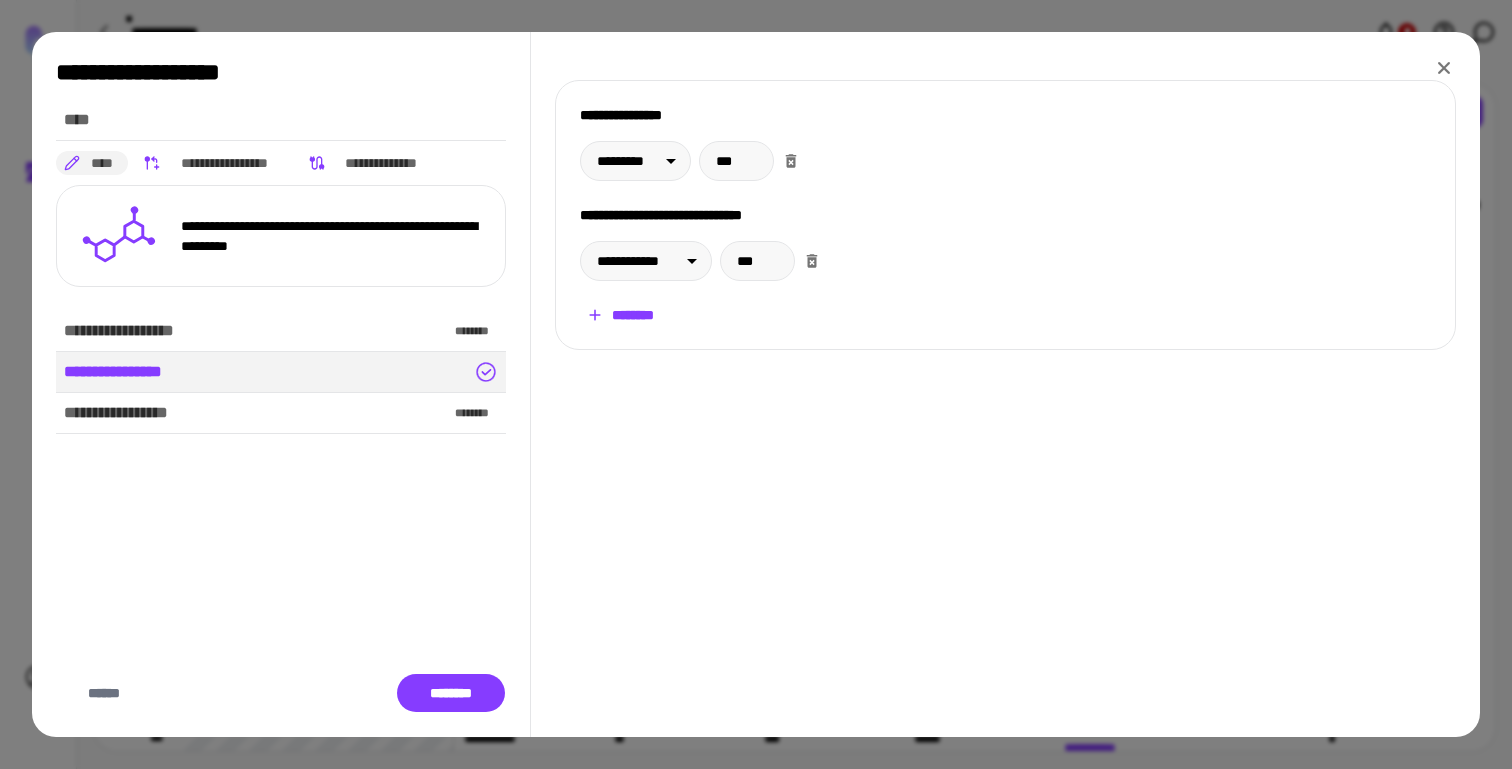 click on "**********" at bounding box center [281, 163] 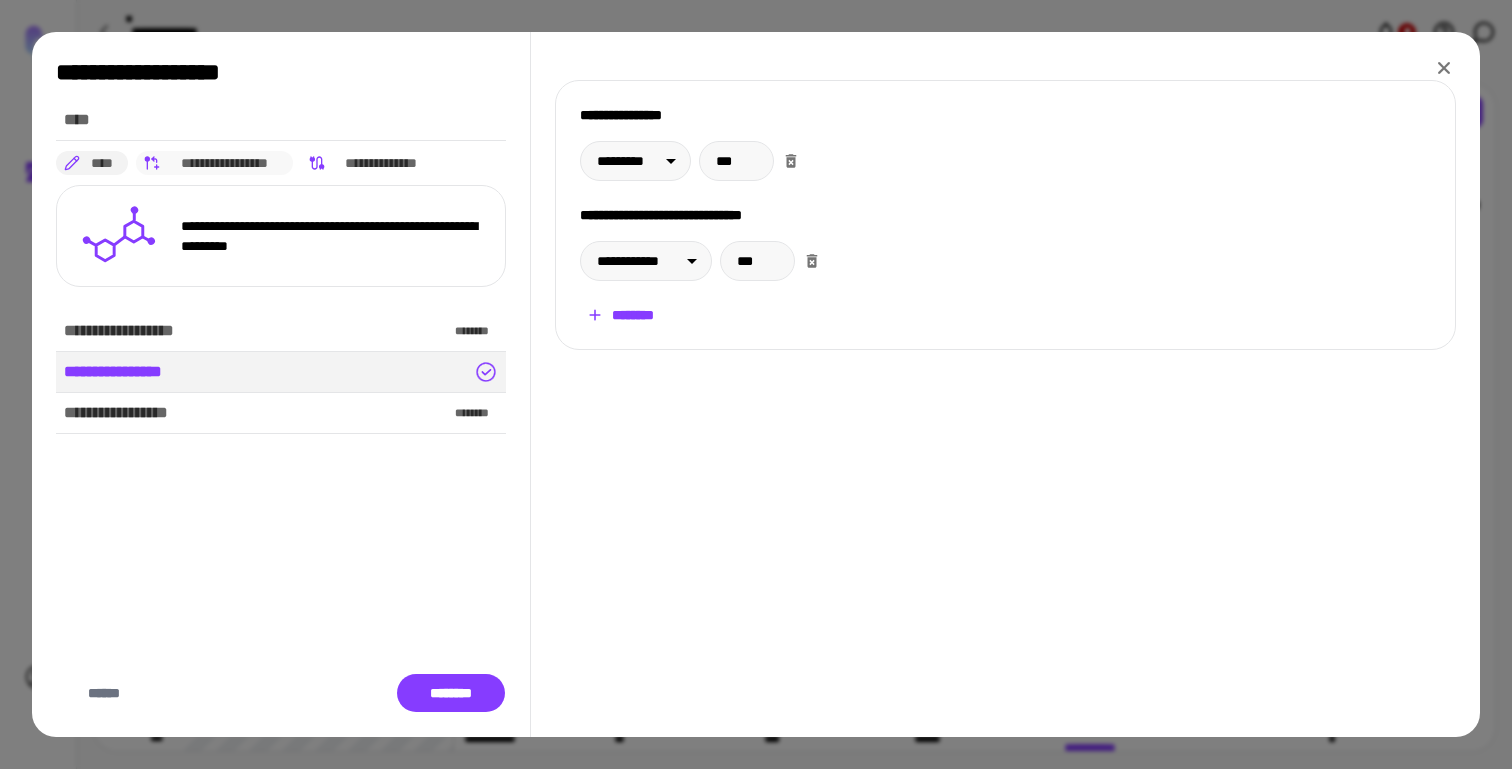 click on "**********" at bounding box center [225, 163] 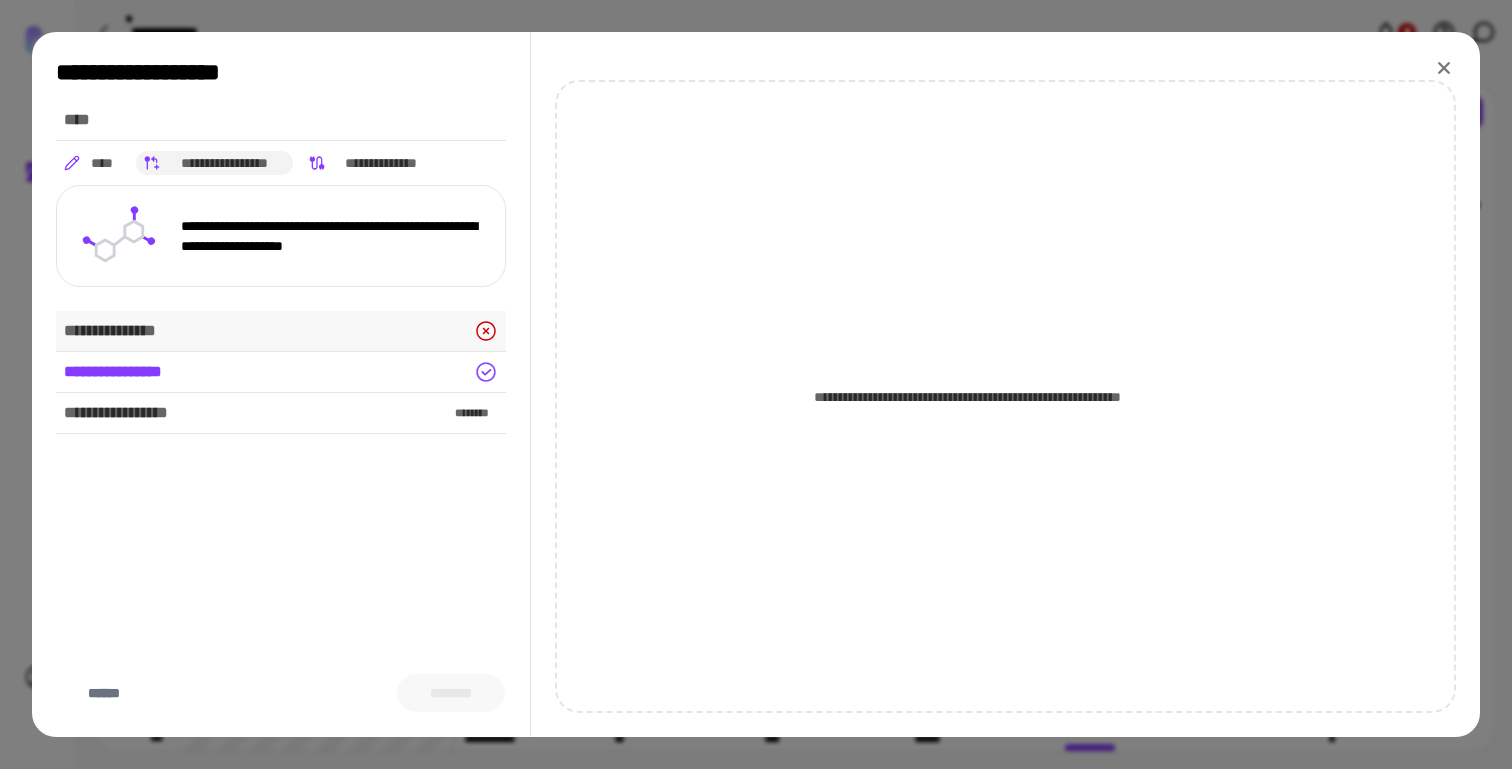 click on "**********" at bounding box center [281, 331] 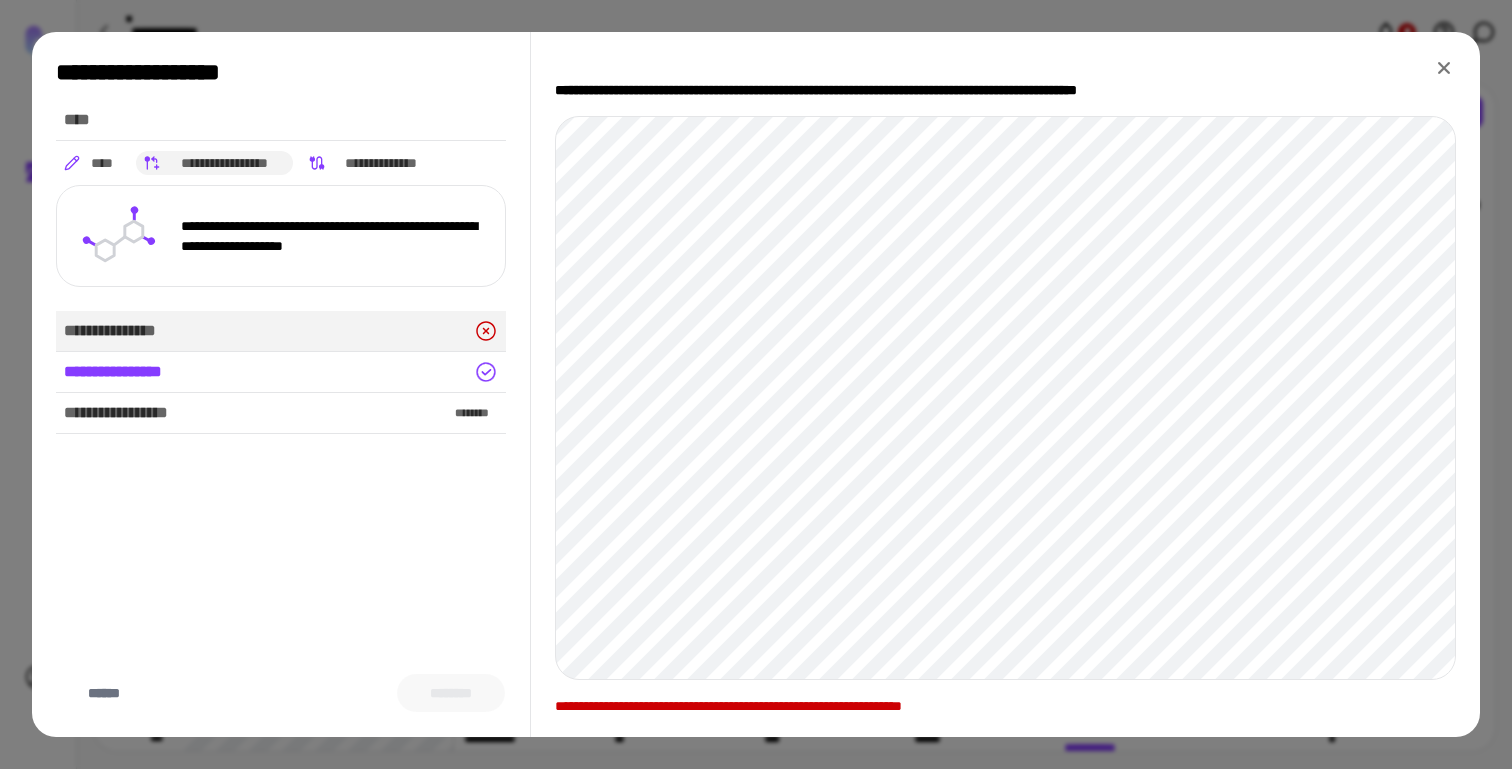 click 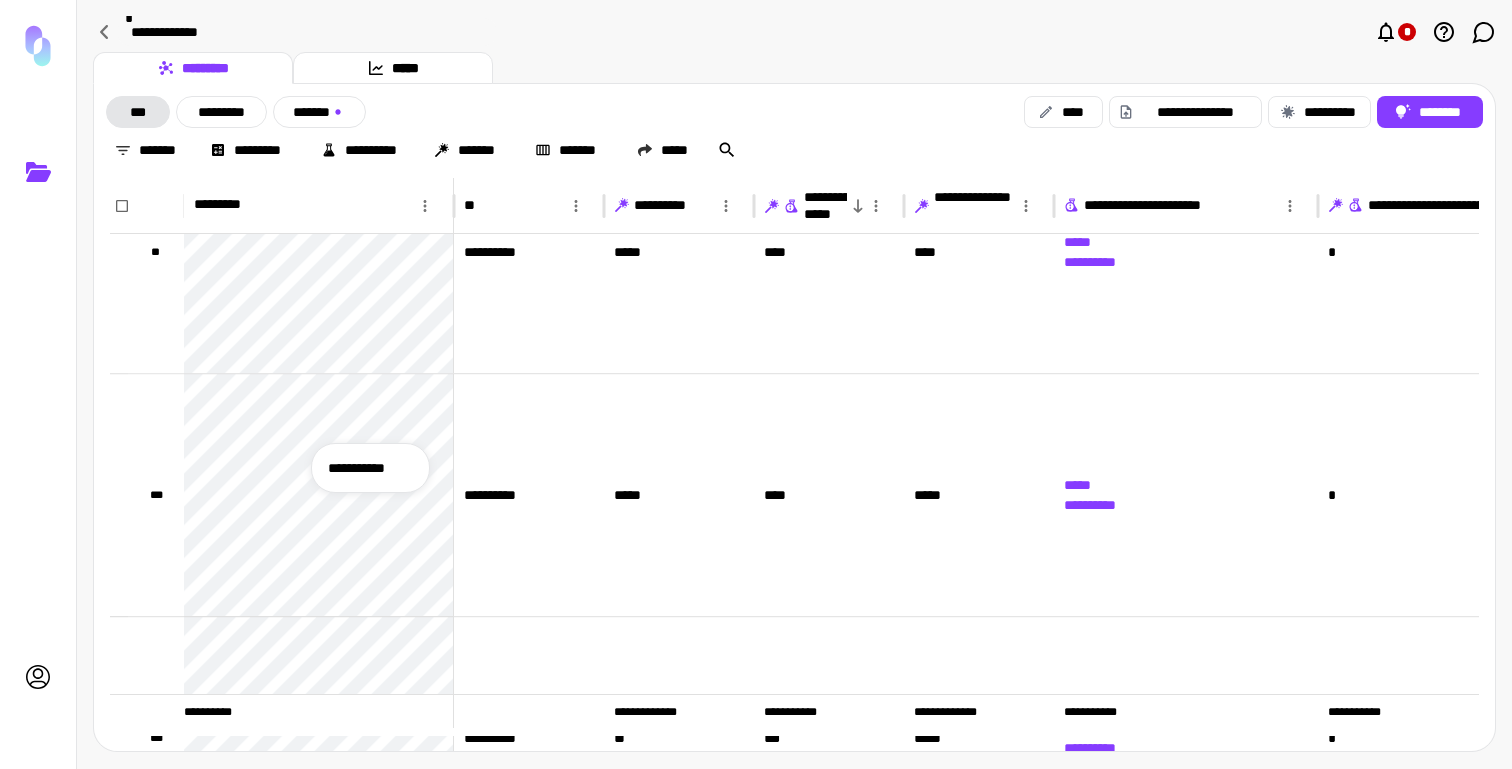 click on "**********" at bounding box center (370, 468) 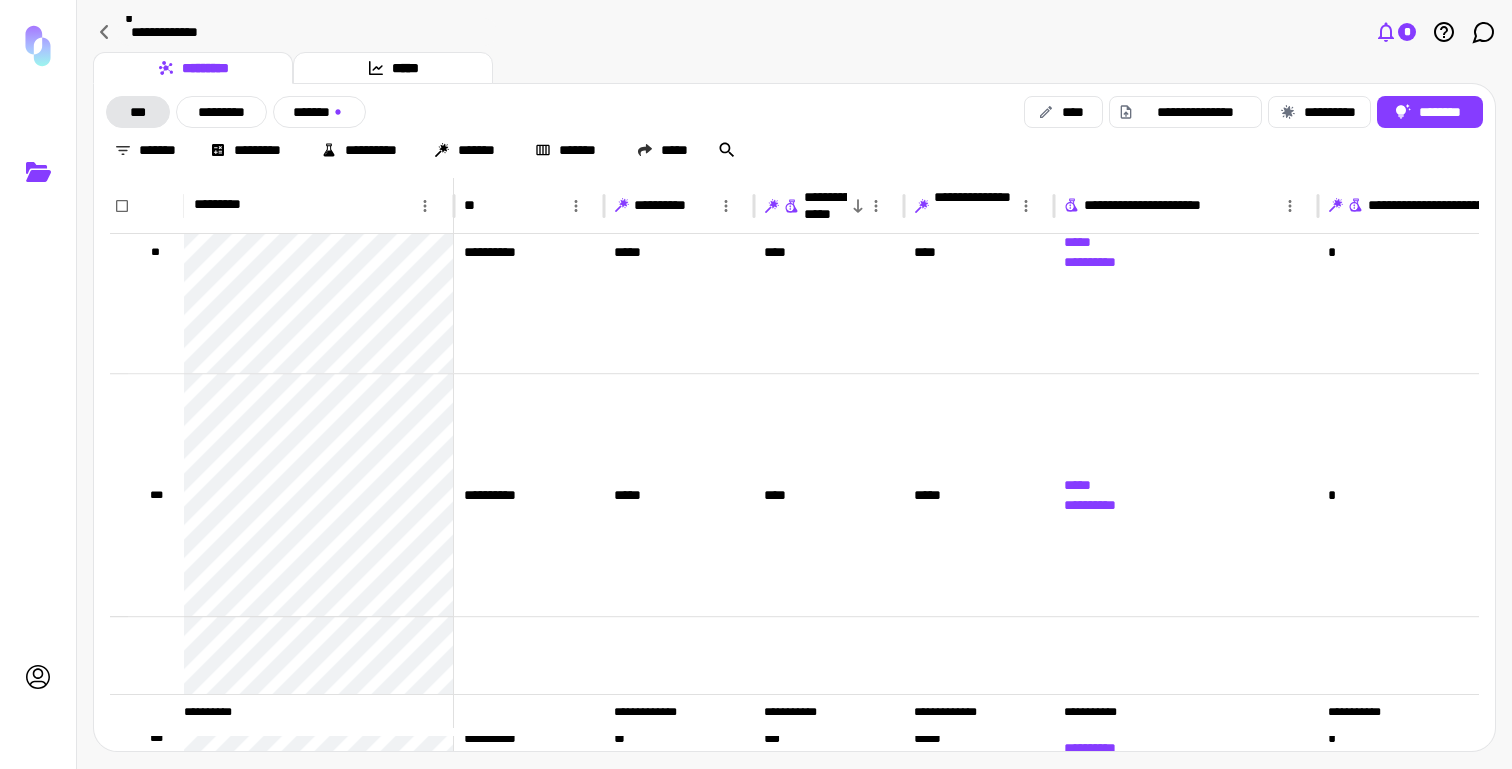 click 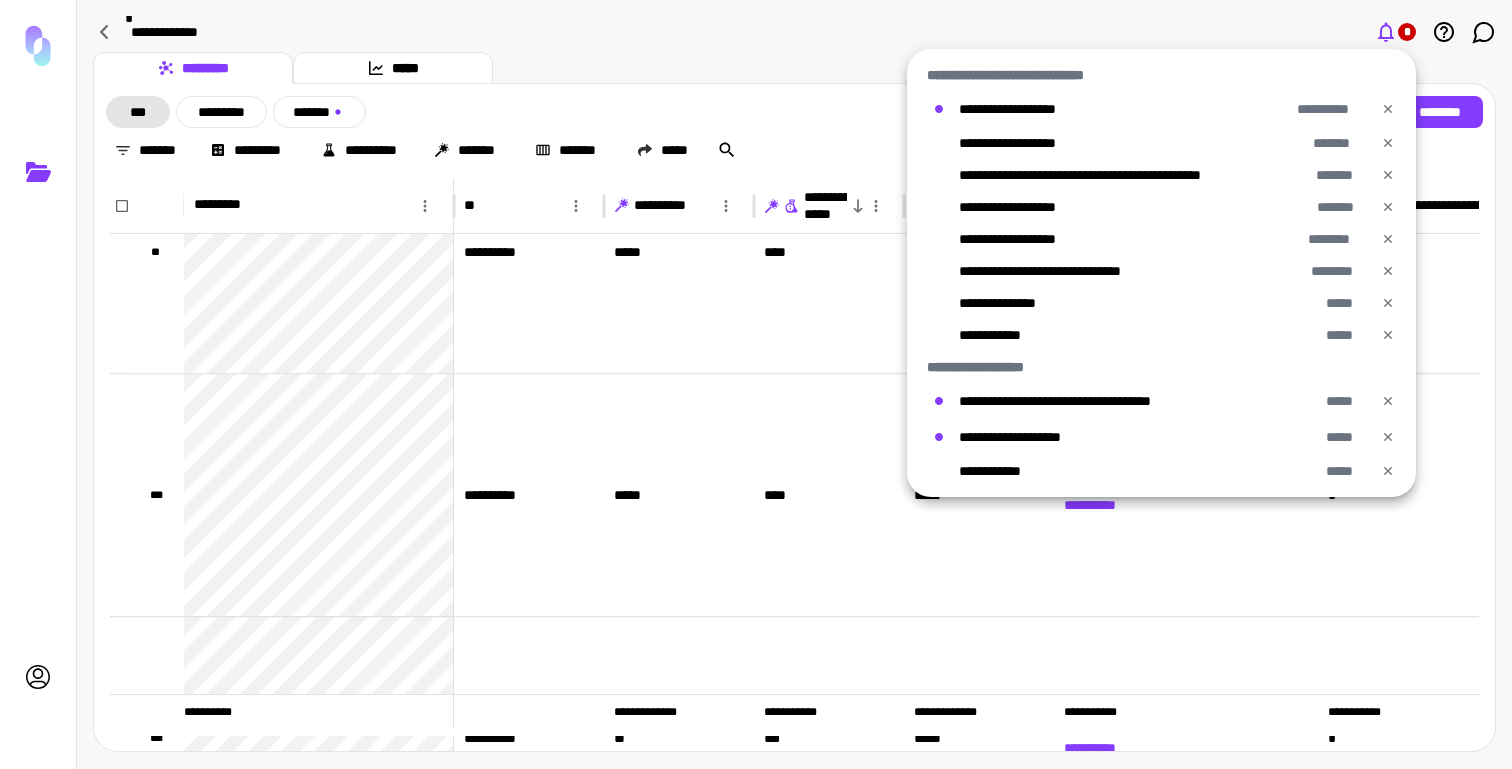 click at bounding box center (756, 384) 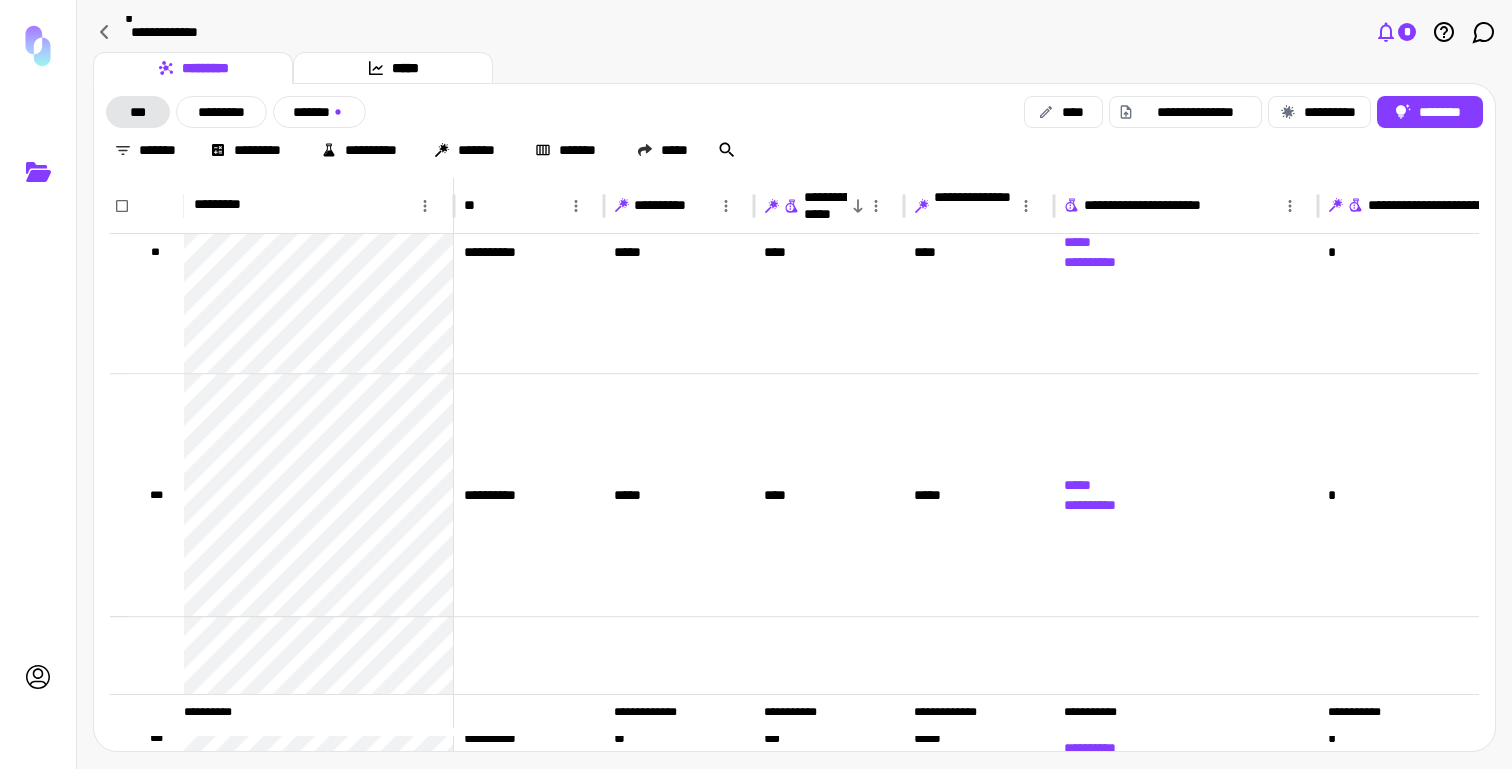 click 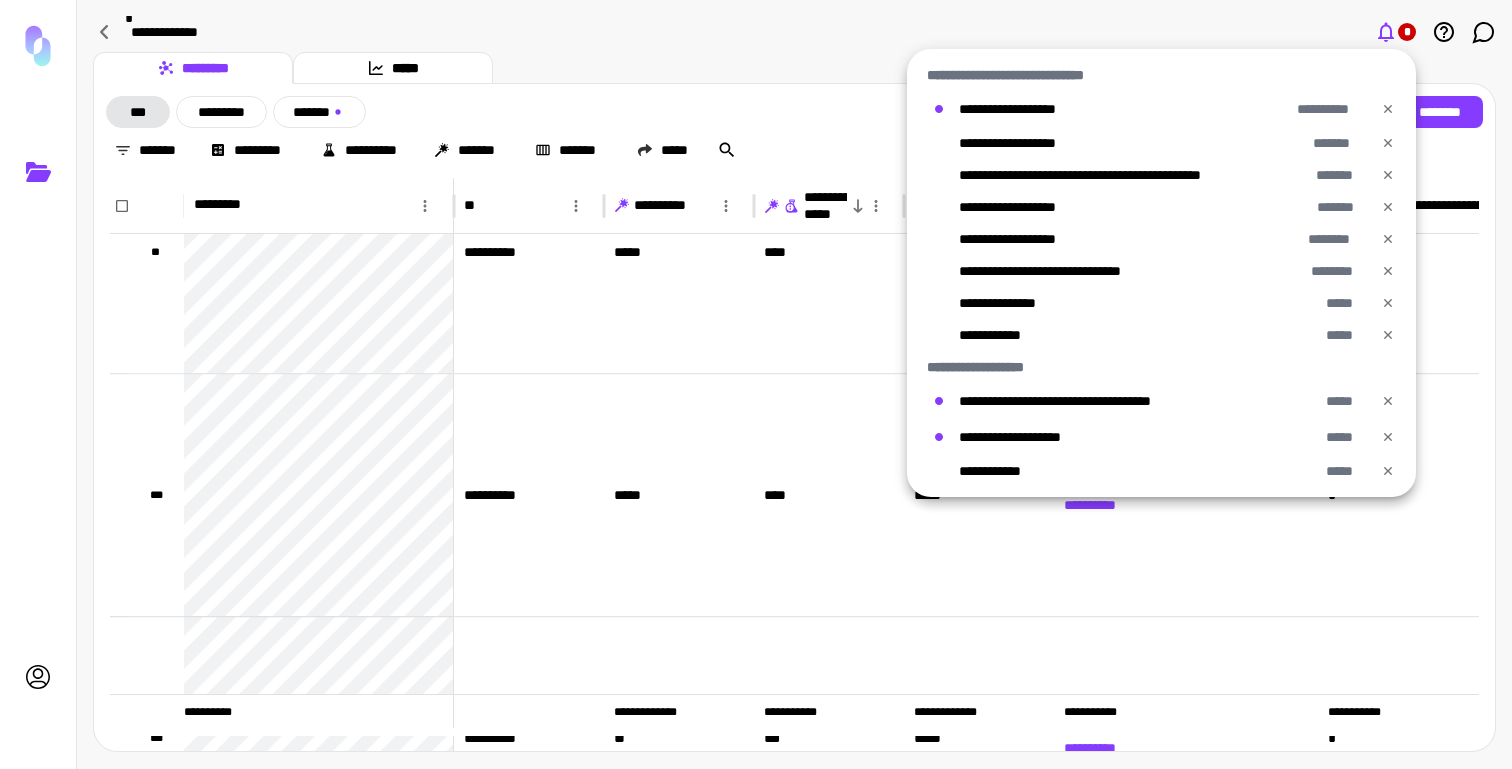 click at bounding box center [756, 384] 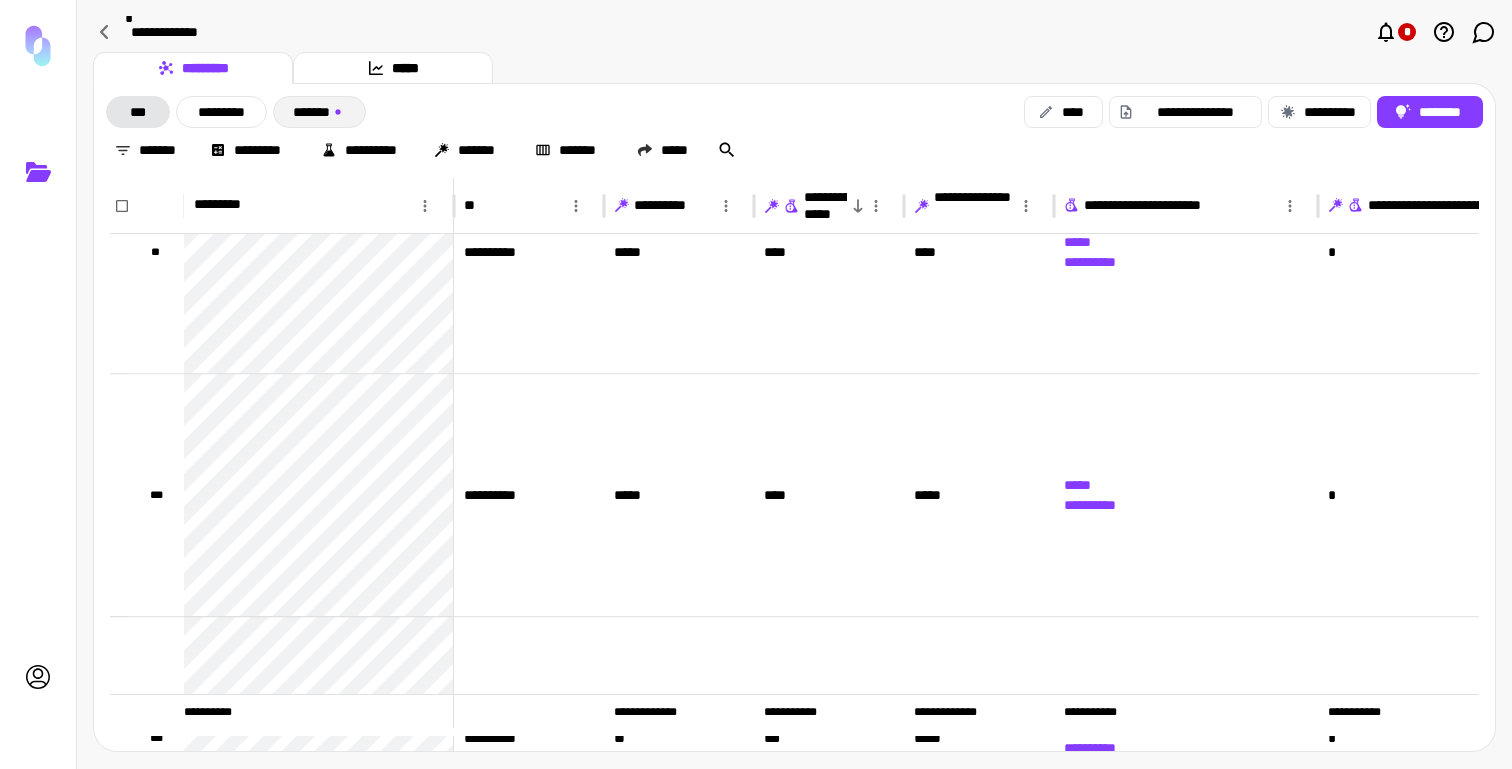 click on "*******" at bounding box center [319, 112] 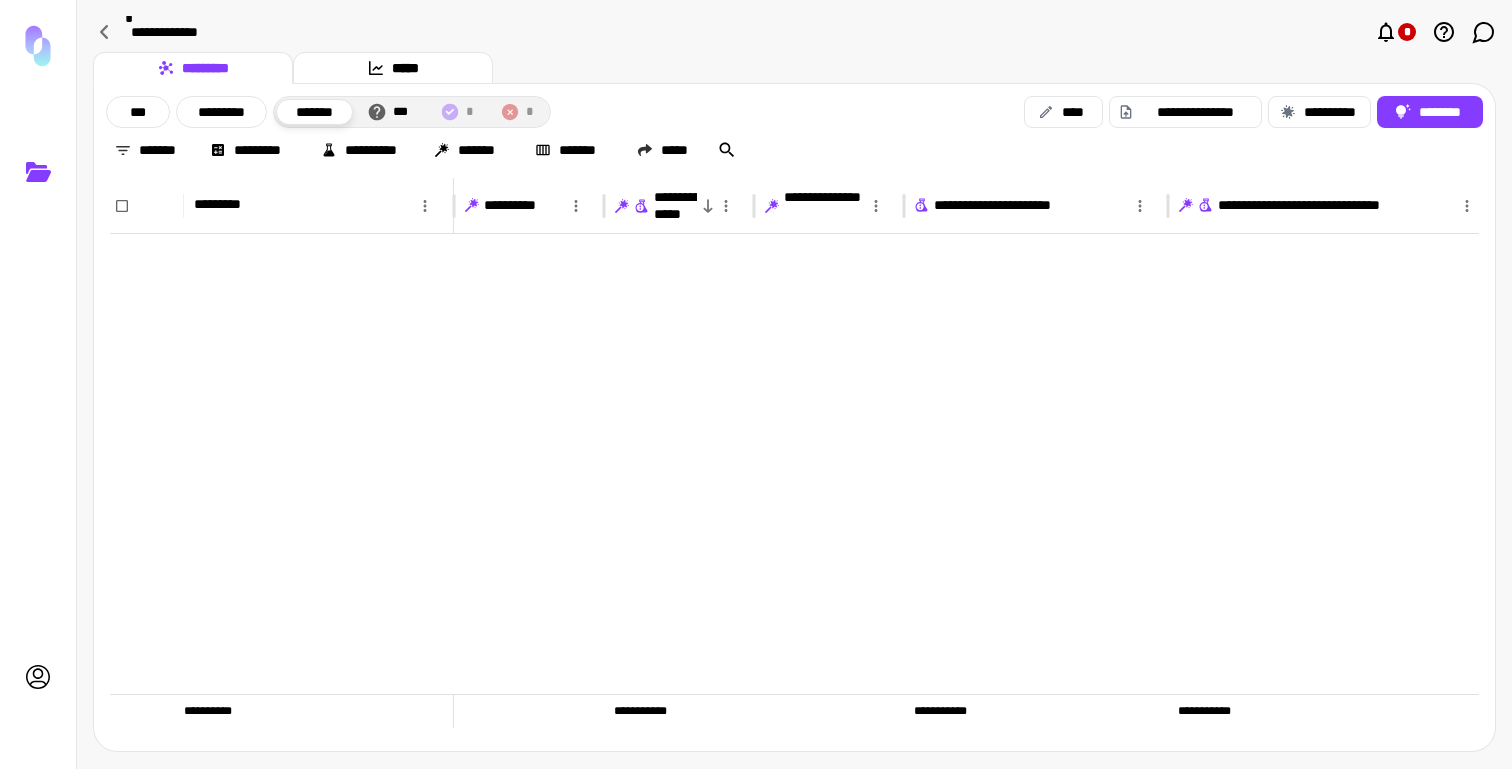 scroll, scrollTop: 1505, scrollLeft: 0, axis: vertical 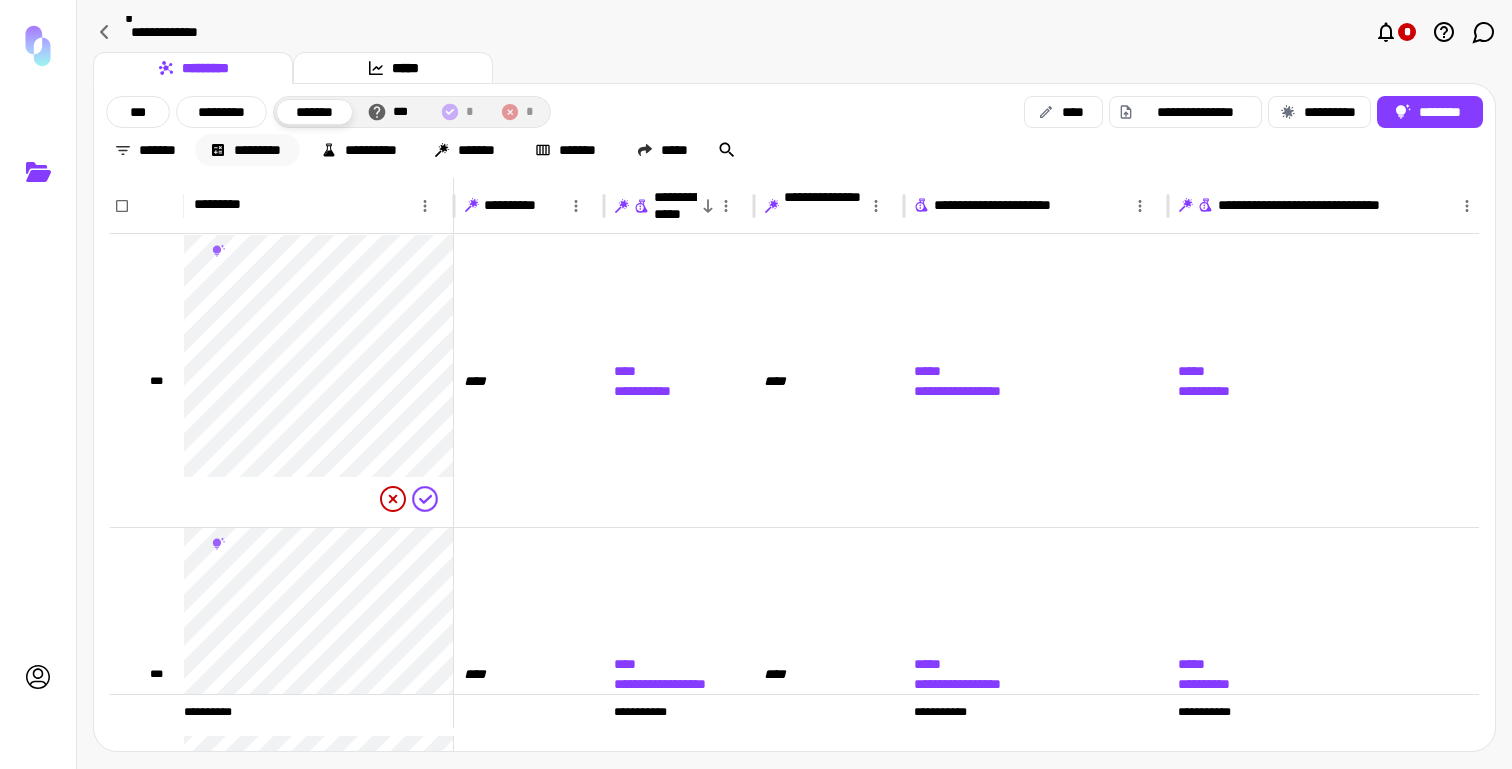 click on "*********" at bounding box center (247, 150) 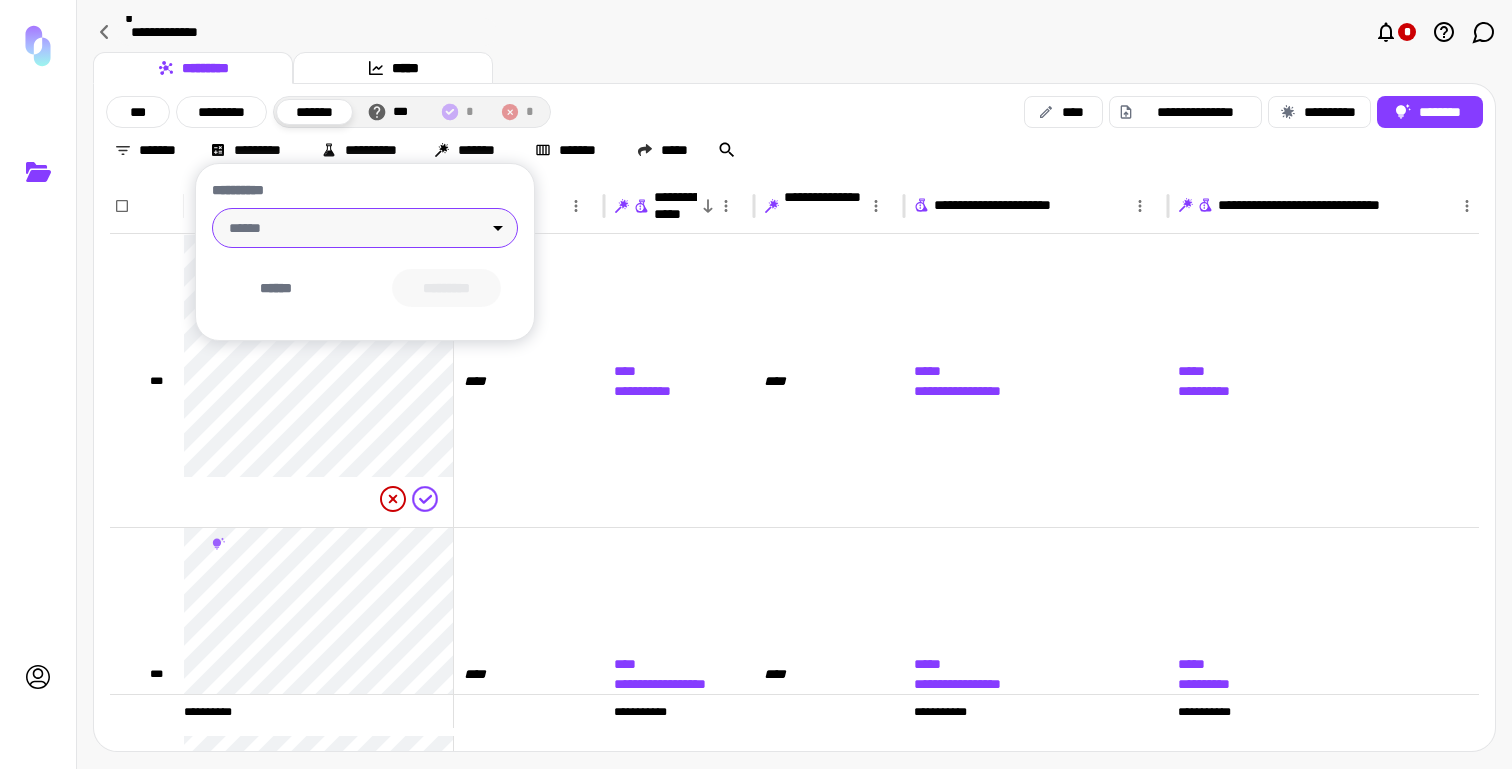click on "**********" at bounding box center [756, 384] 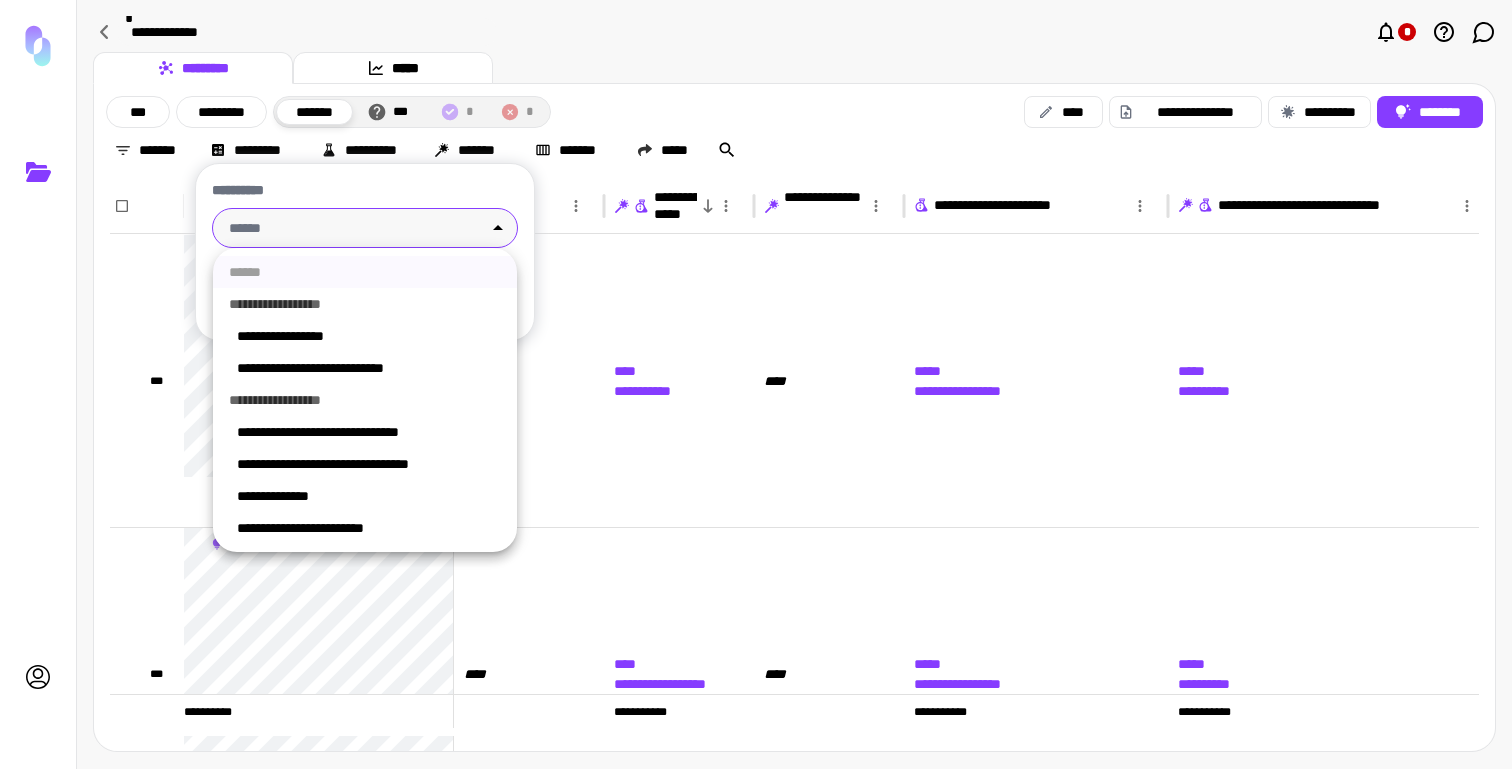 click at bounding box center (756, 384) 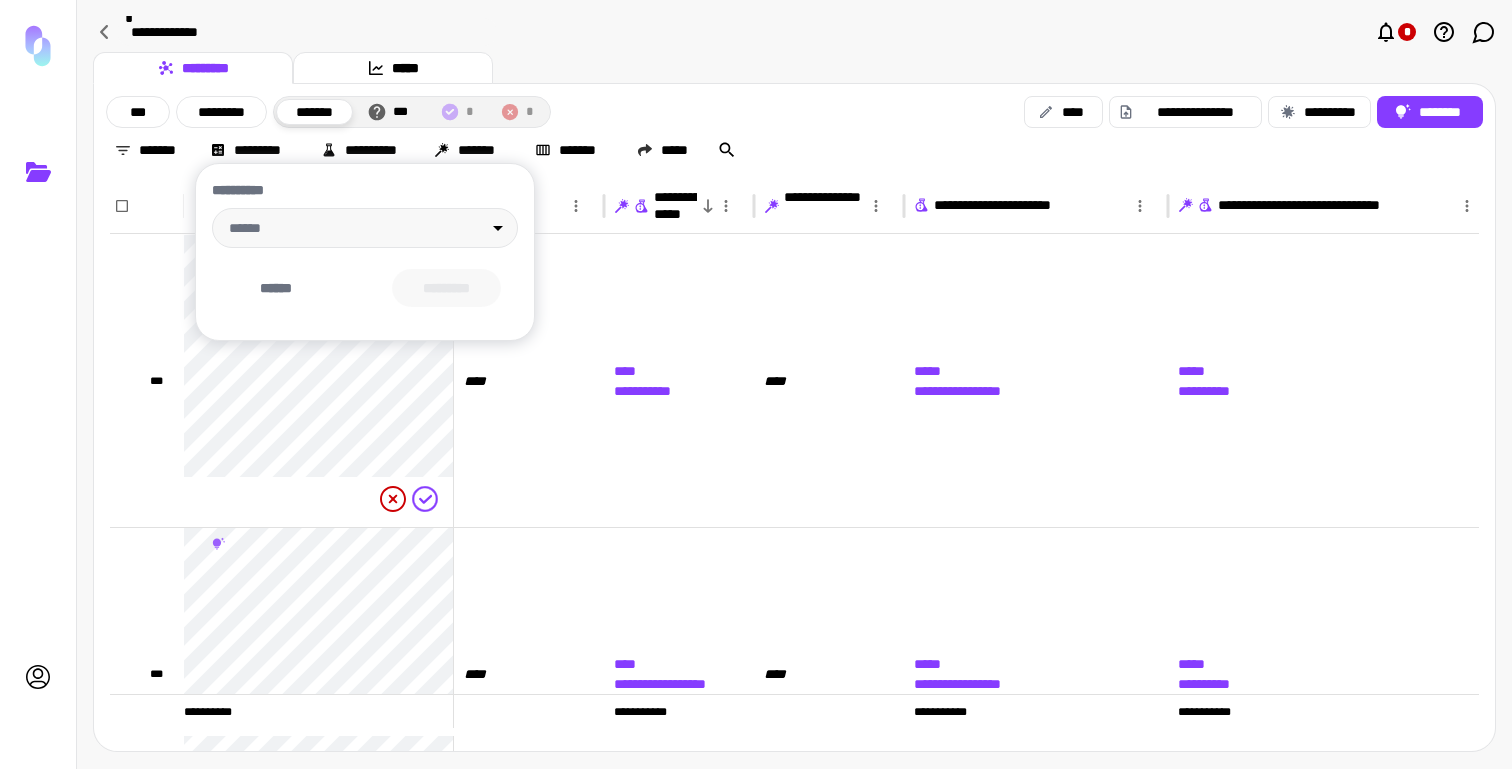 click at bounding box center [756, 384] 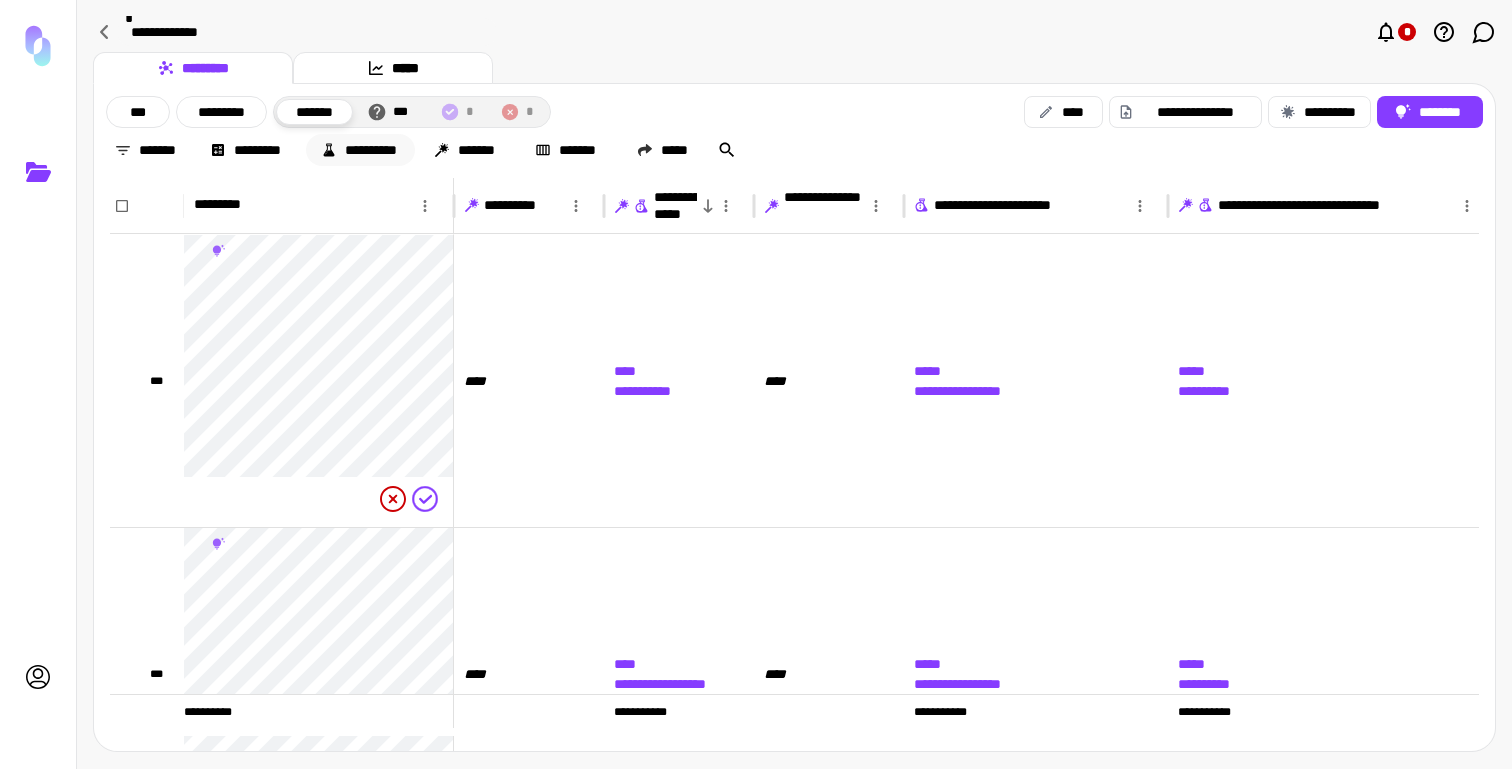 click on "**********" at bounding box center [360, 150] 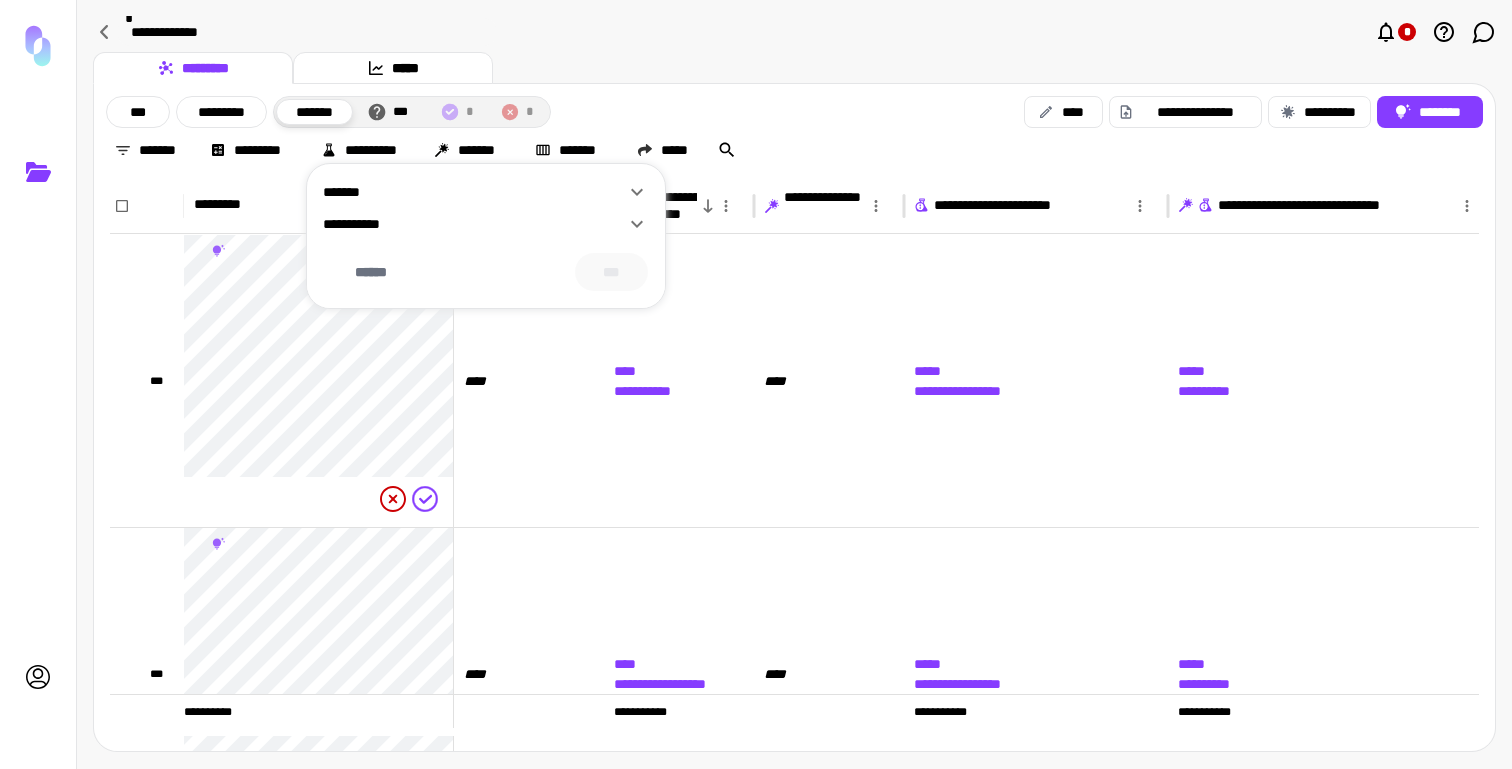 click on "**********" at bounding box center [486, 220] 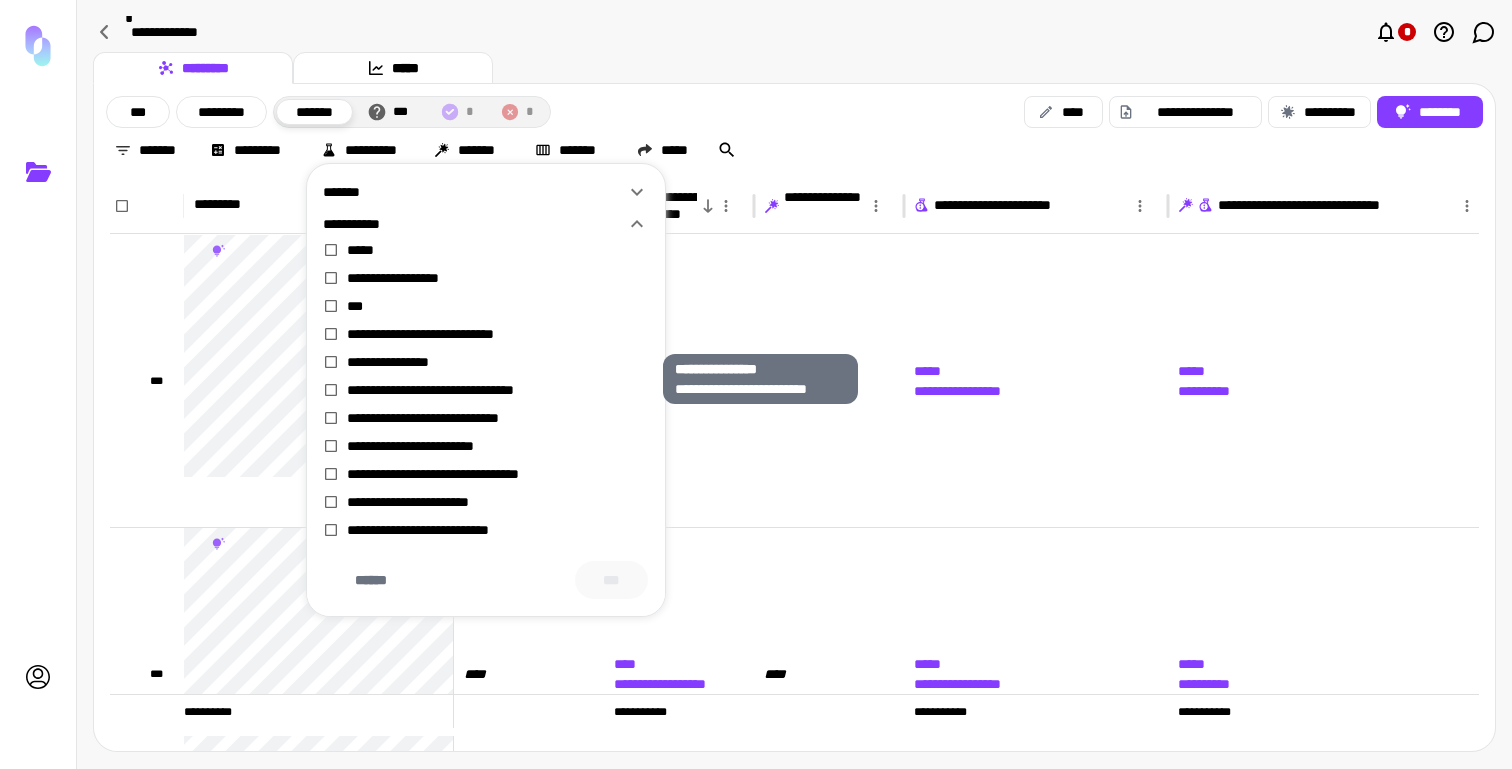 click on "**********" at bounding box center (498, 362) 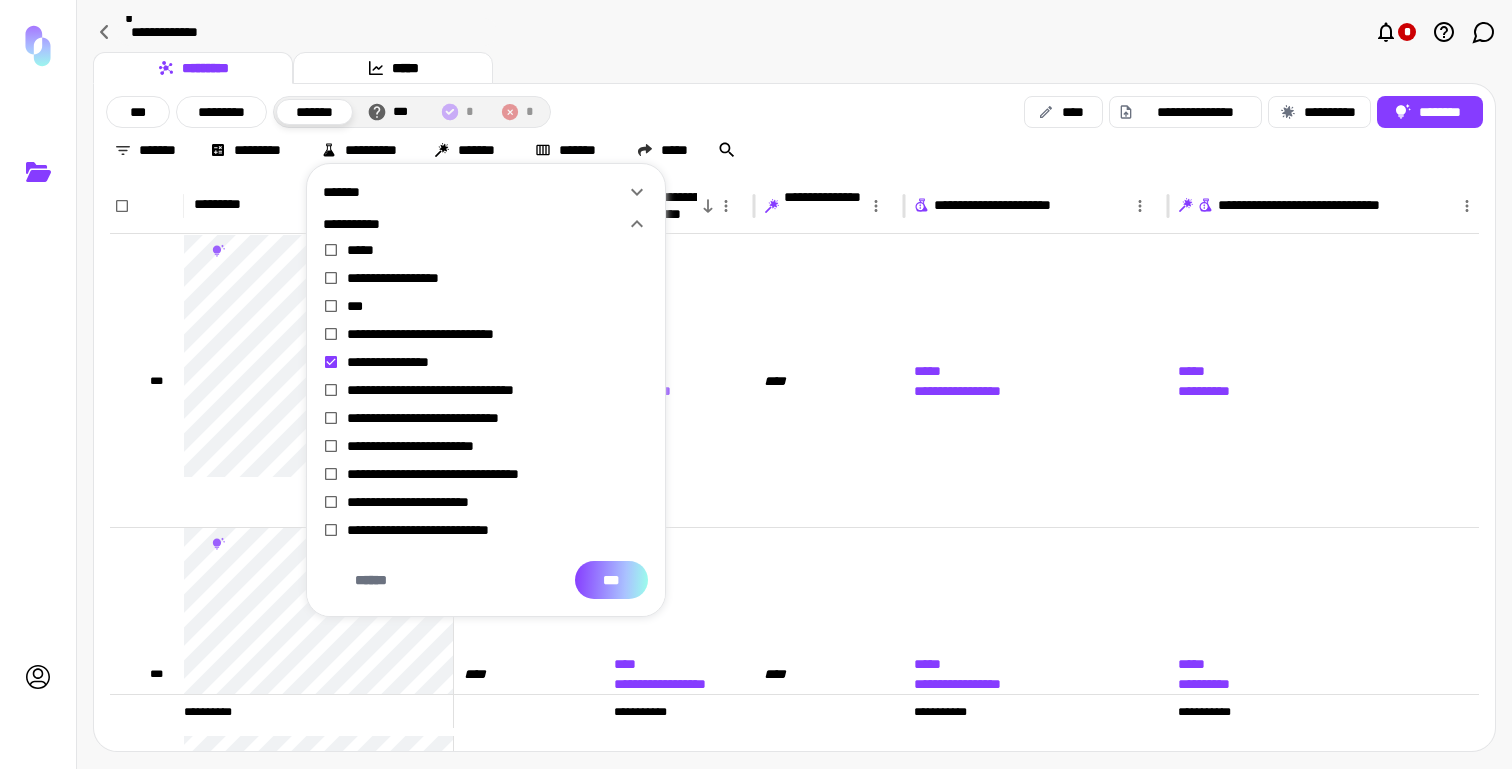 click on "***" at bounding box center [611, 580] 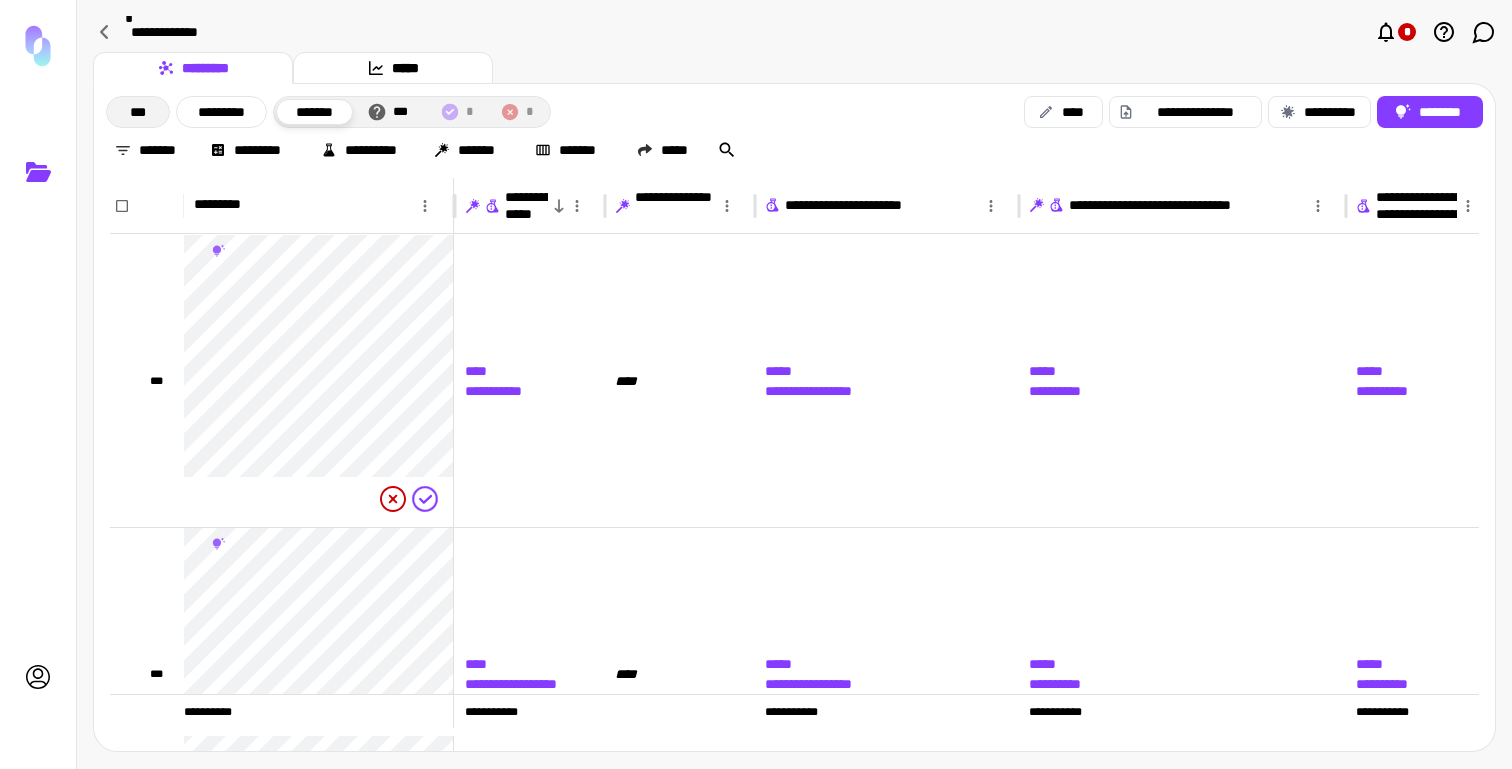 click on "***" at bounding box center [138, 112] 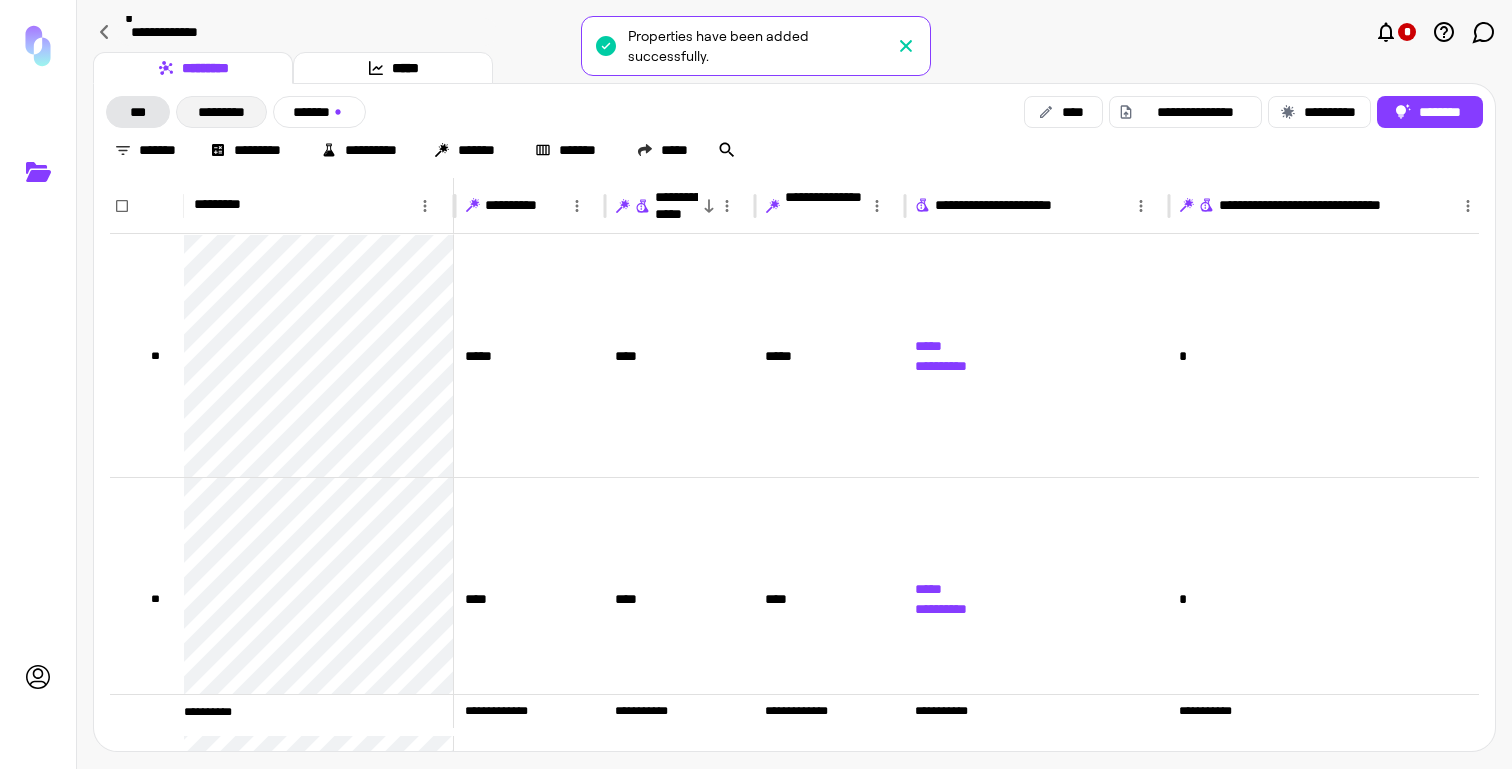 click on "*********" at bounding box center [221, 112] 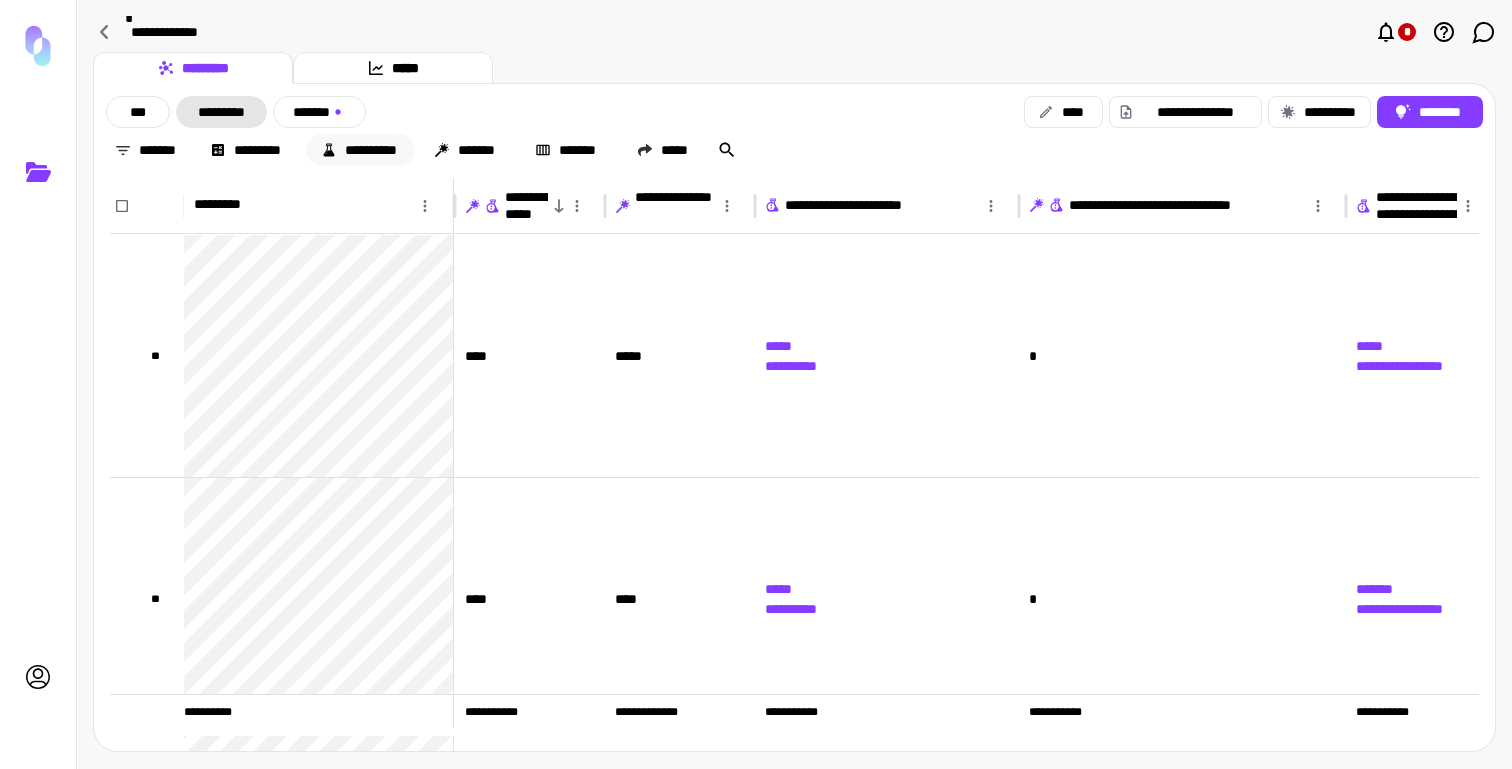 click on "**********" at bounding box center (360, 150) 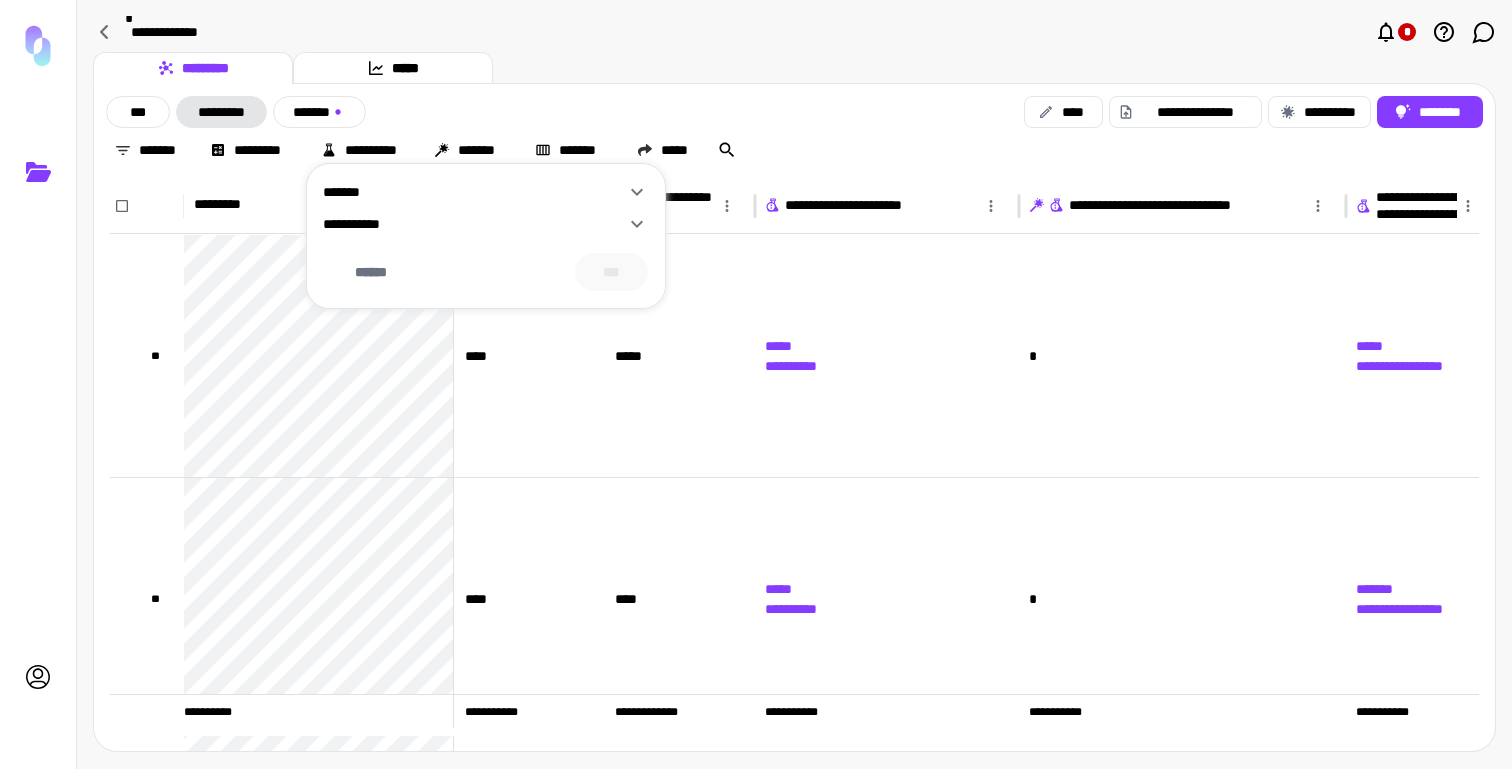 click 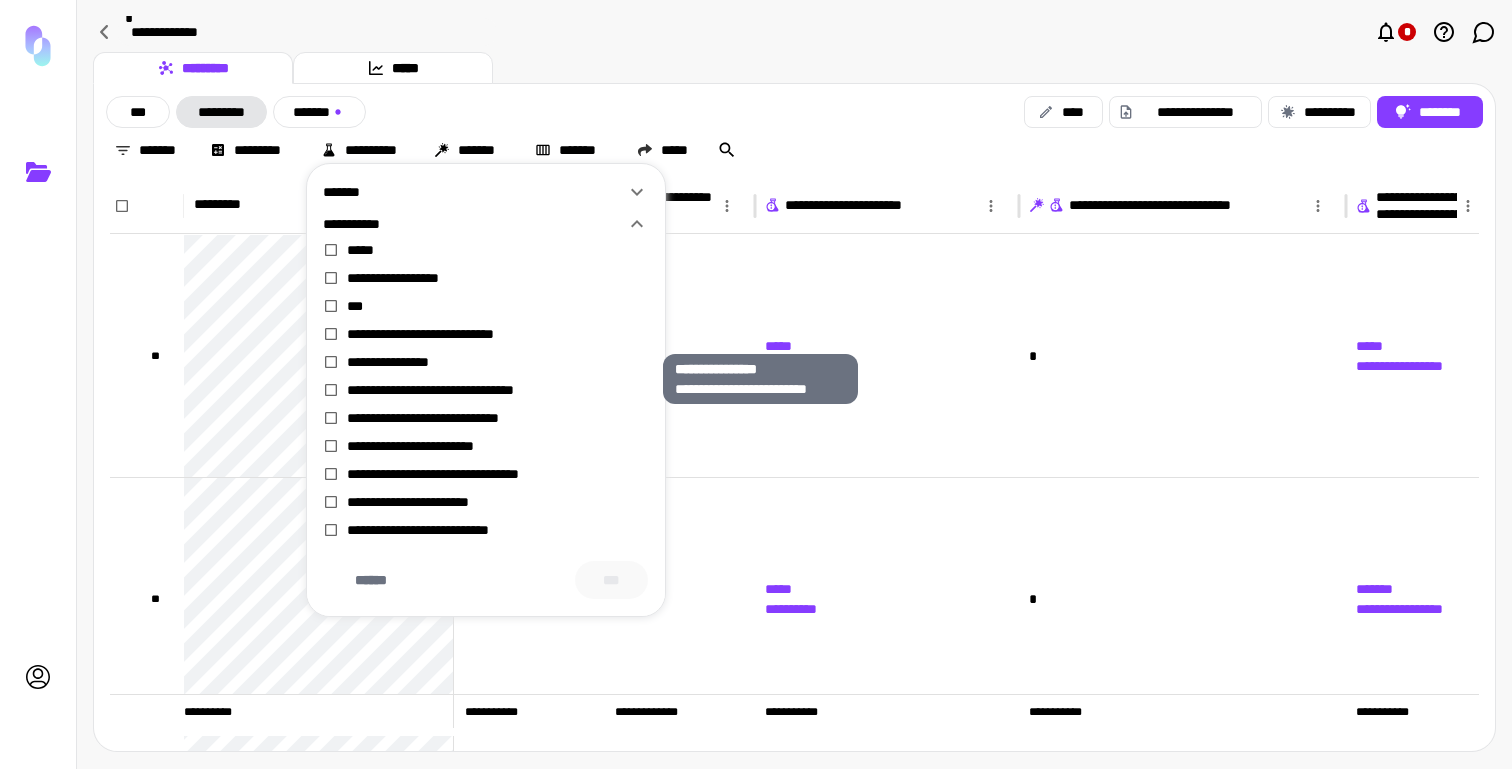 click on "**********" at bounding box center (498, 362) 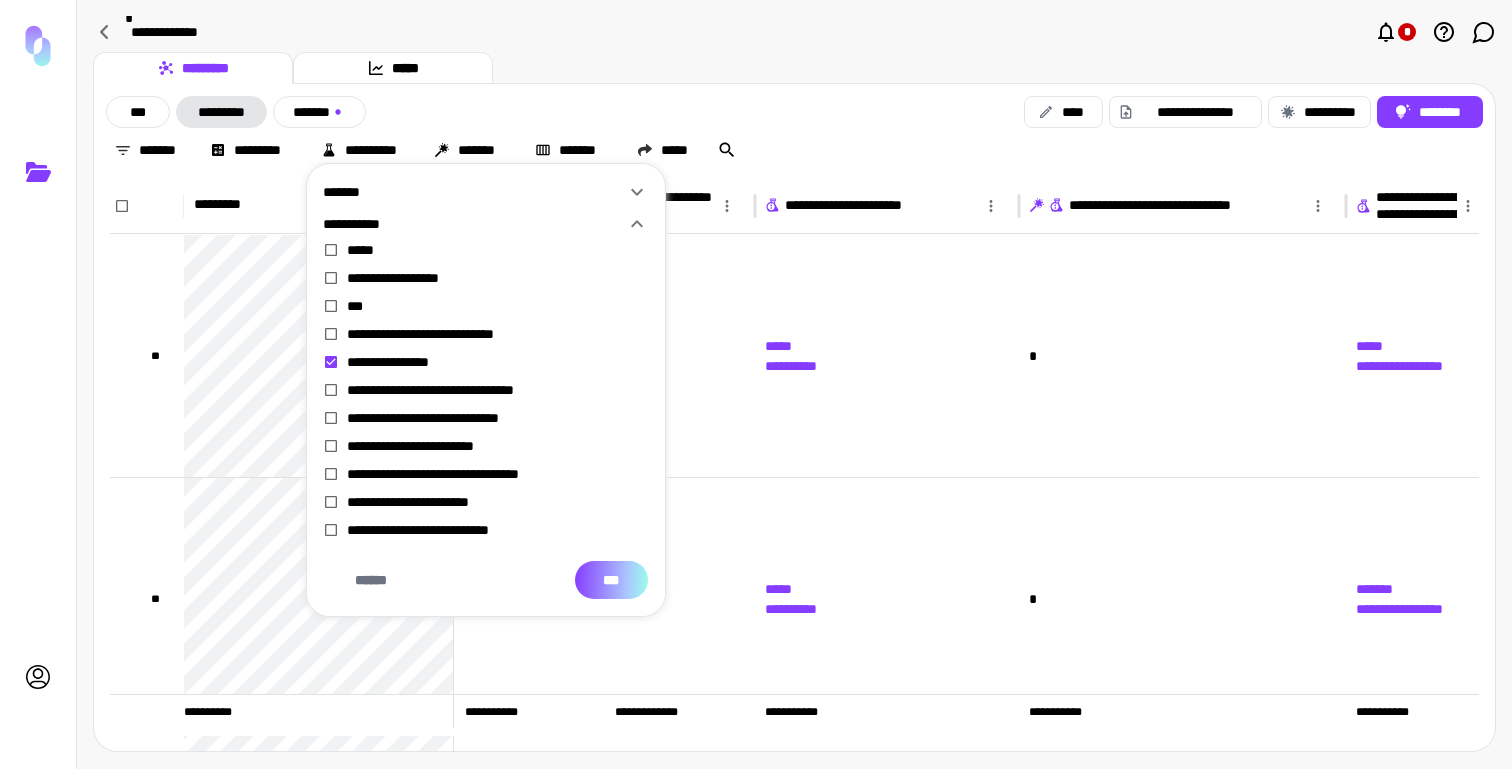 click on "***" at bounding box center [611, 580] 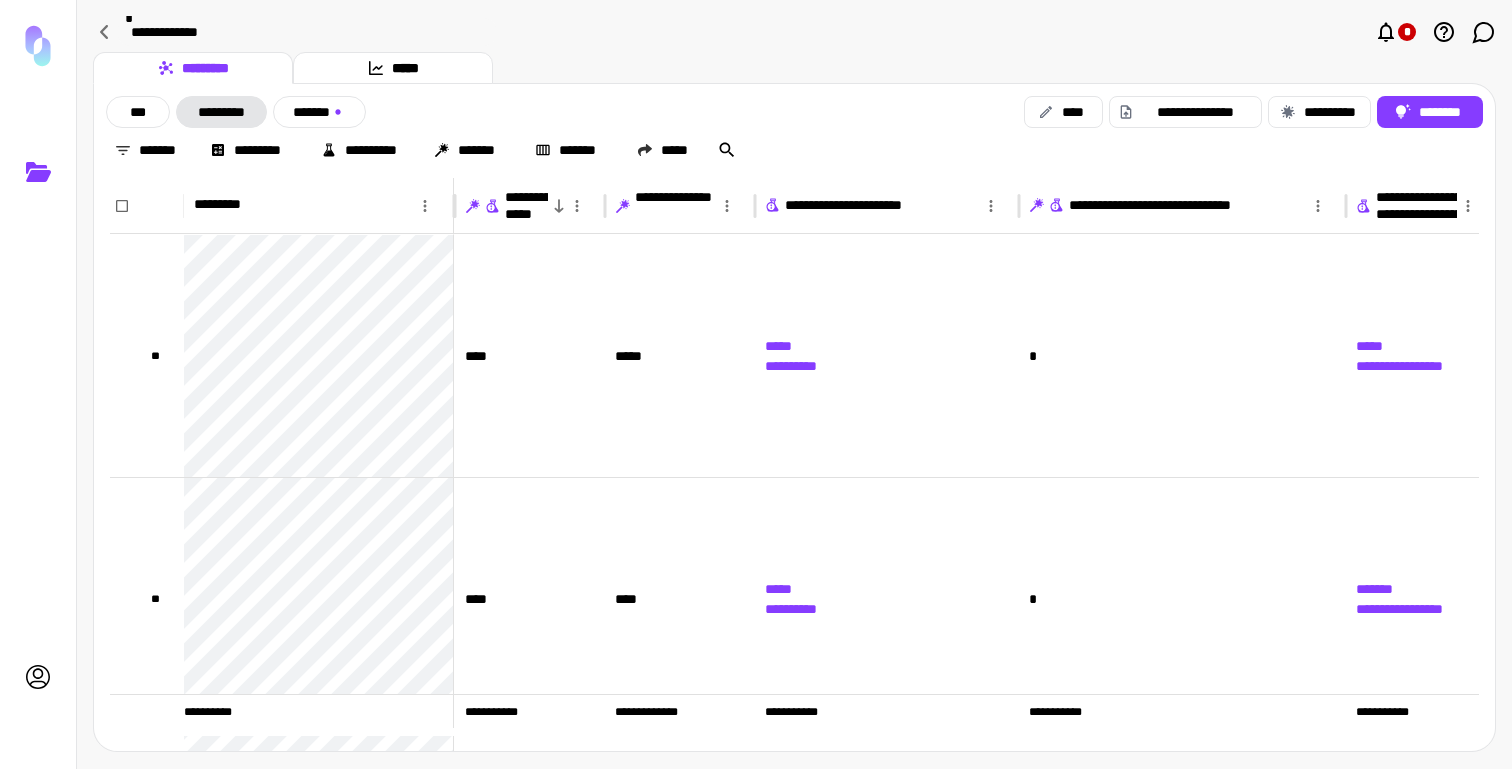 scroll, scrollTop: 0, scrollLeft: 266, axis: horizontal 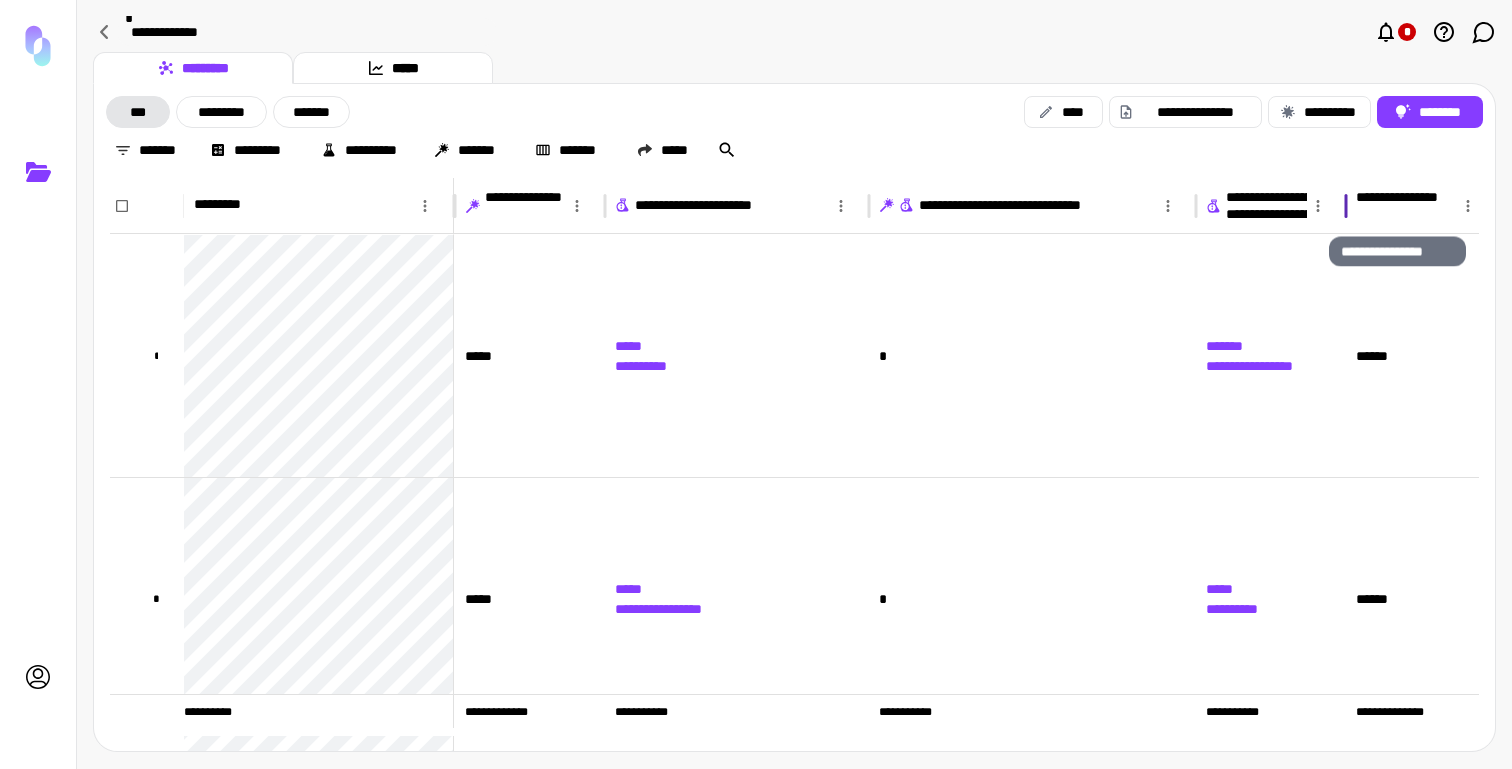 click on "**********" at bounding box center (1397, 206) 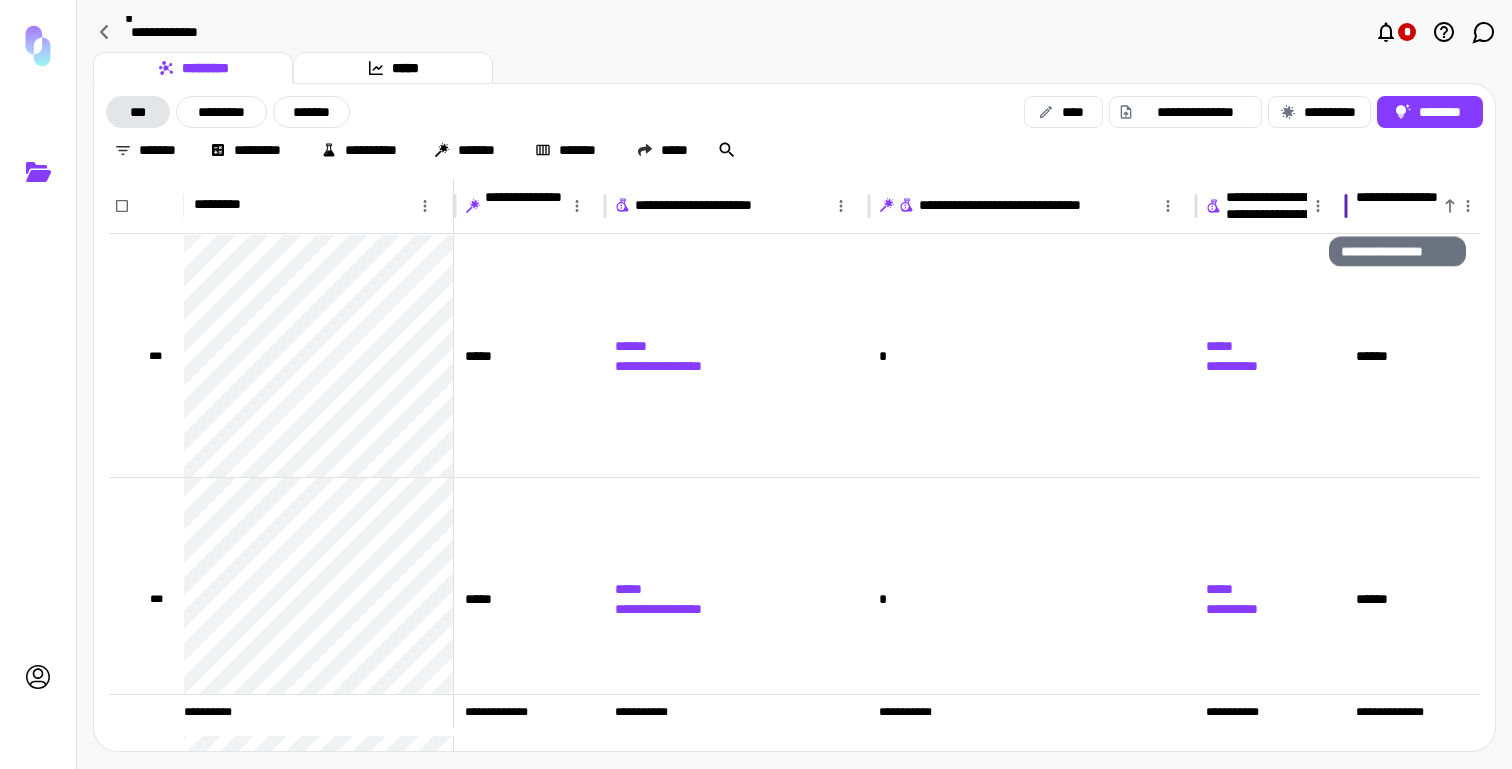 click on "**********" at bounding box center [1397, 206] 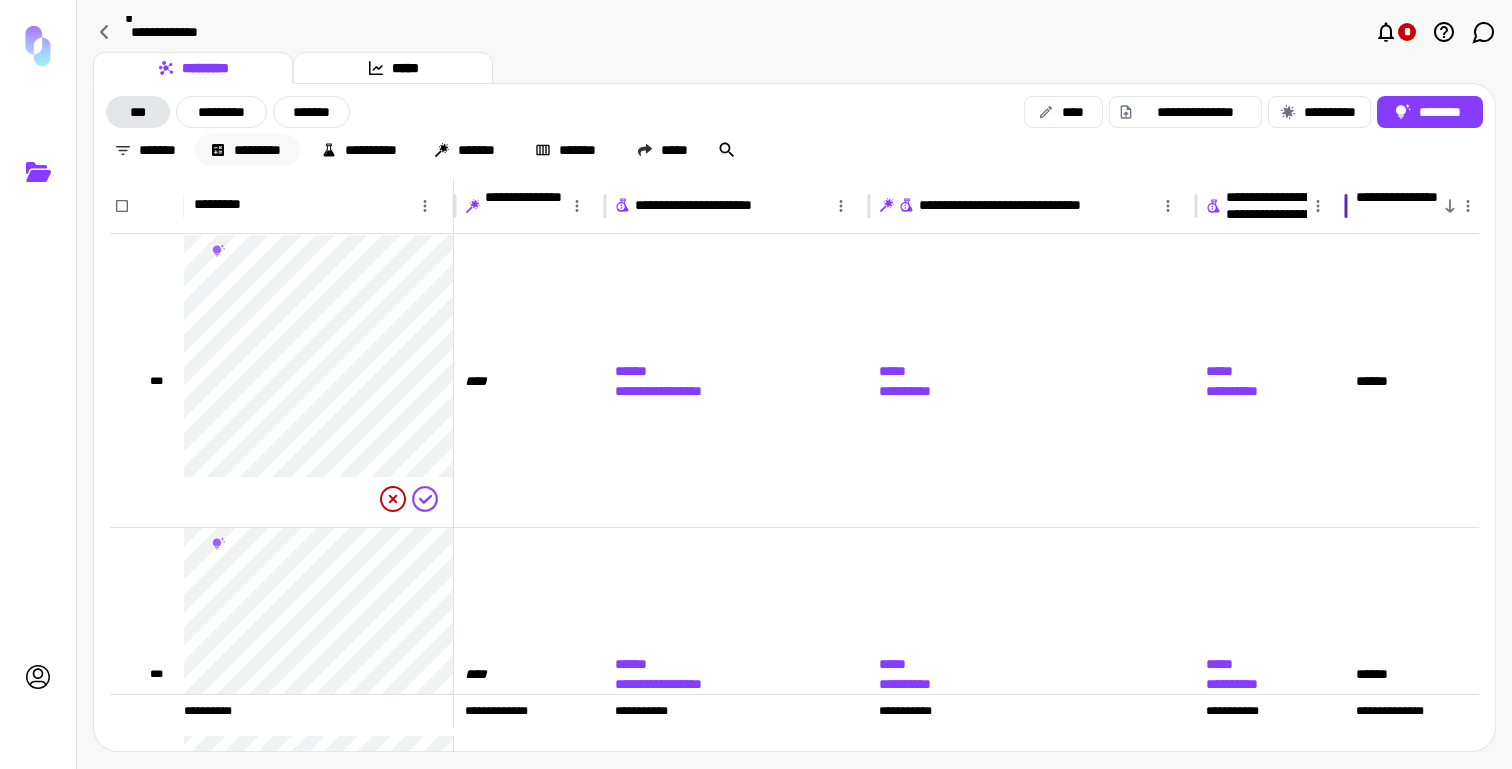 drag, startPoint x: 211, startPoint y: 117, endPoint x: 282, endPoint y: 136, distance: 73.4983 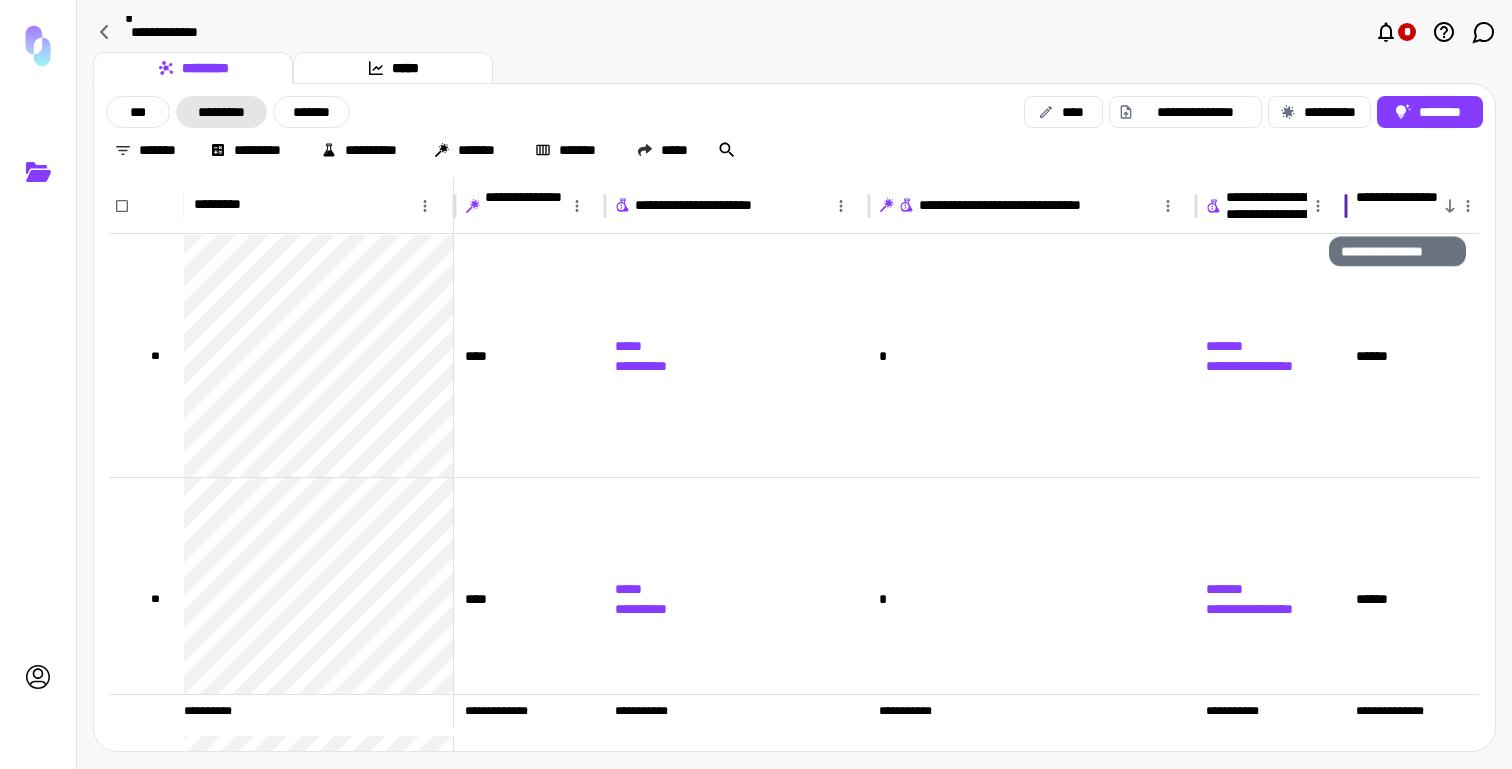 click on "**********" at bounding box center (1397, 206) 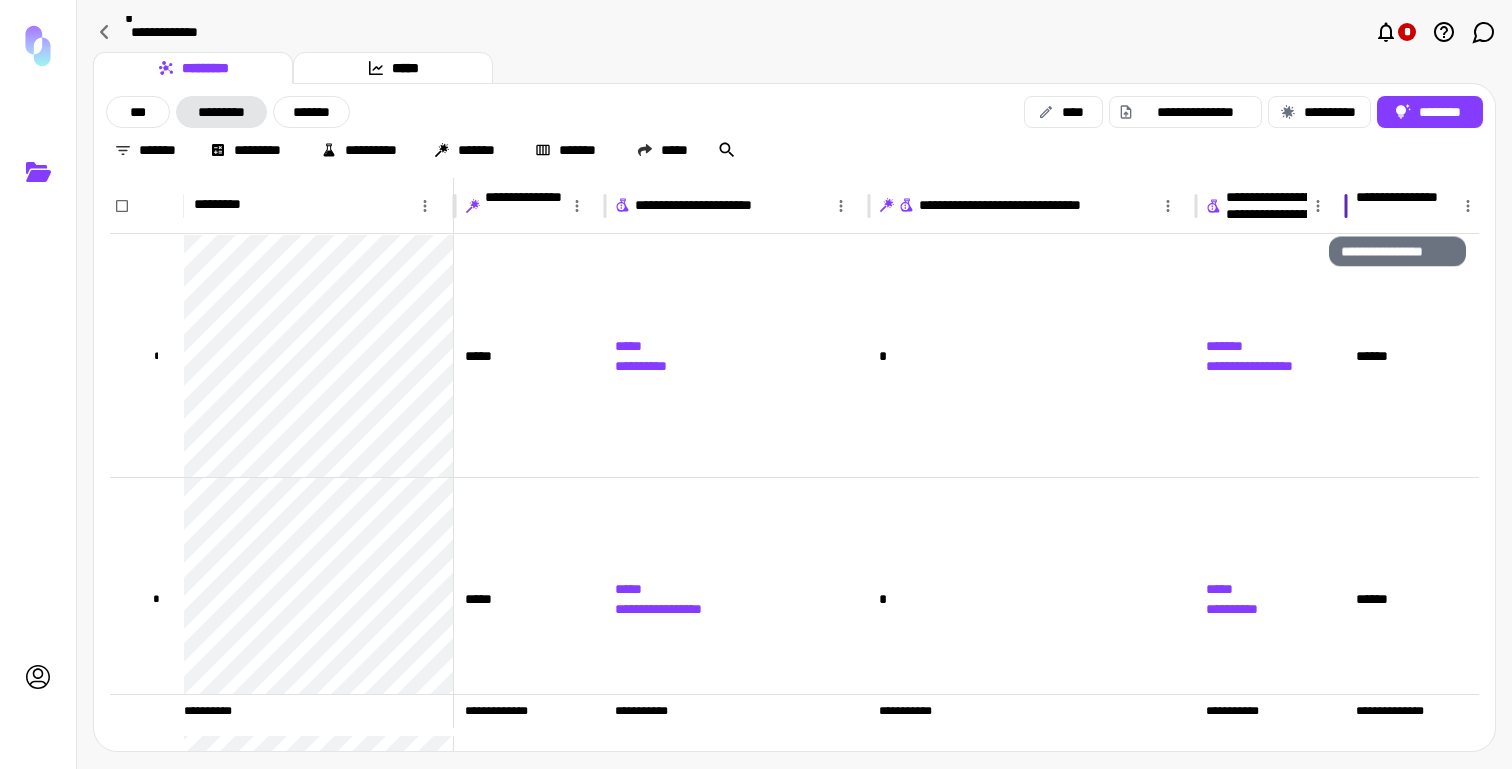click on "**********" at bounding box center [1397, 206] 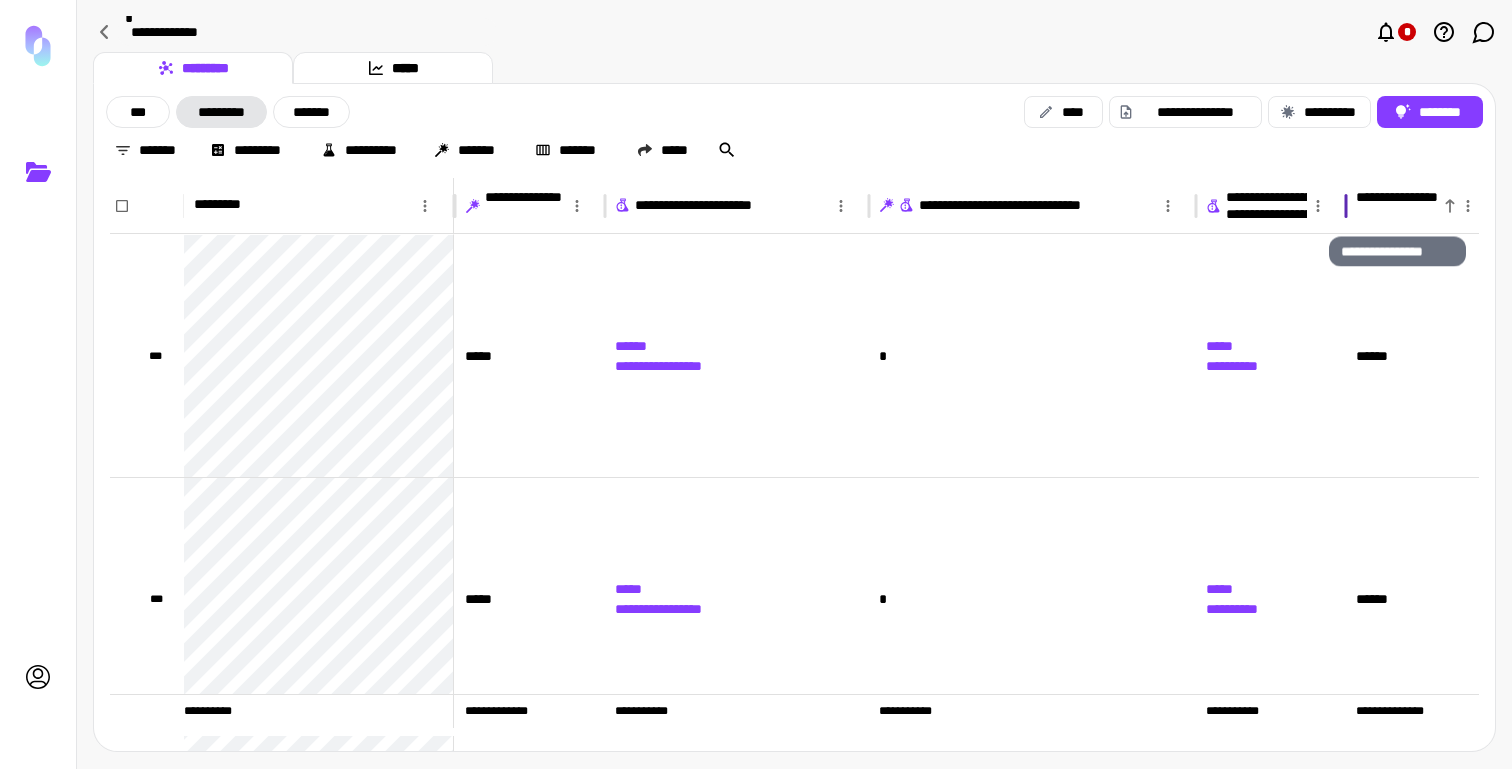 click on "**********" at bounding box center (1397, 206) 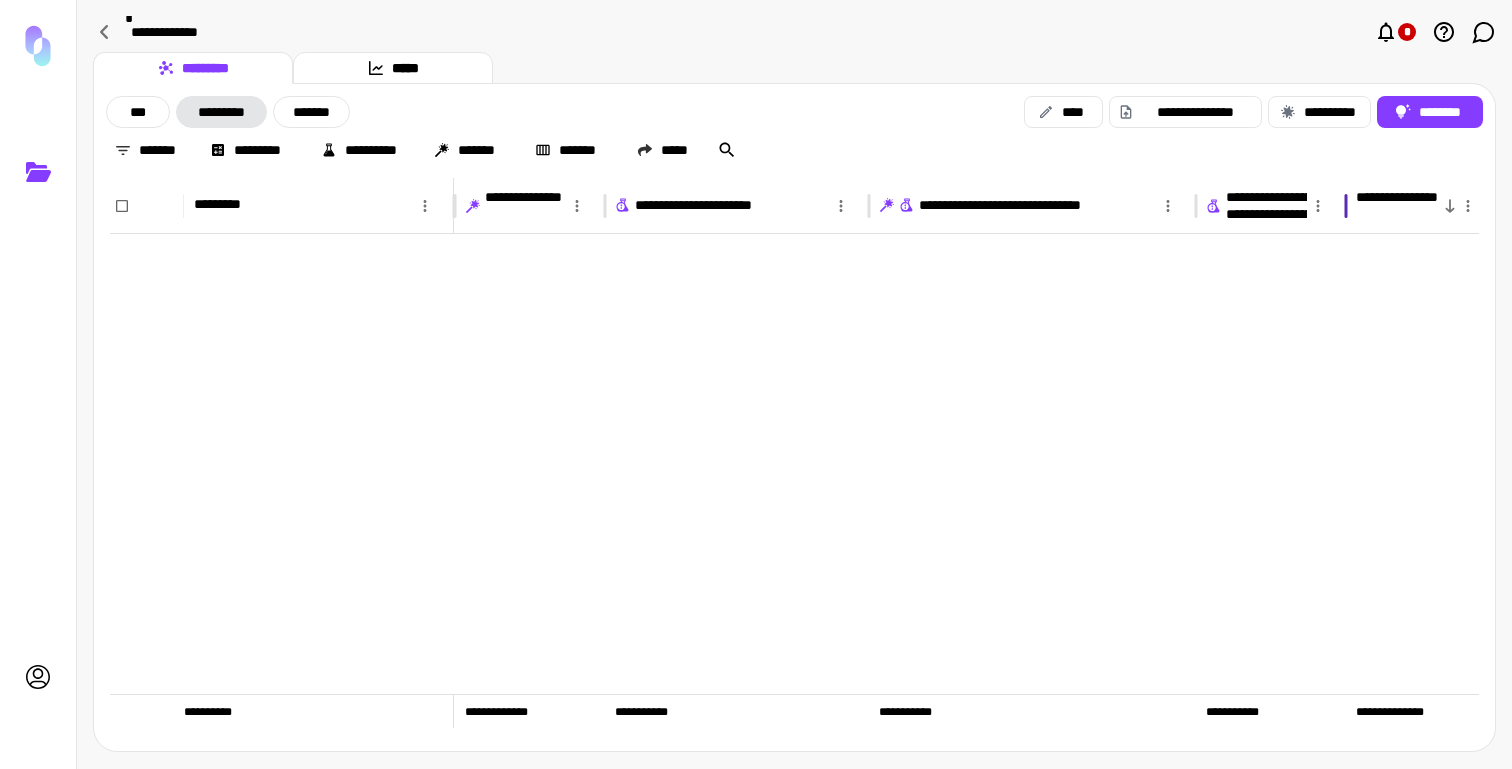scroll, scrollTop: 1275, scrollLeft: 449, axis: both 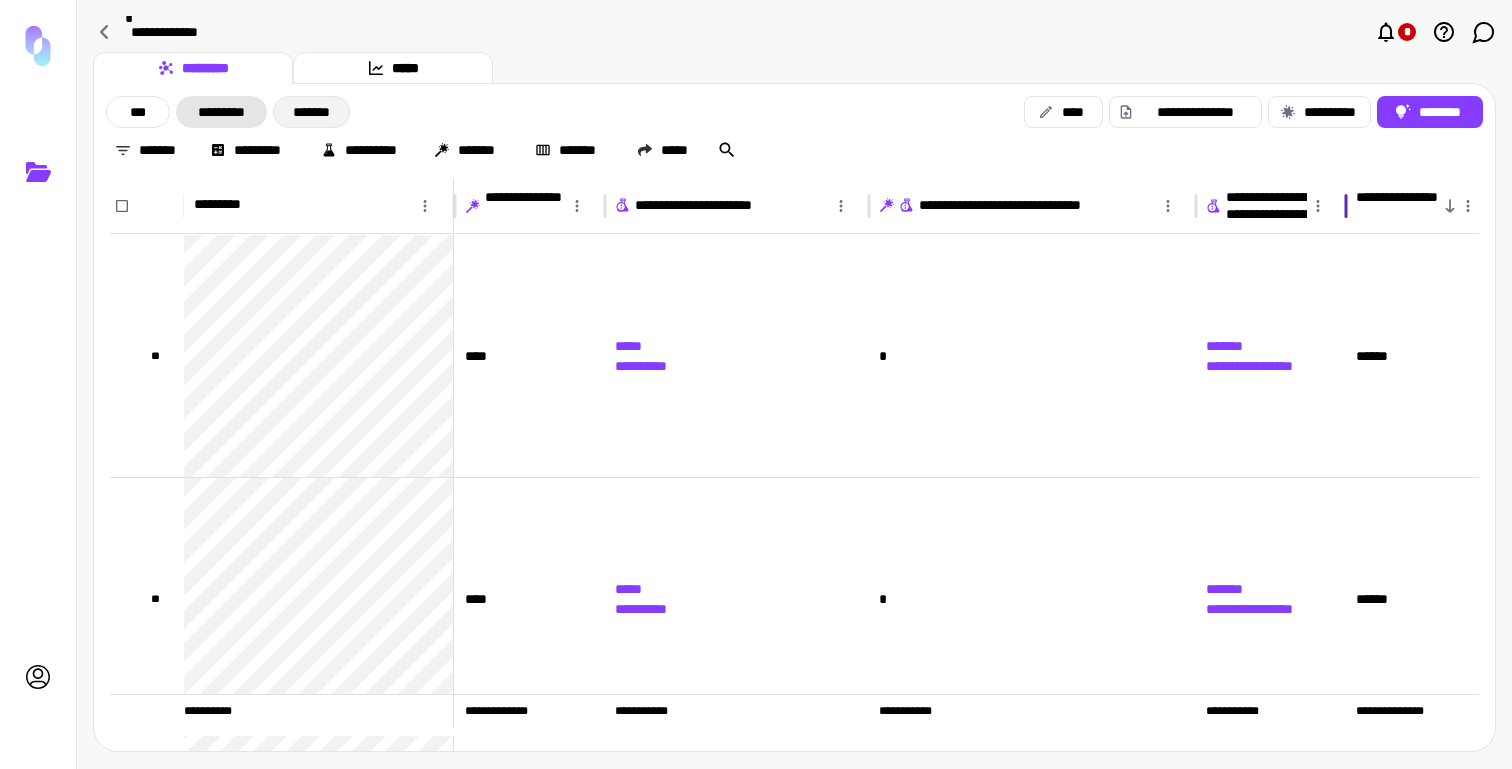click on "*******" at bounding box center (311, 112) 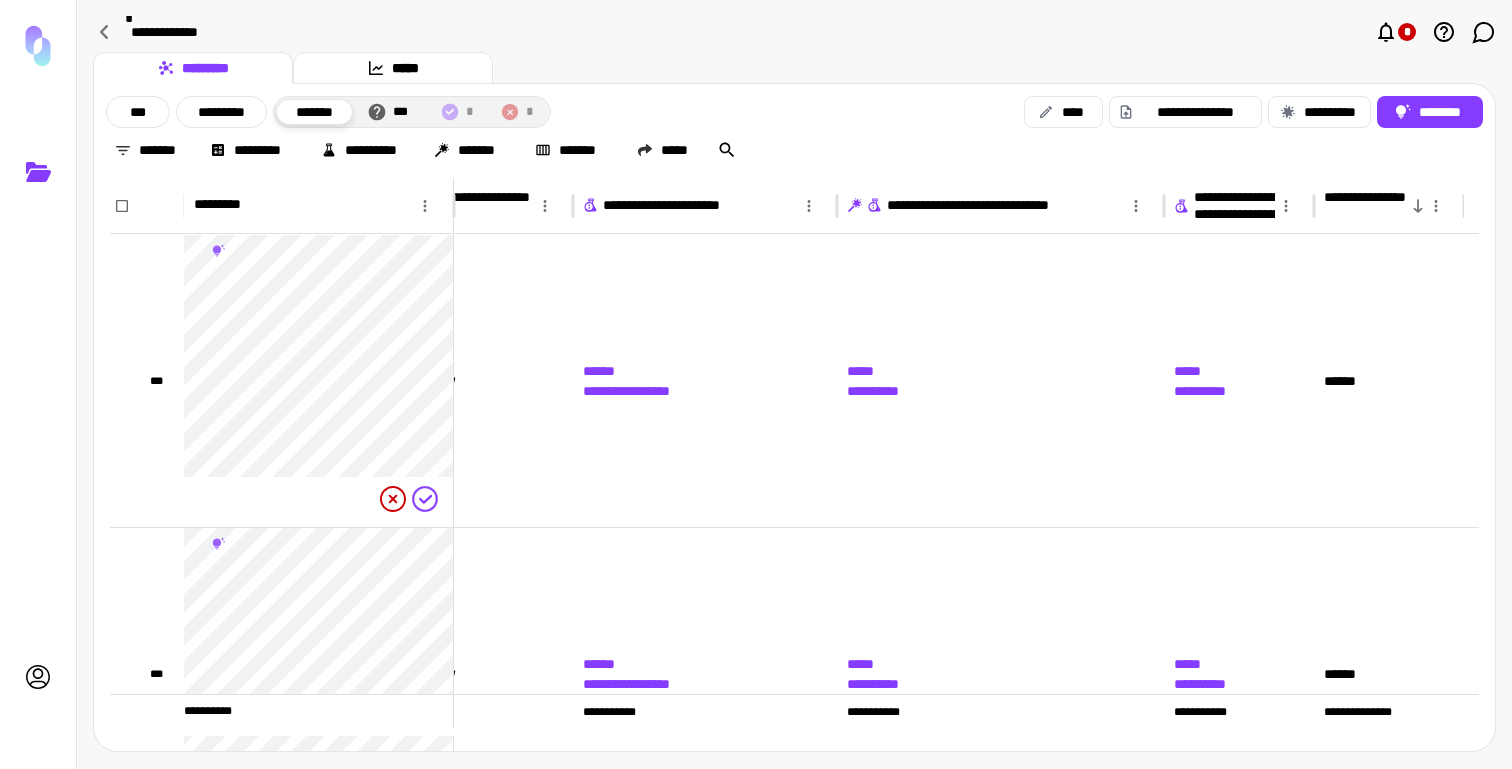 scroll, scrollTop: 0, scrollLeft: 331, axis: horizontal 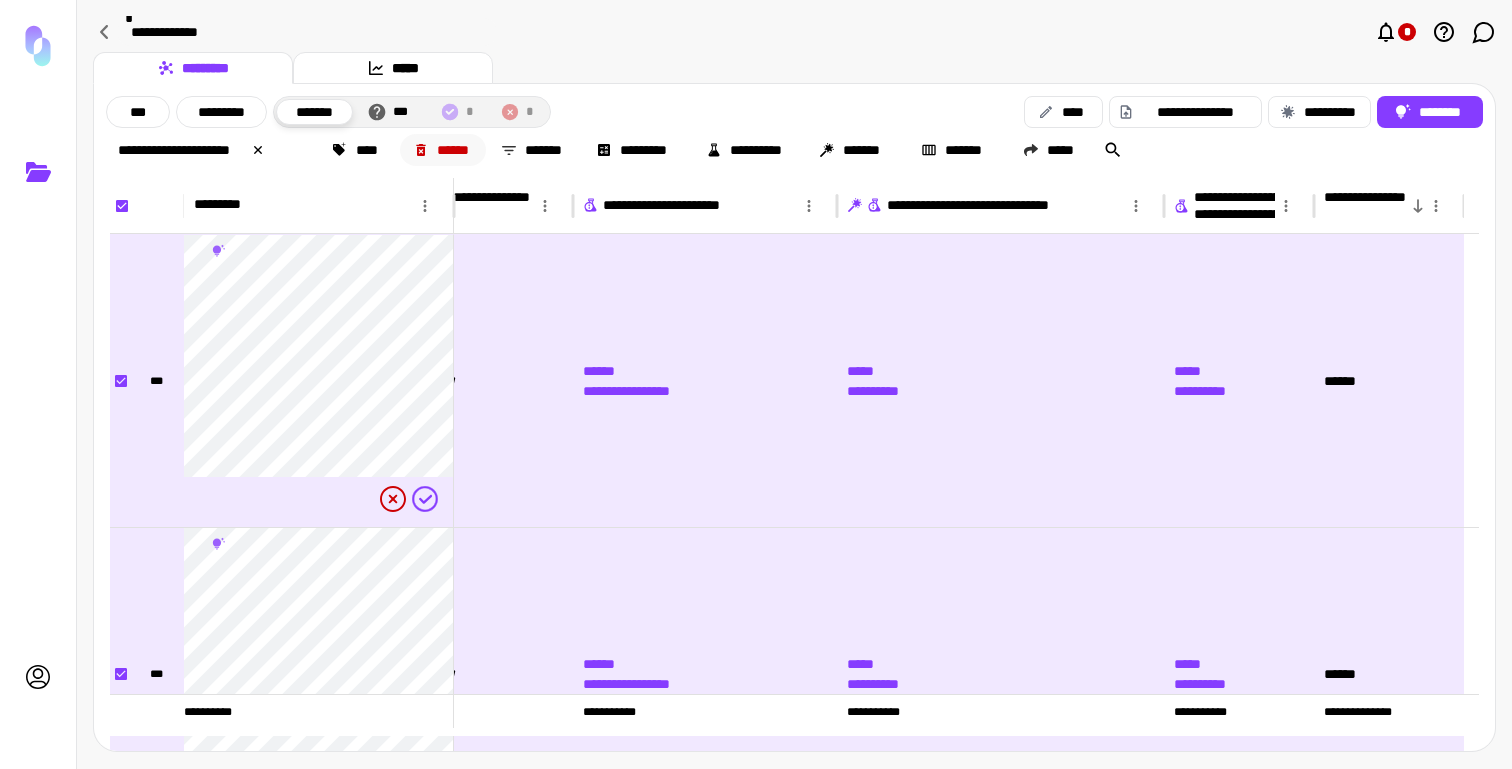 click on "******" at bounding box center [443, 150] 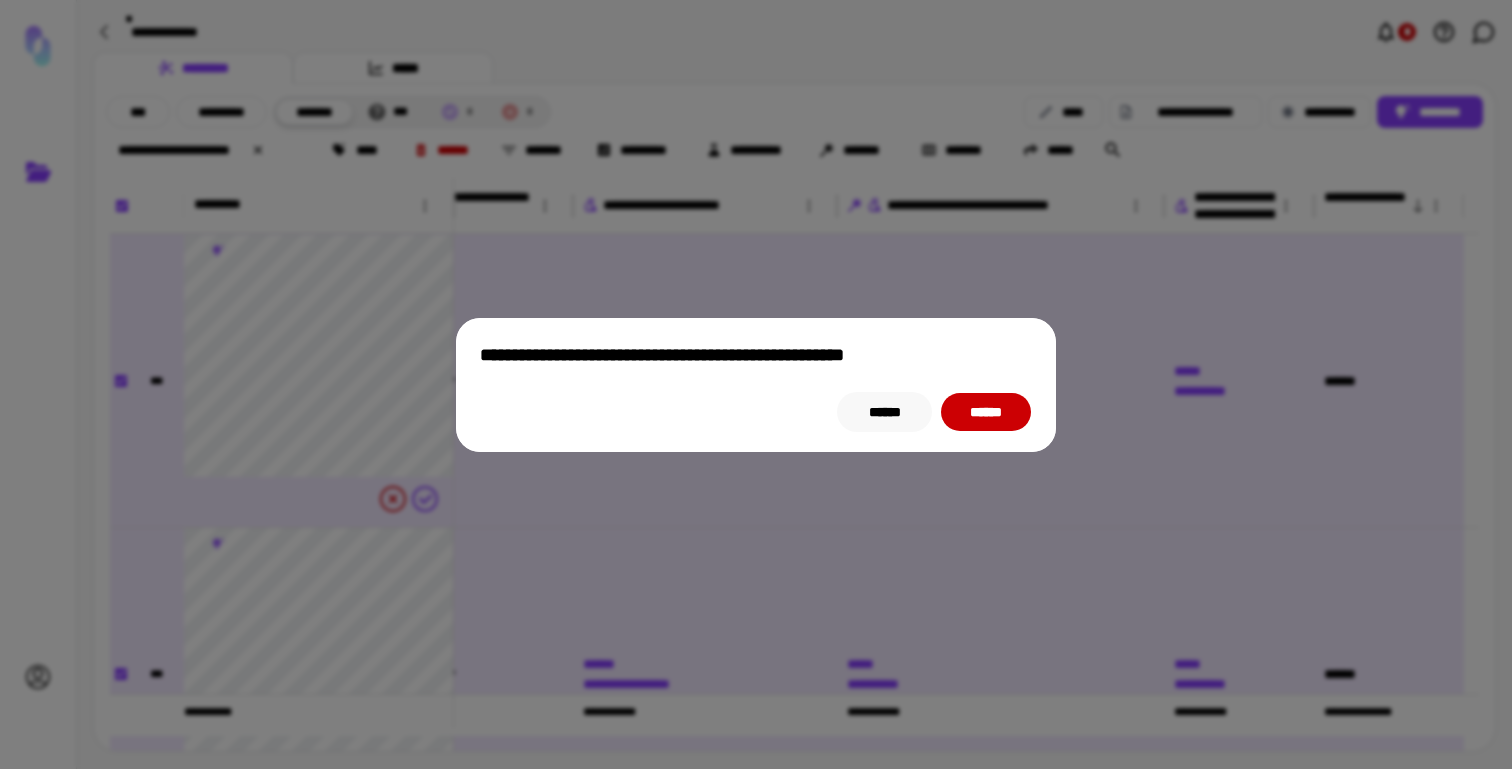 click on "******" at bounding box center [884, 412] 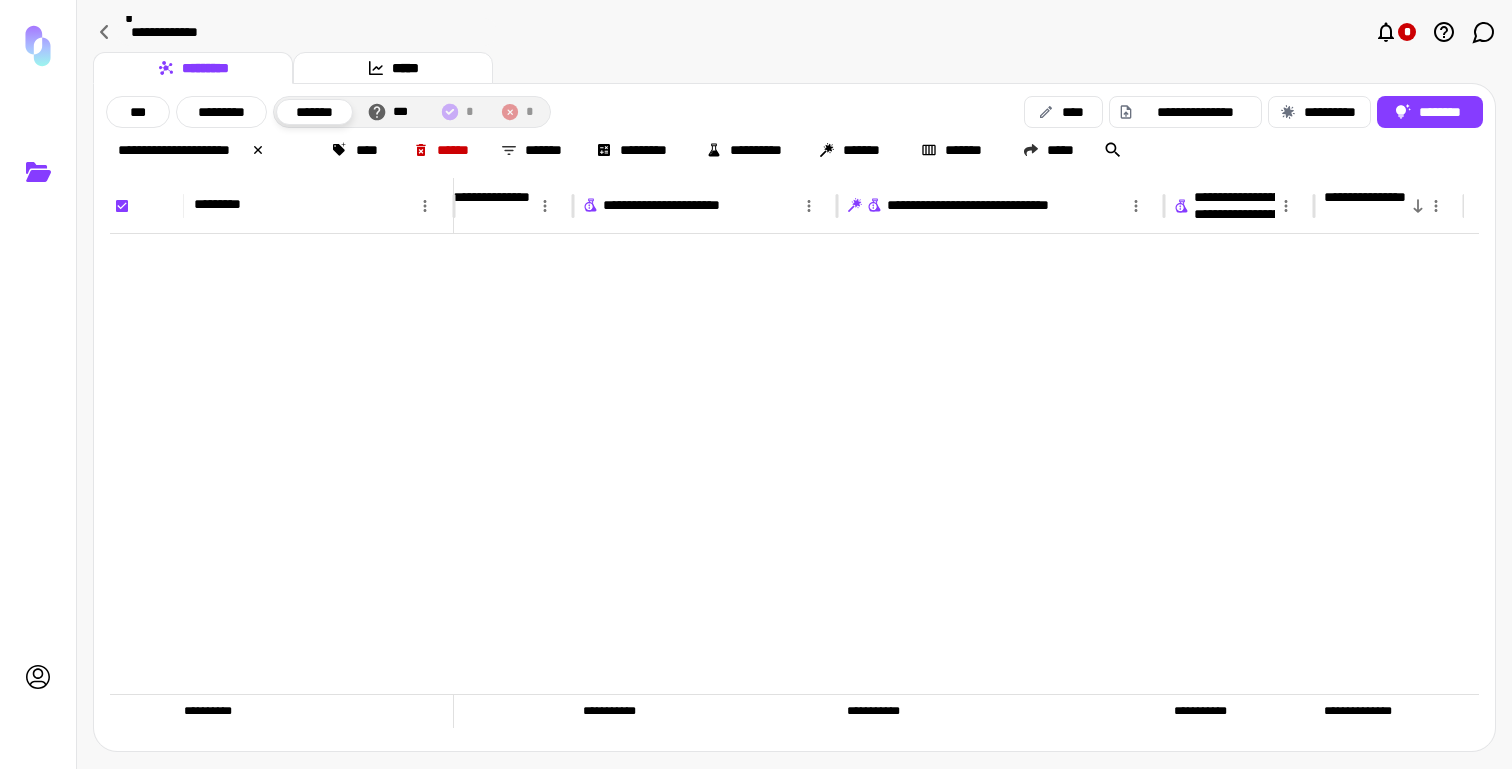 scroll, scrollTop: 900, scrollLeft: 331, axis: both 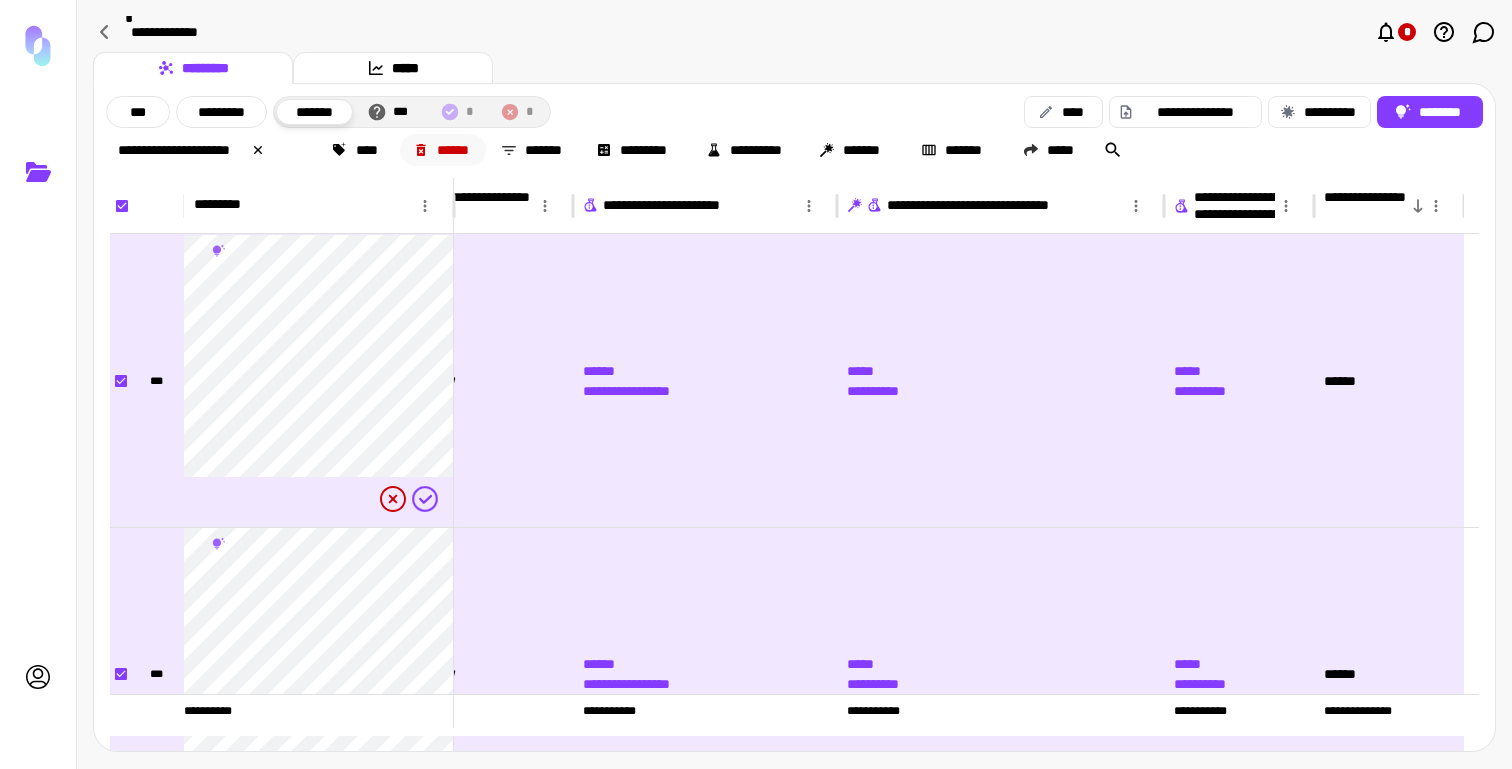 click on "******" at bounding box center [443, 150] 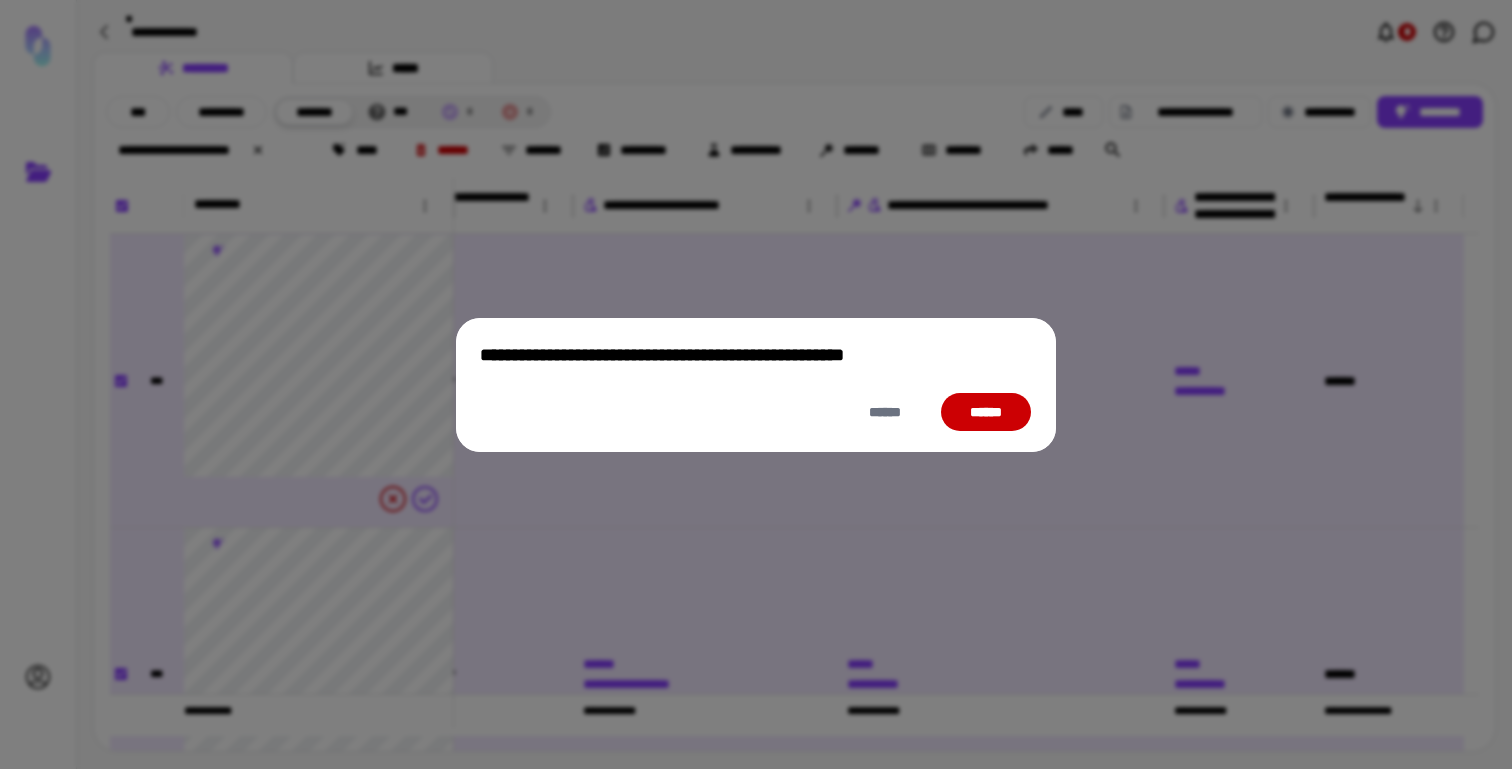 click on "******" at bounding box center (986, 412) 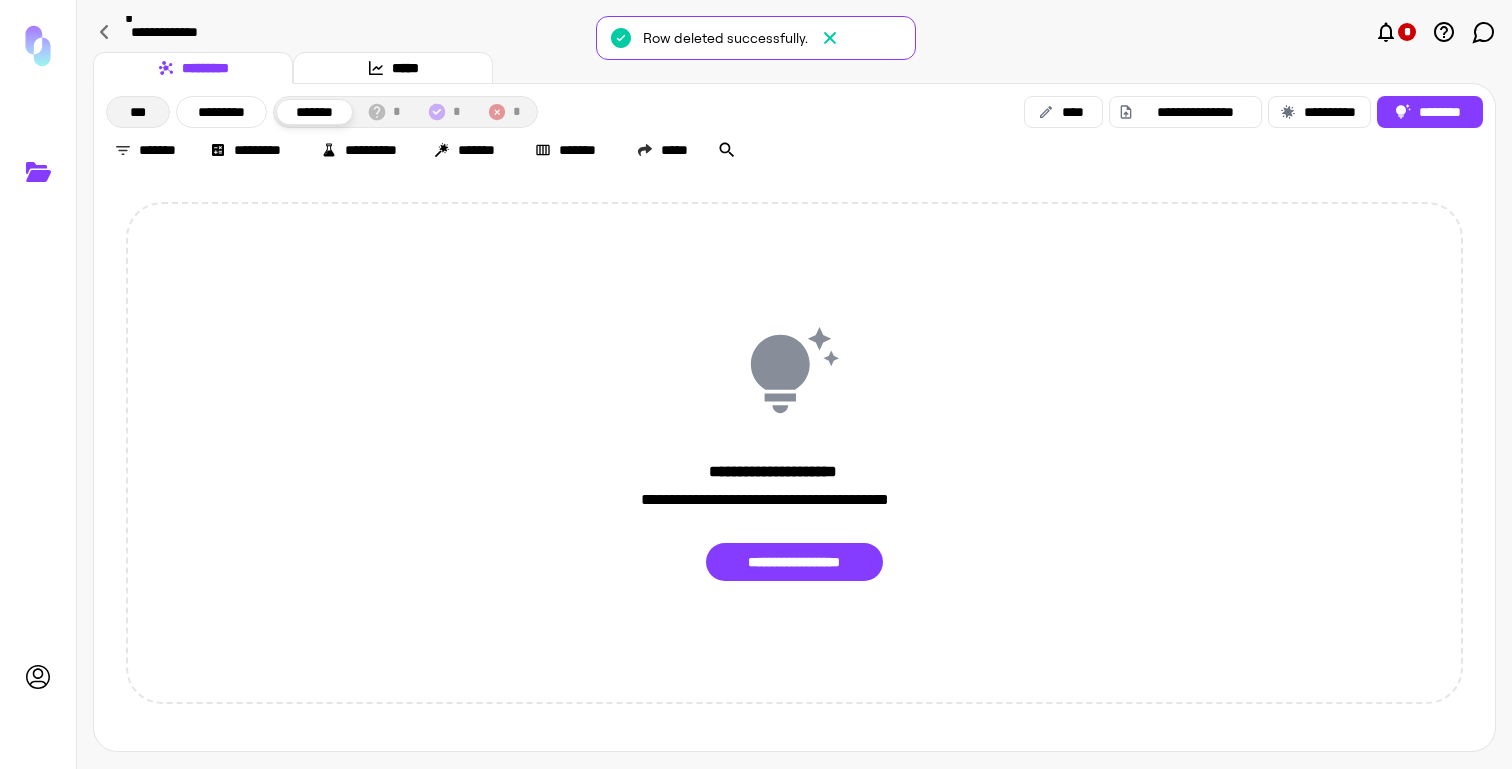 click on "***" at bounding box center (138, 112) 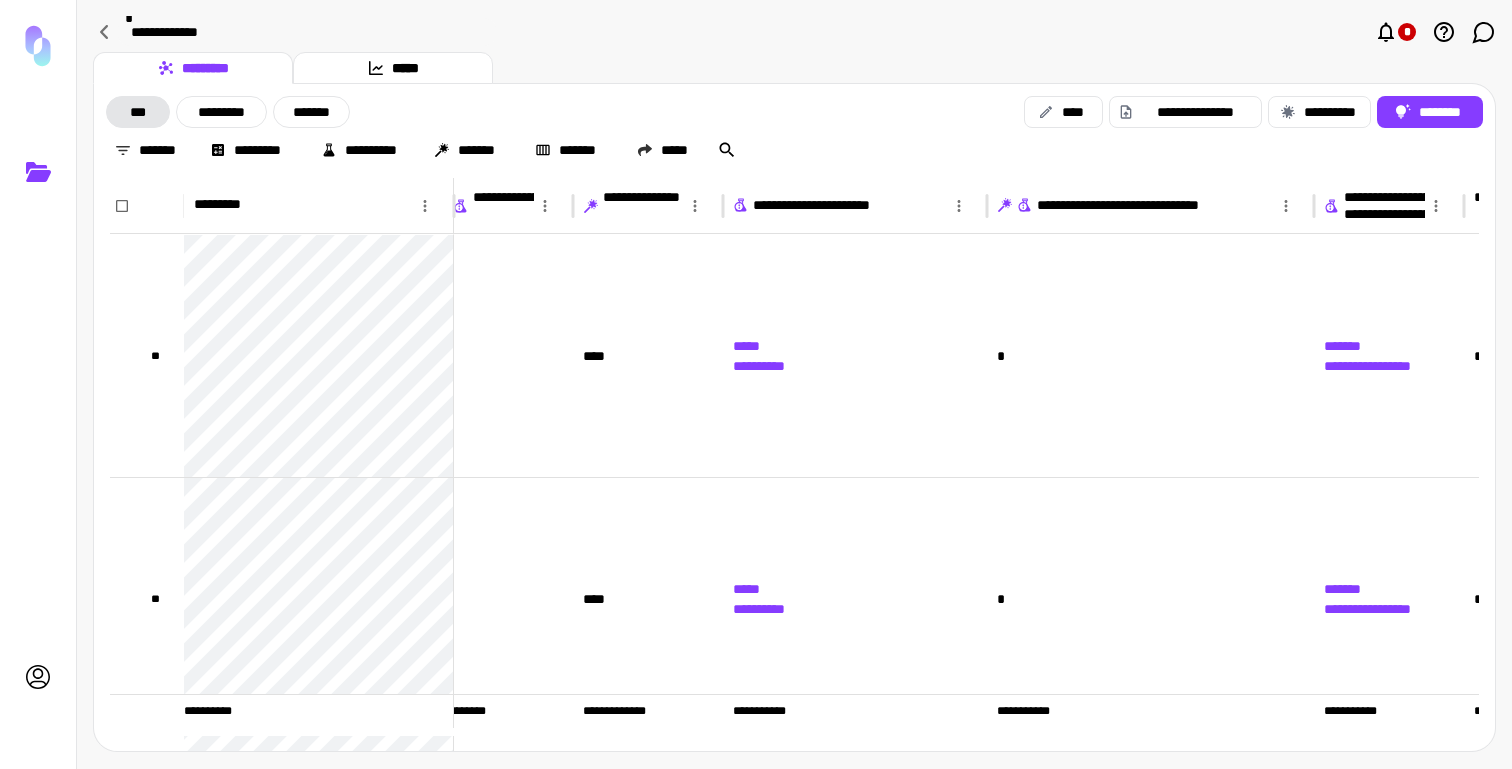 scroll, scrollTop: 0, scrollLeft: 0, axis: both 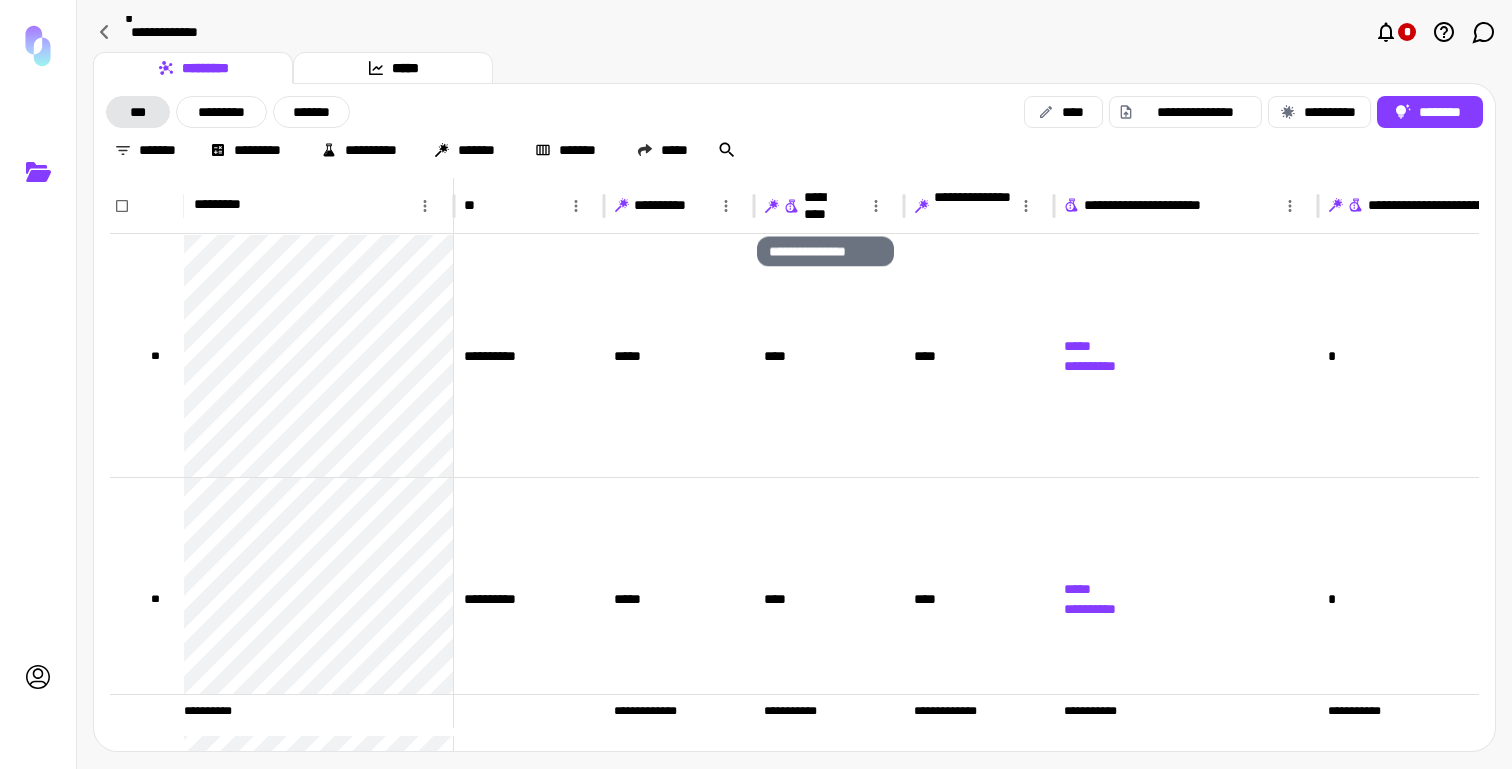 click on "**********" at bounding box center (825, 206) 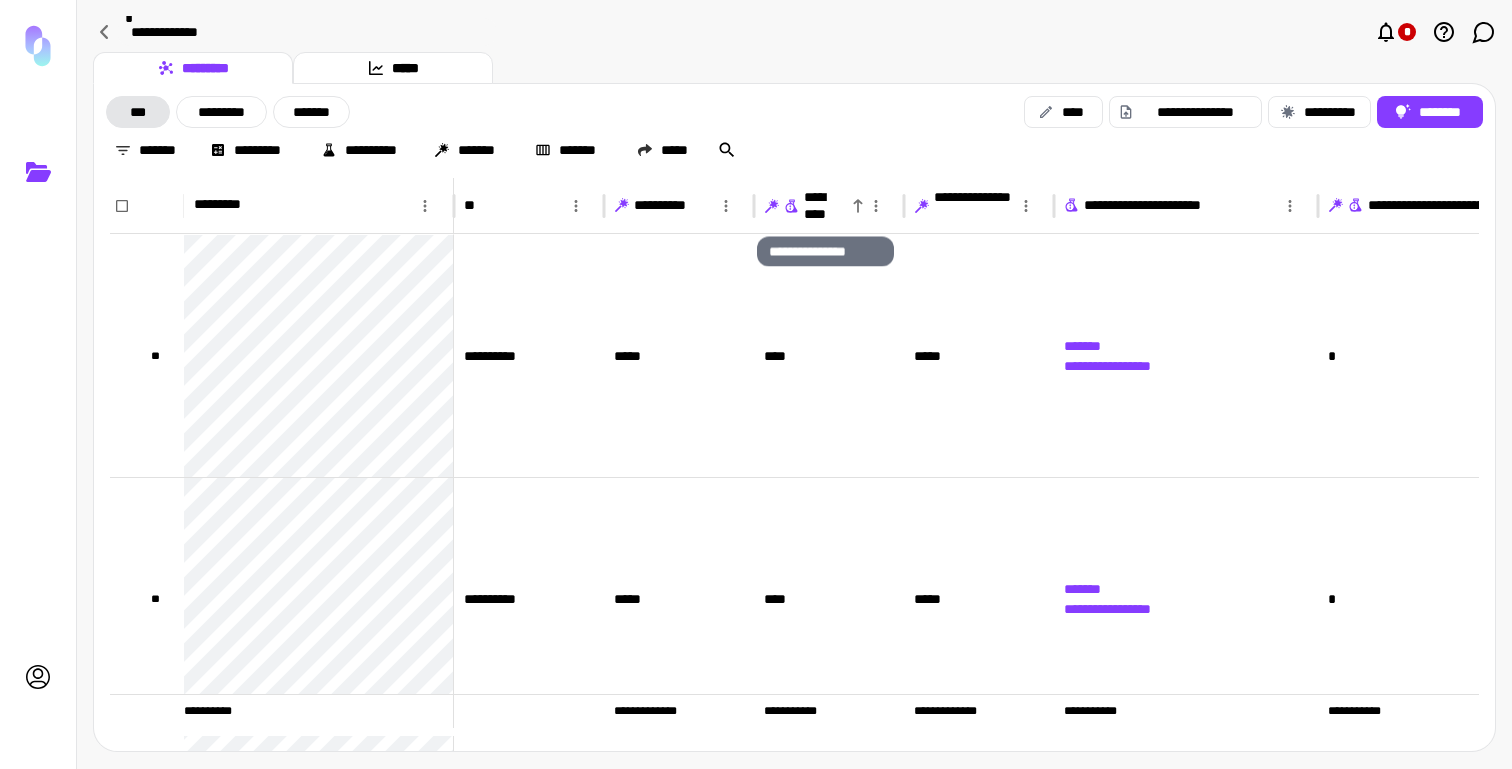 click on "**********" at bounding box center [825, 206] 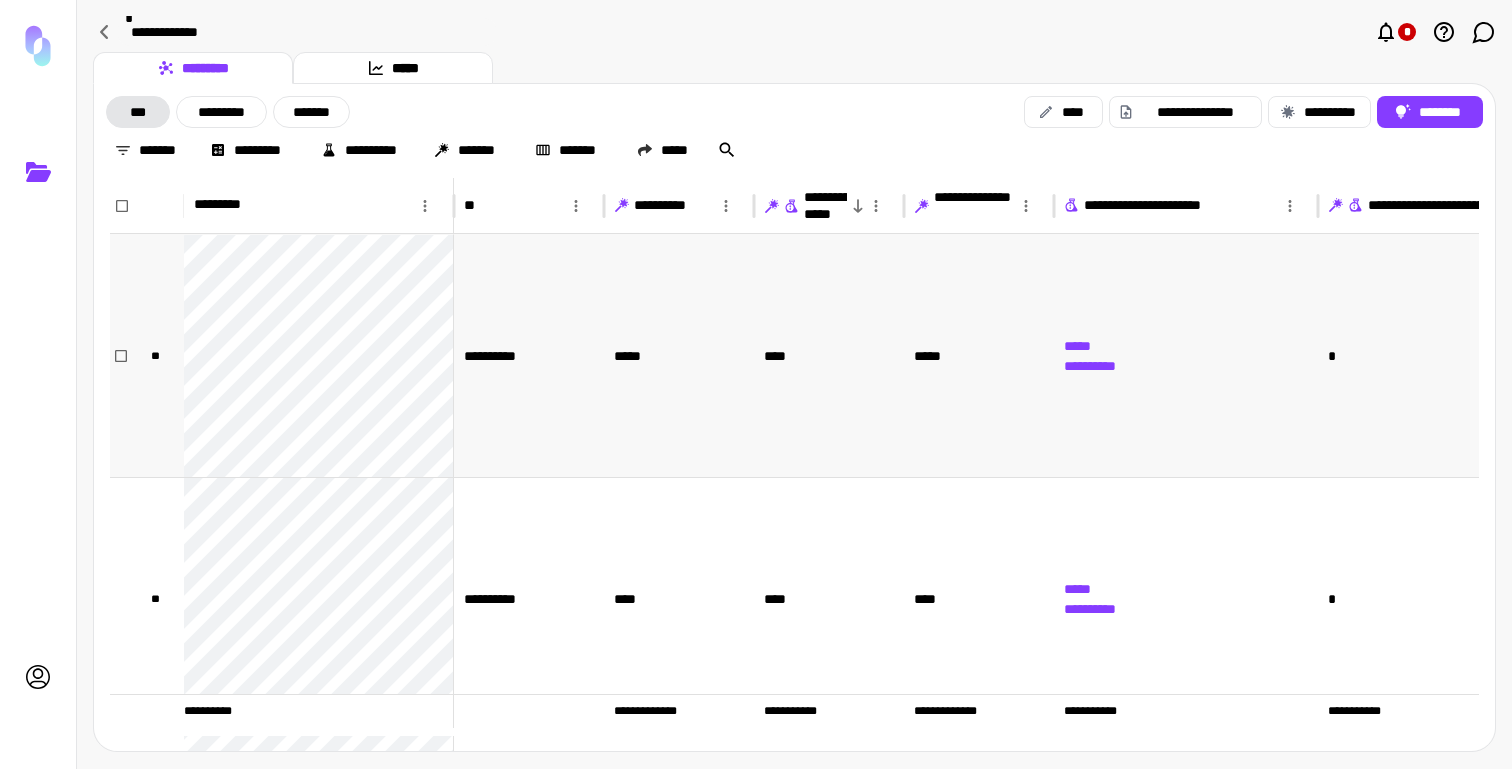 scroll 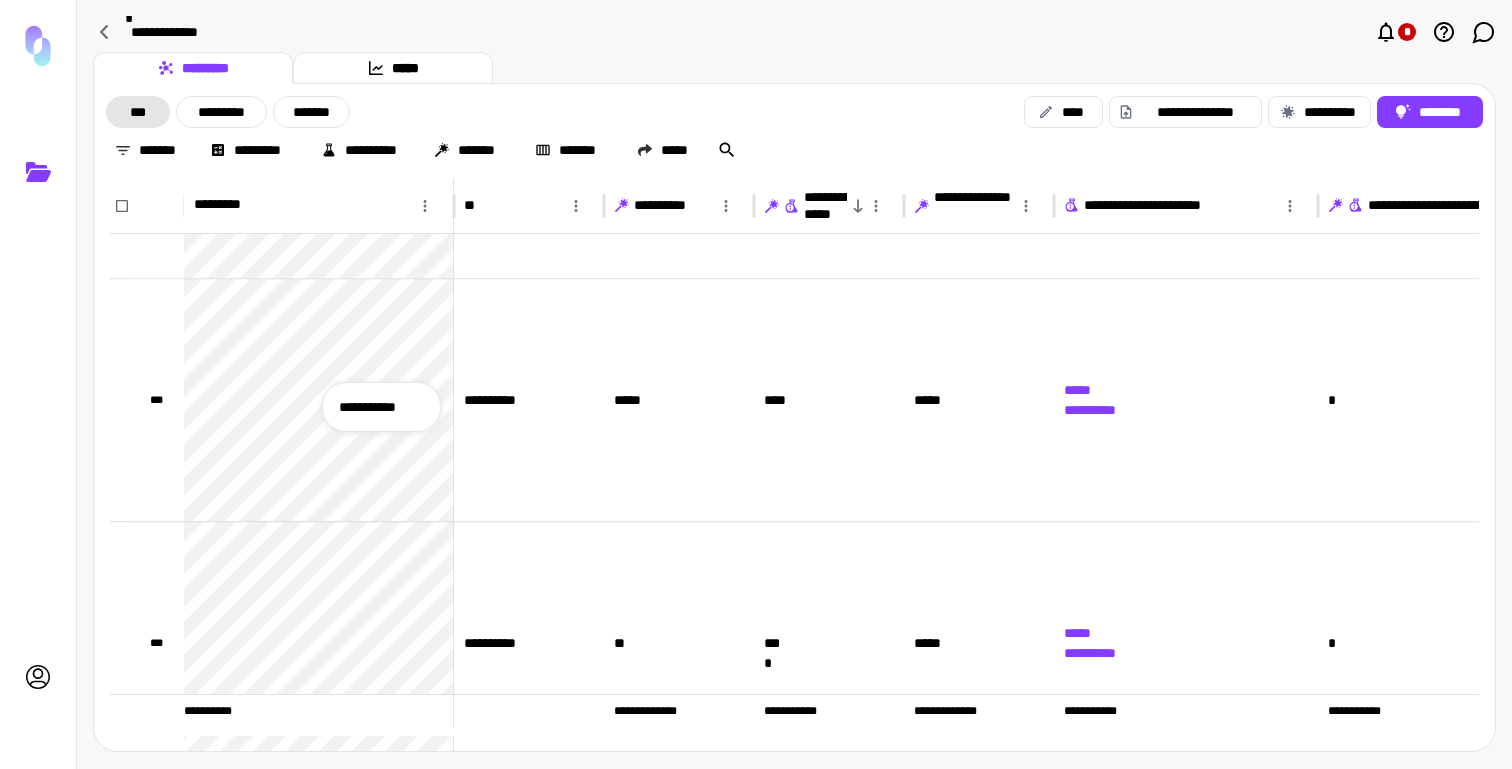 click on "**********" at bounding box center (381, 407) 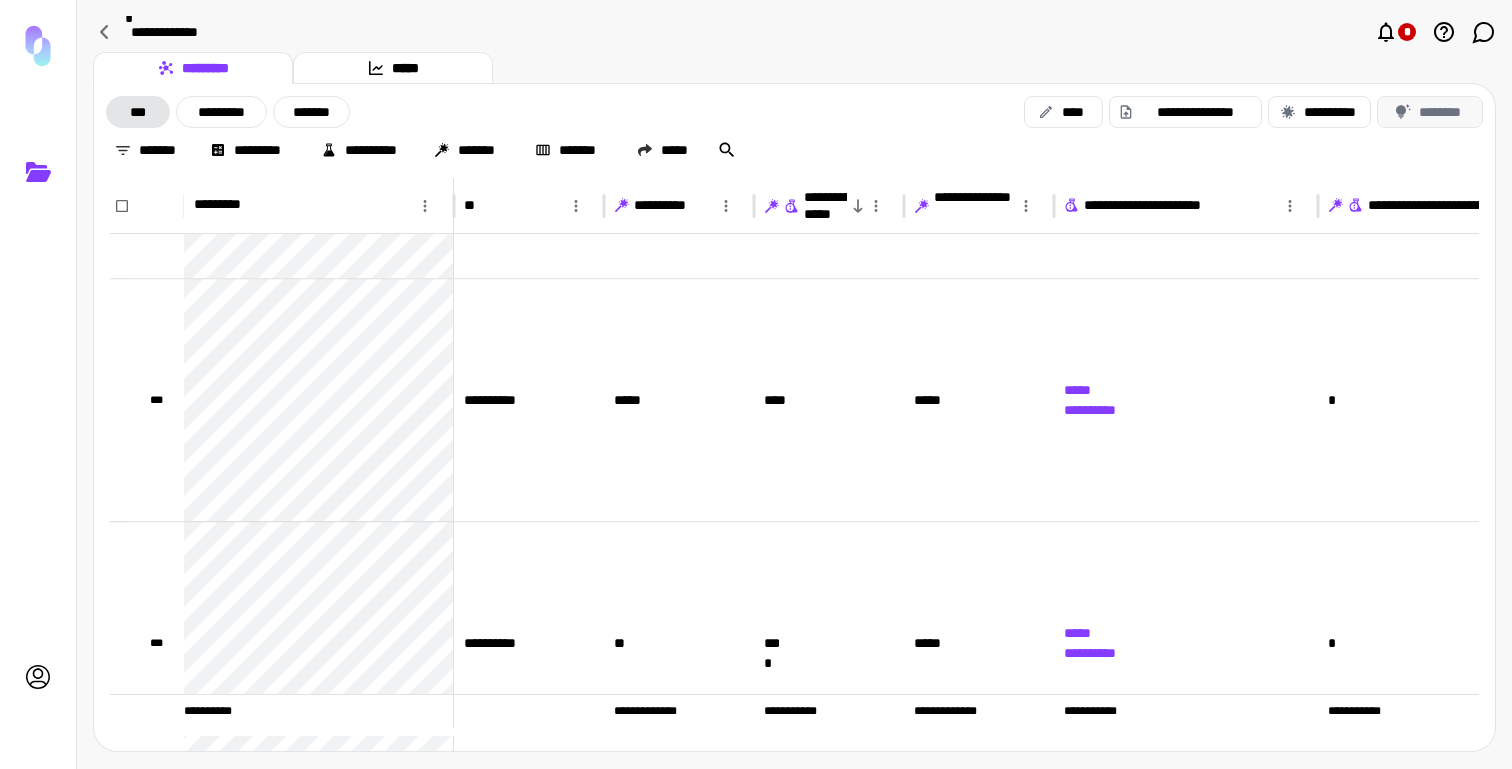 click on "********" at bounding box center [1430, 112] 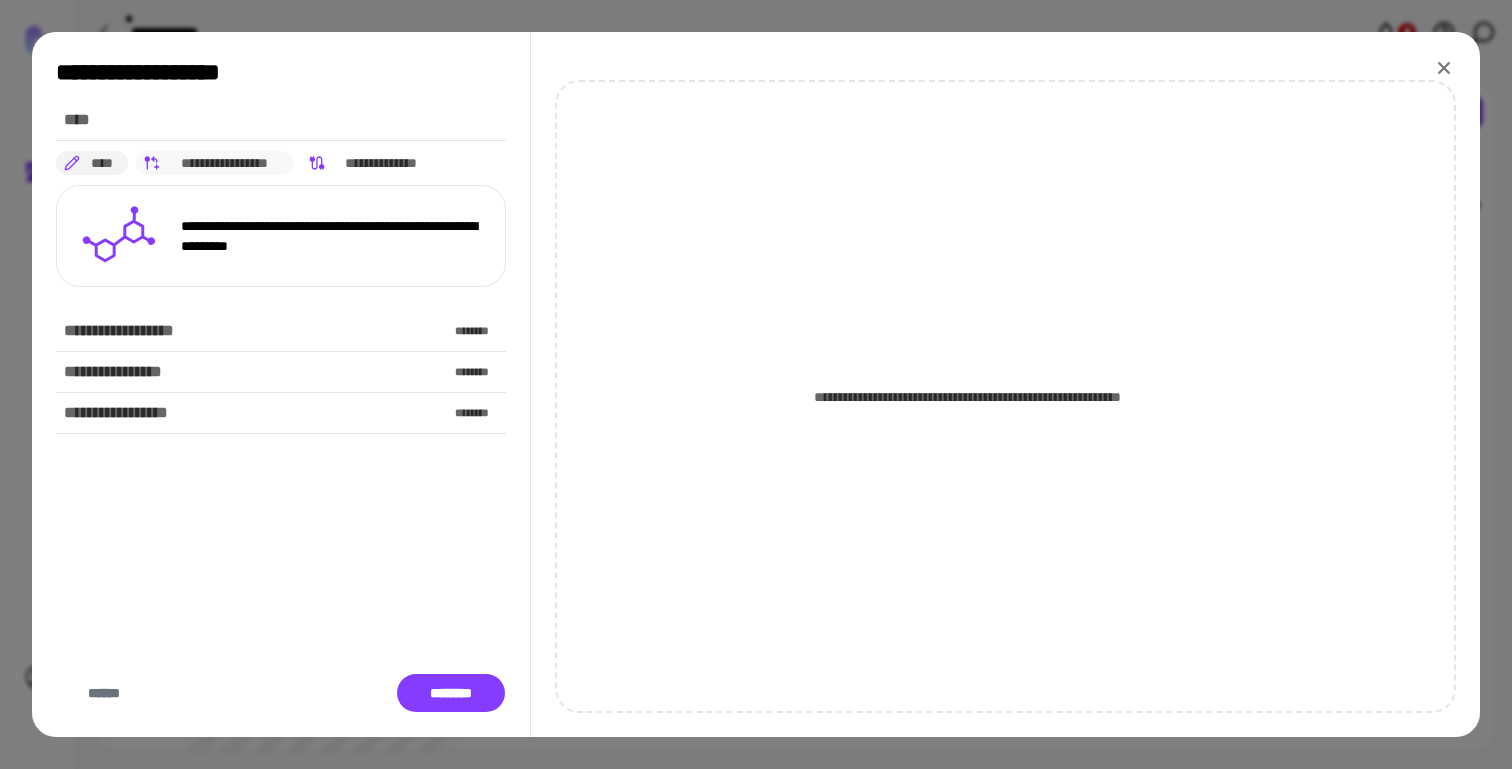 click on "**********" at bounding box center (225, 163) 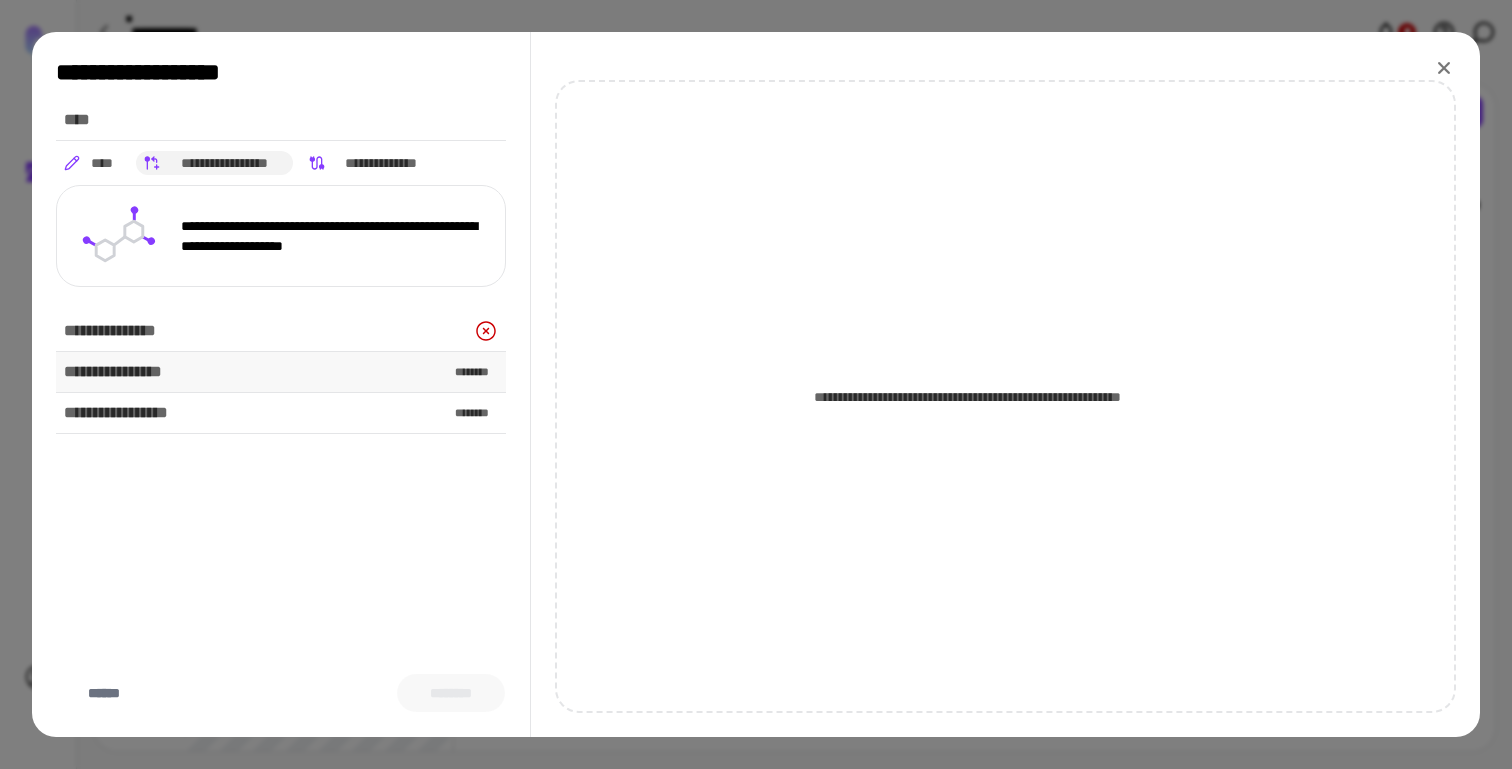 click on "**********" at bounding box center (281, 372) 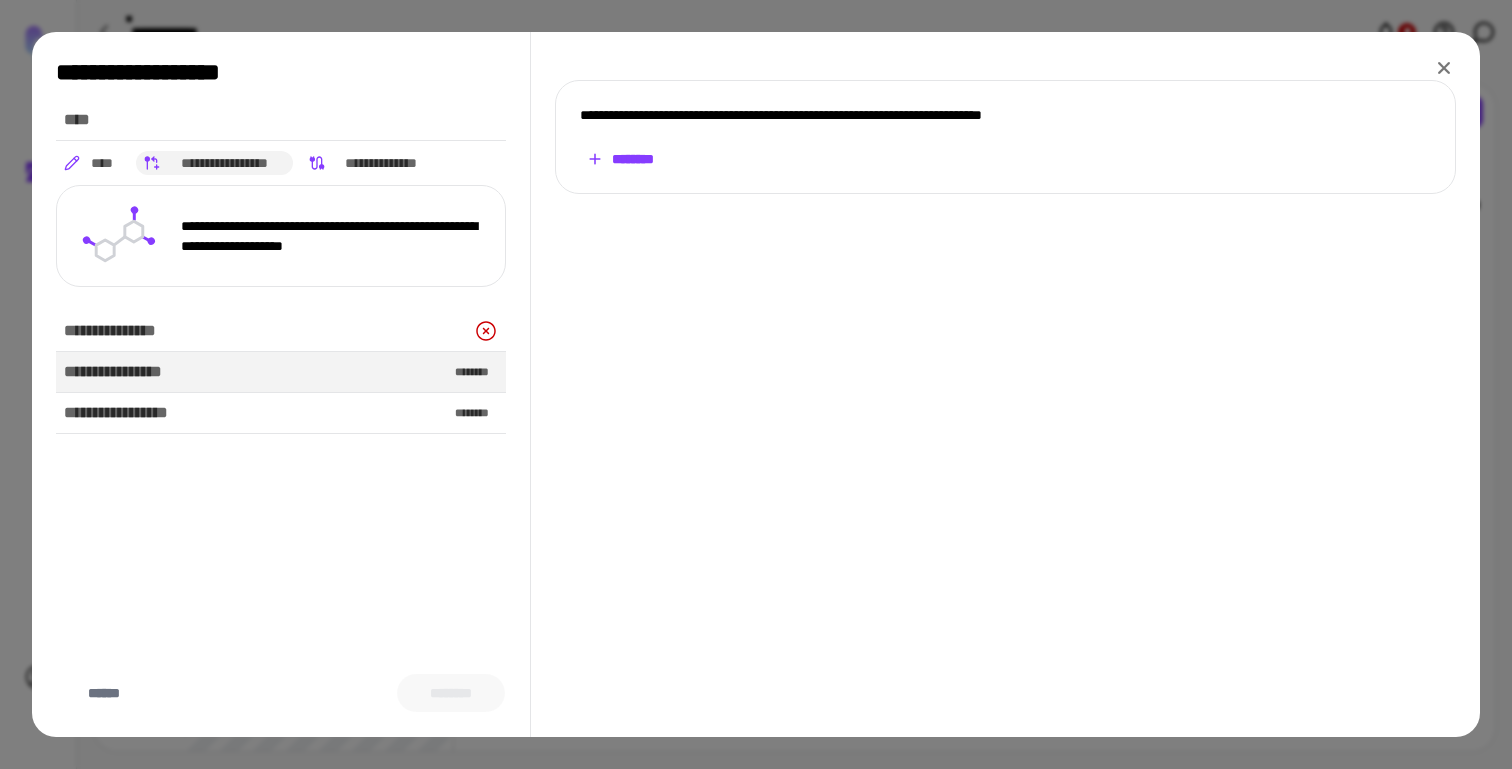 click on "********" at bounding box center (620, 159) 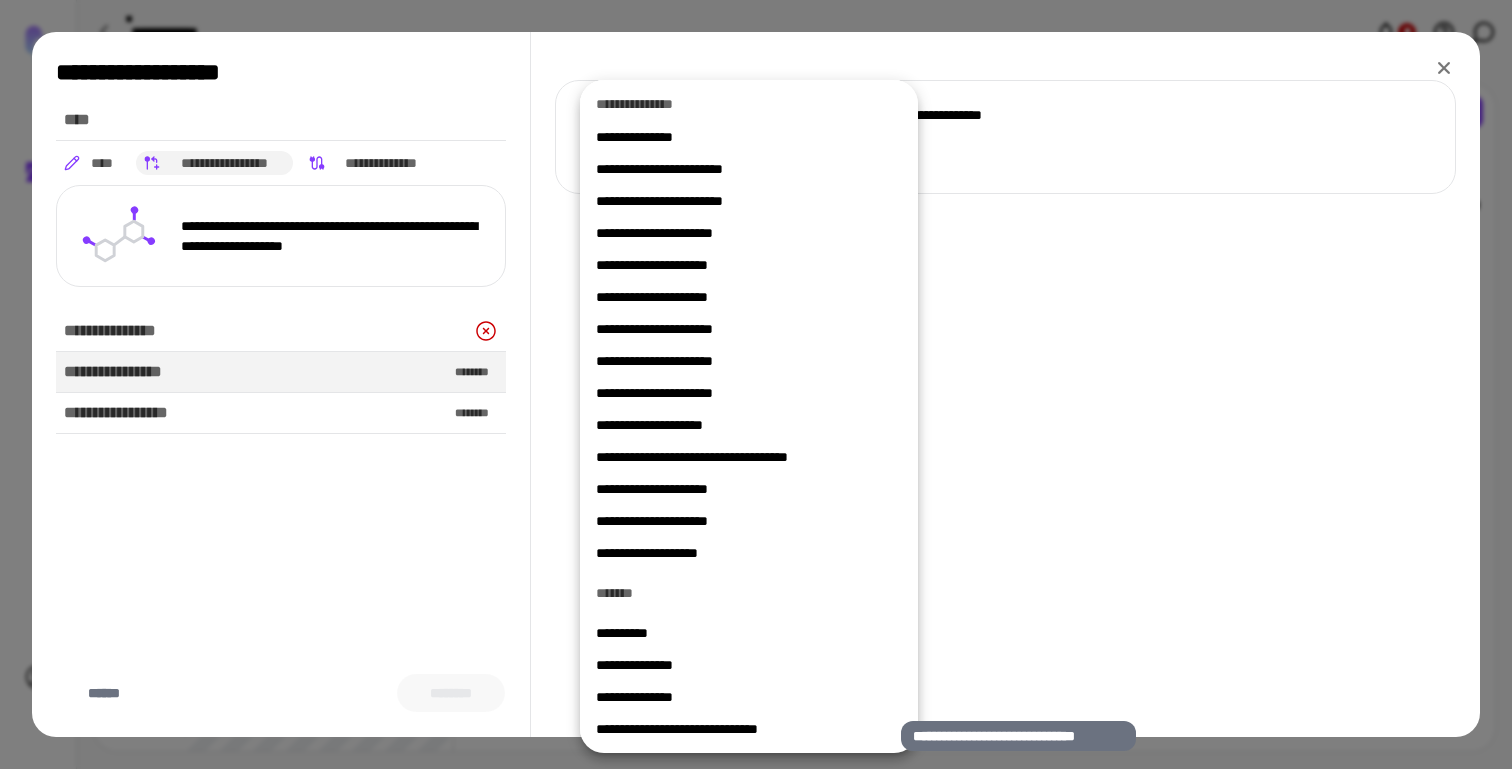 click on "**********" at bounding box center [741, 729] 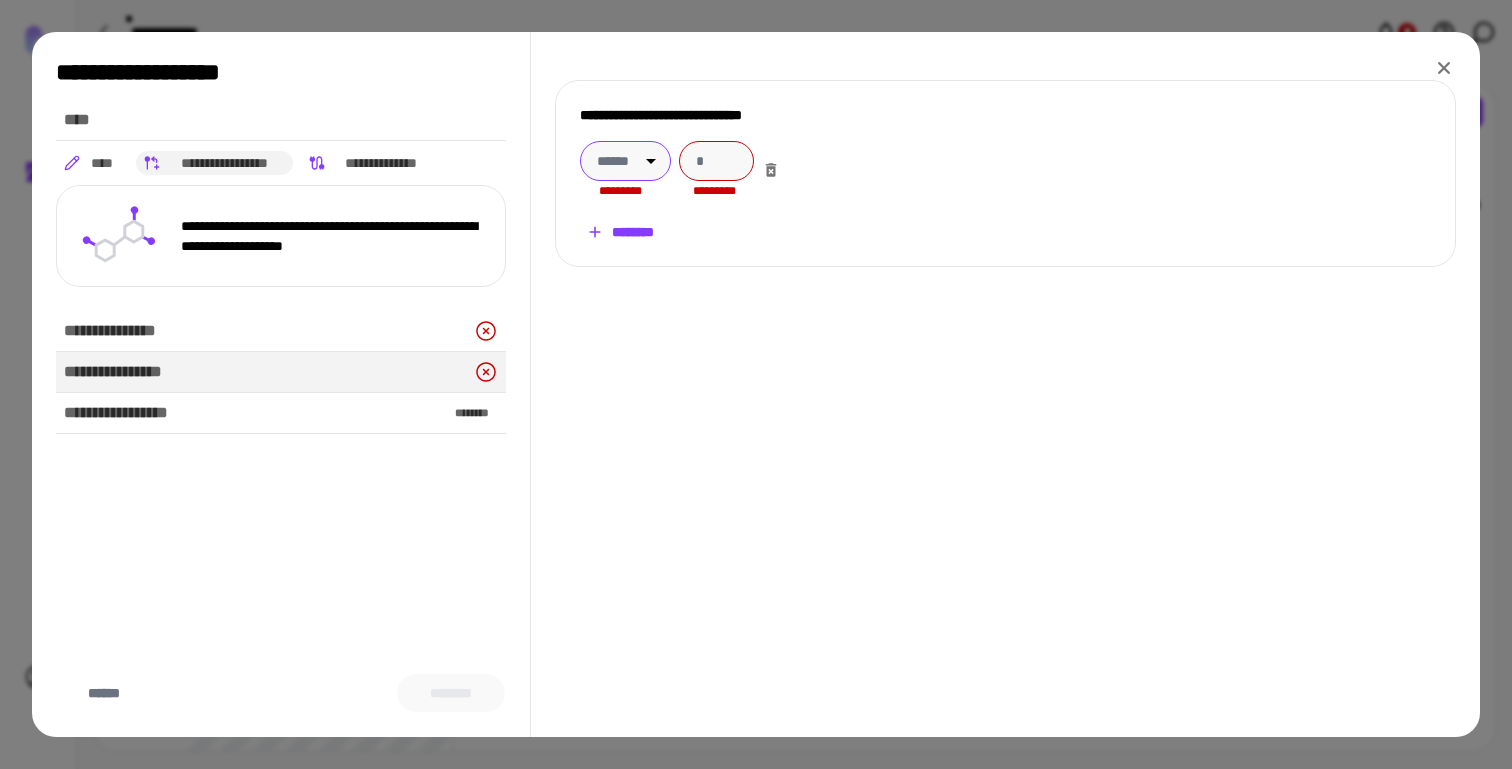 click on "**********" at bounding box center (756, 384) 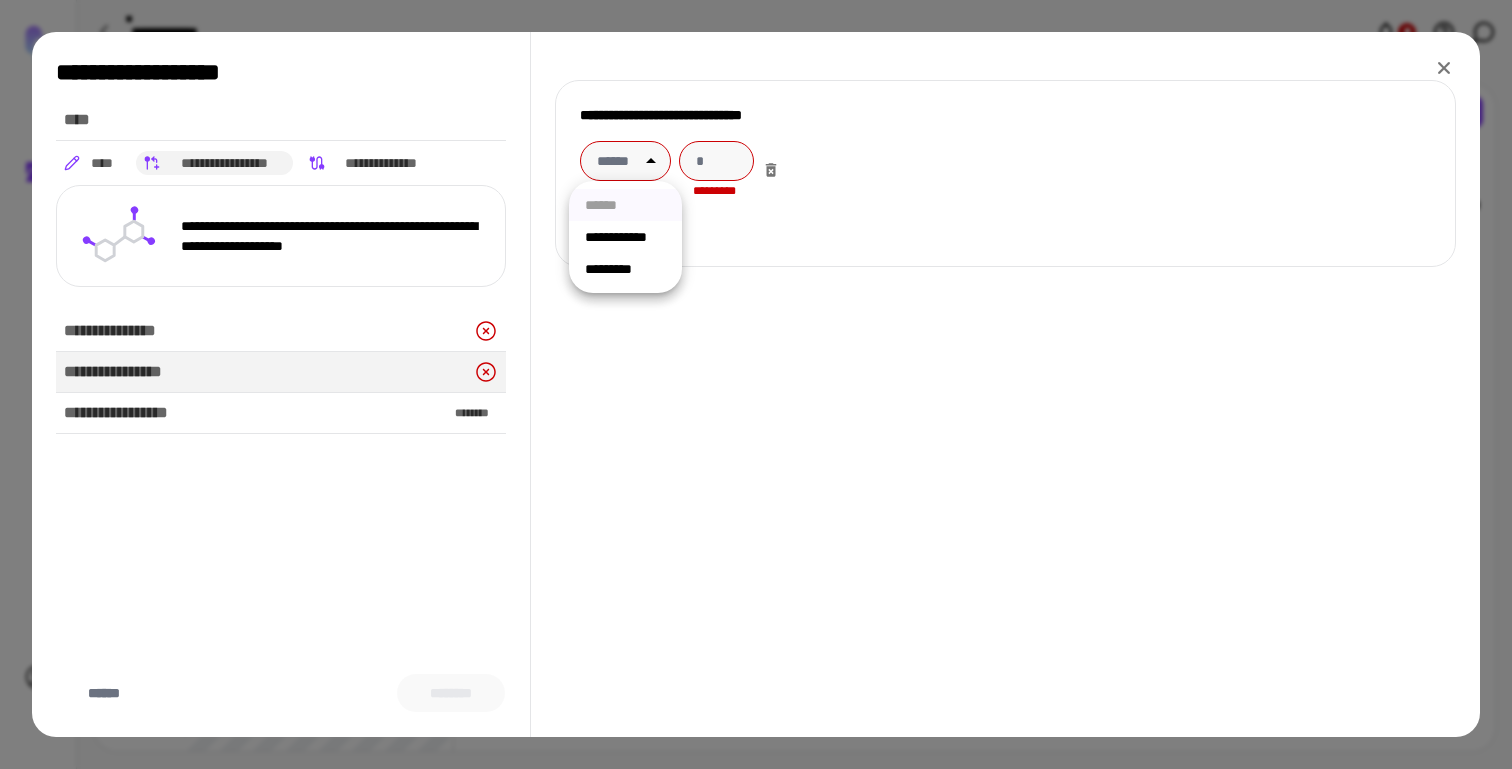 click on "**********" at bounding box center (625, 237) 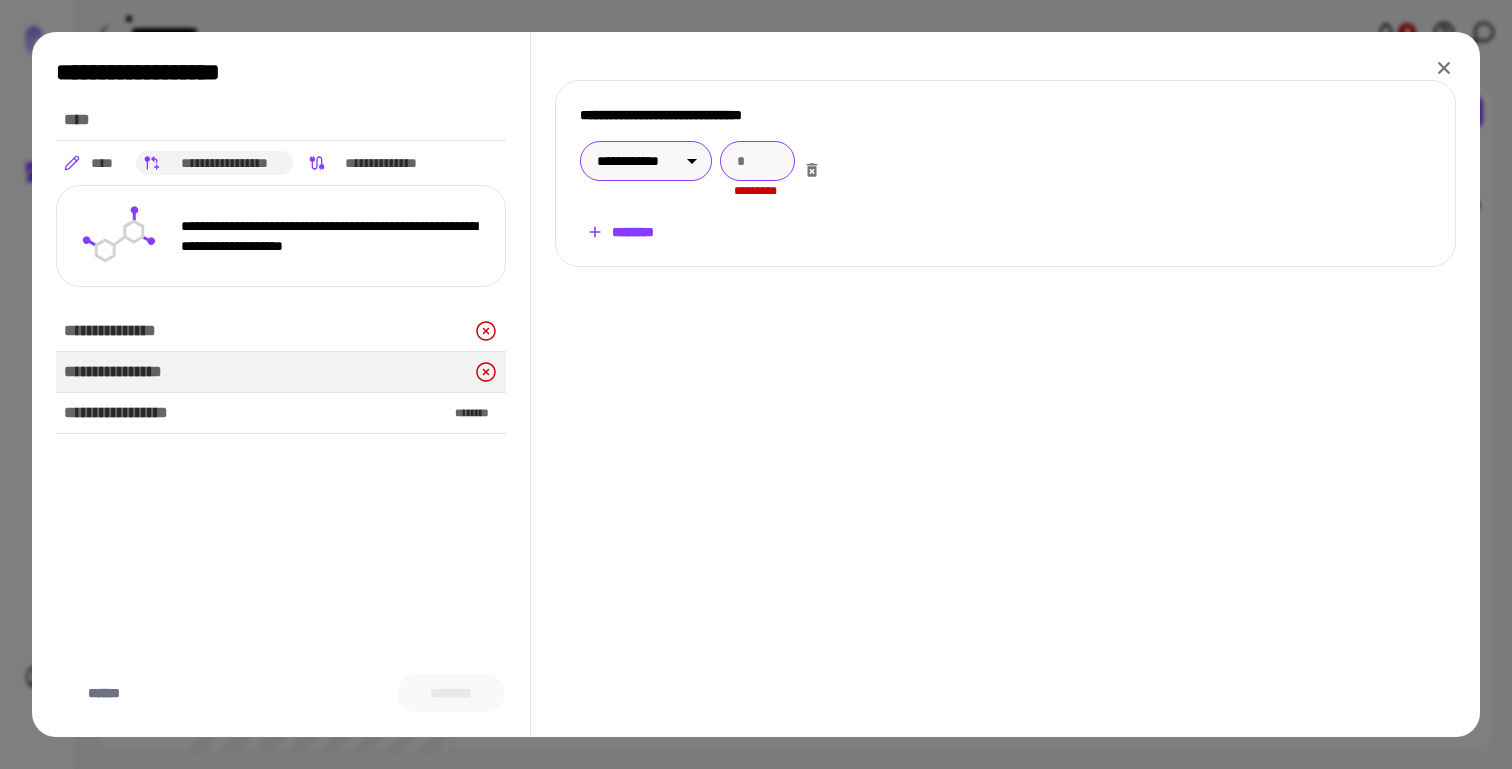 click at bounding box center [757, 161] 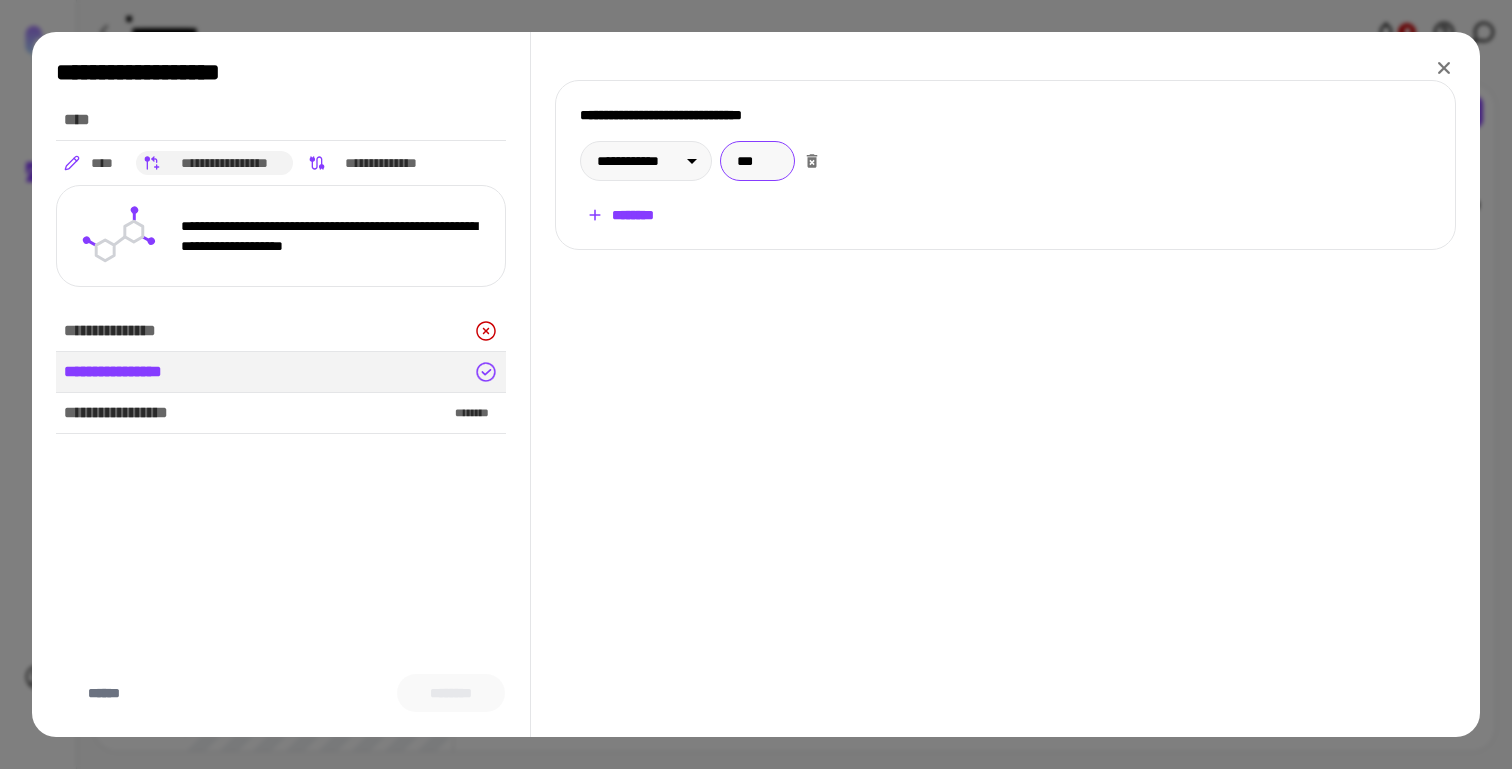 type on "***" 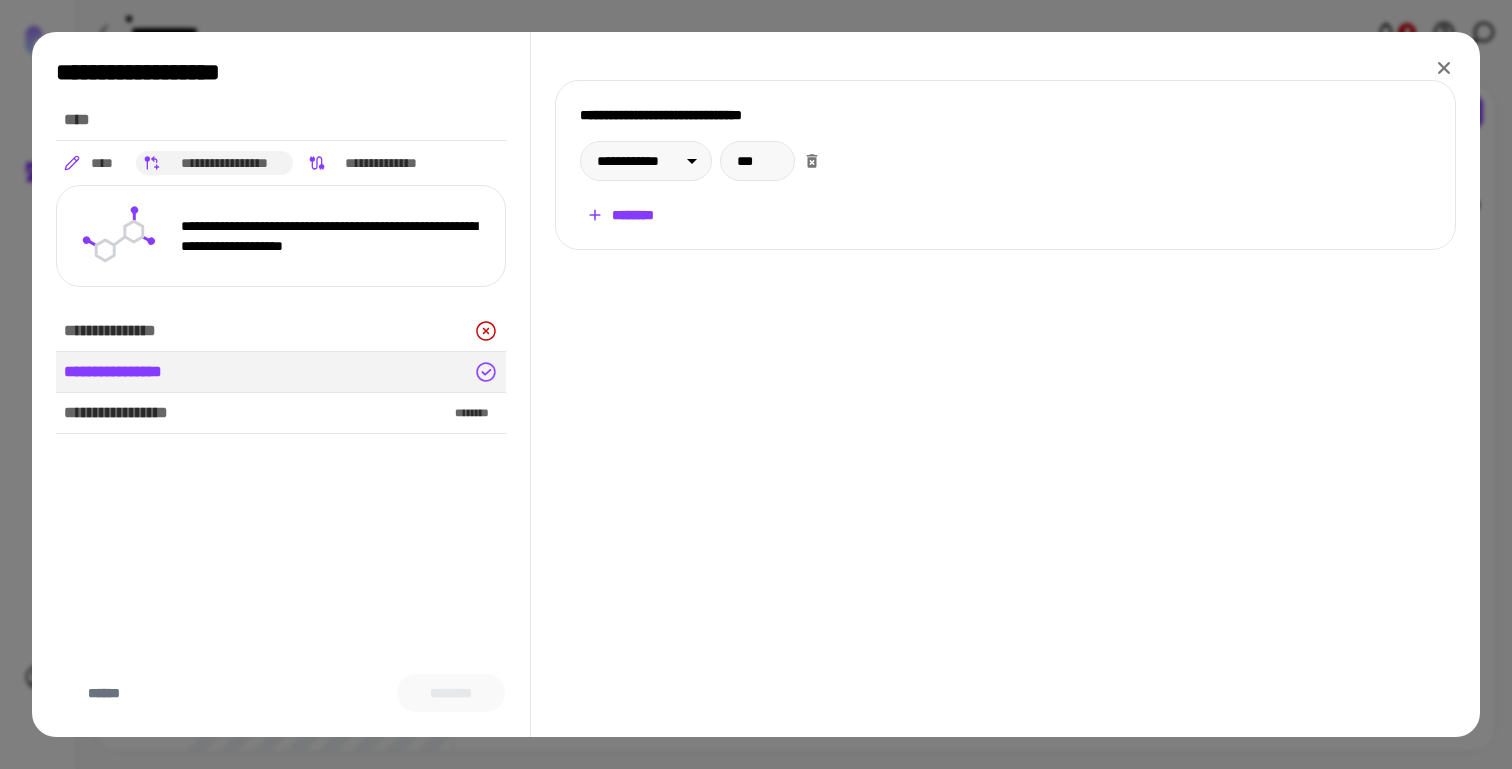 click on "********" at bounding box center (620, 215) 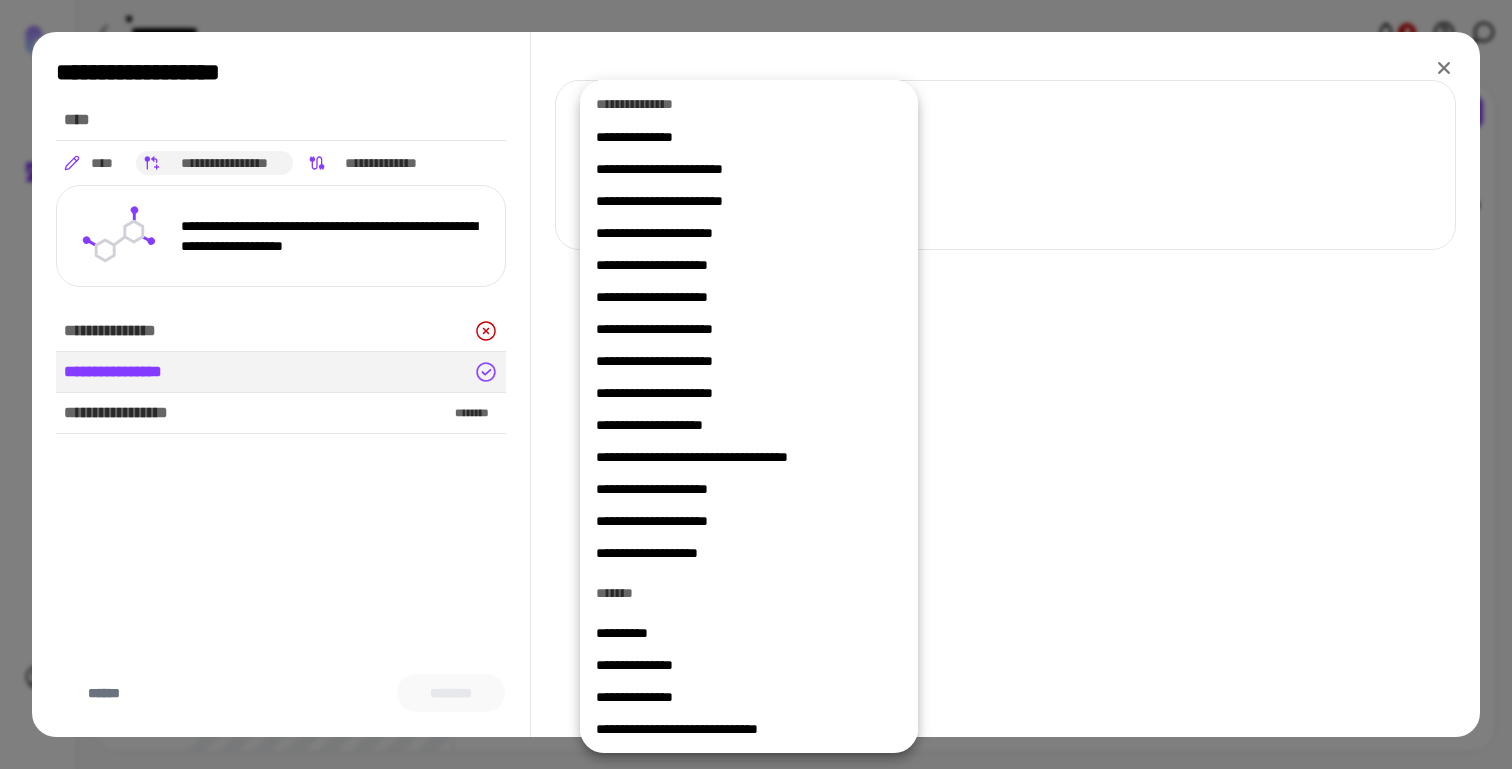 click on "**********" at bounding box center (749, 425) 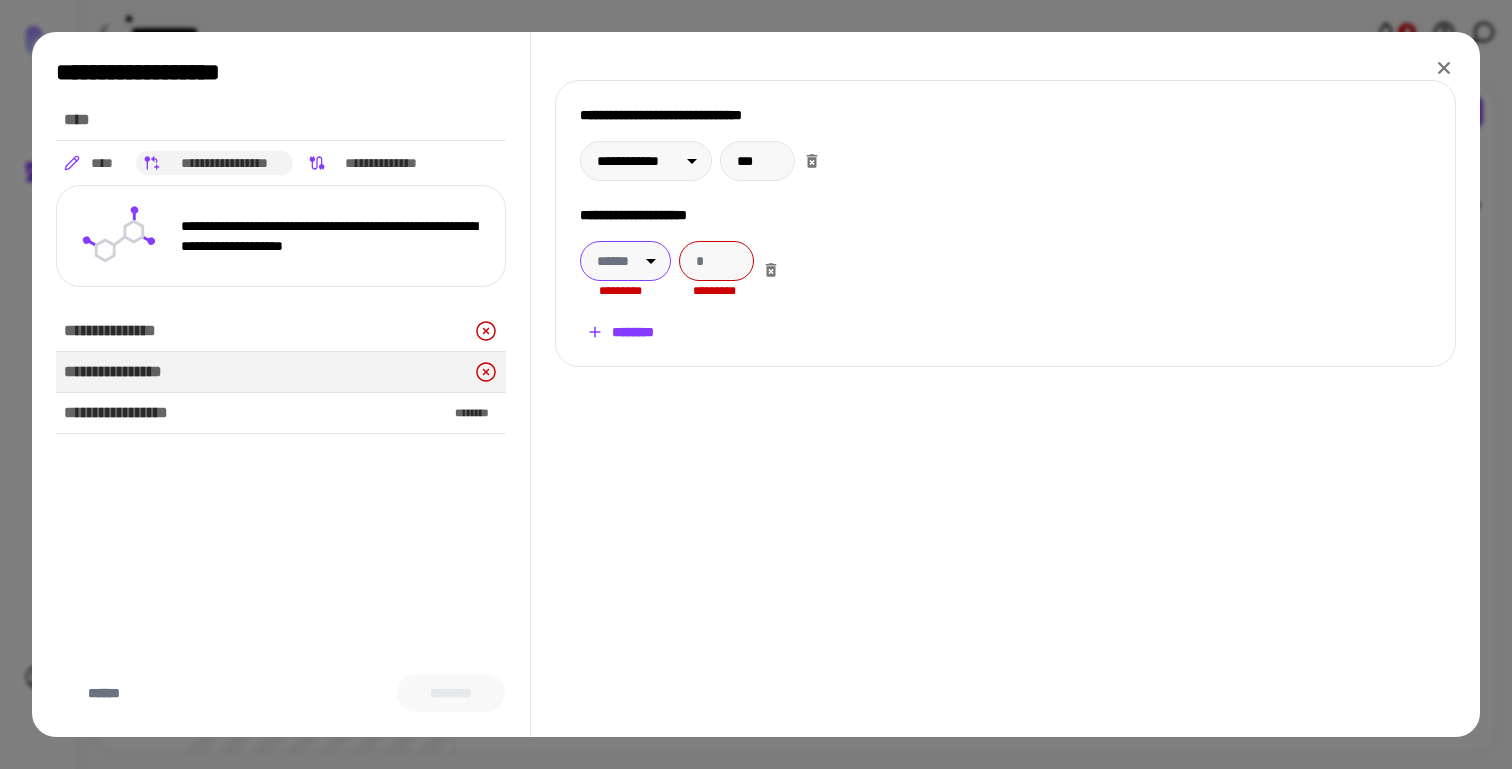 click on "**********" at bounding box center (756, 384) 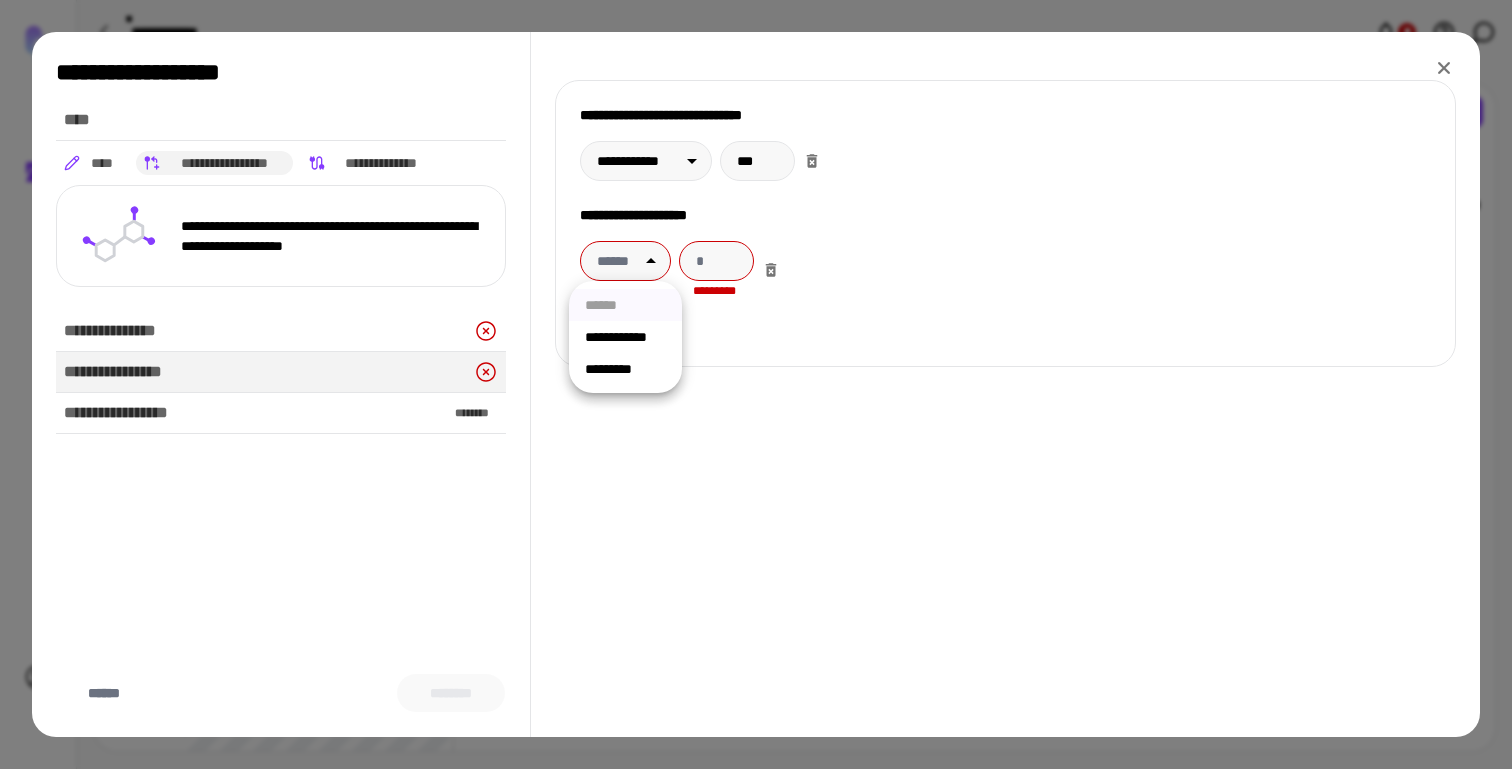 click at bounding box center (756, 384) 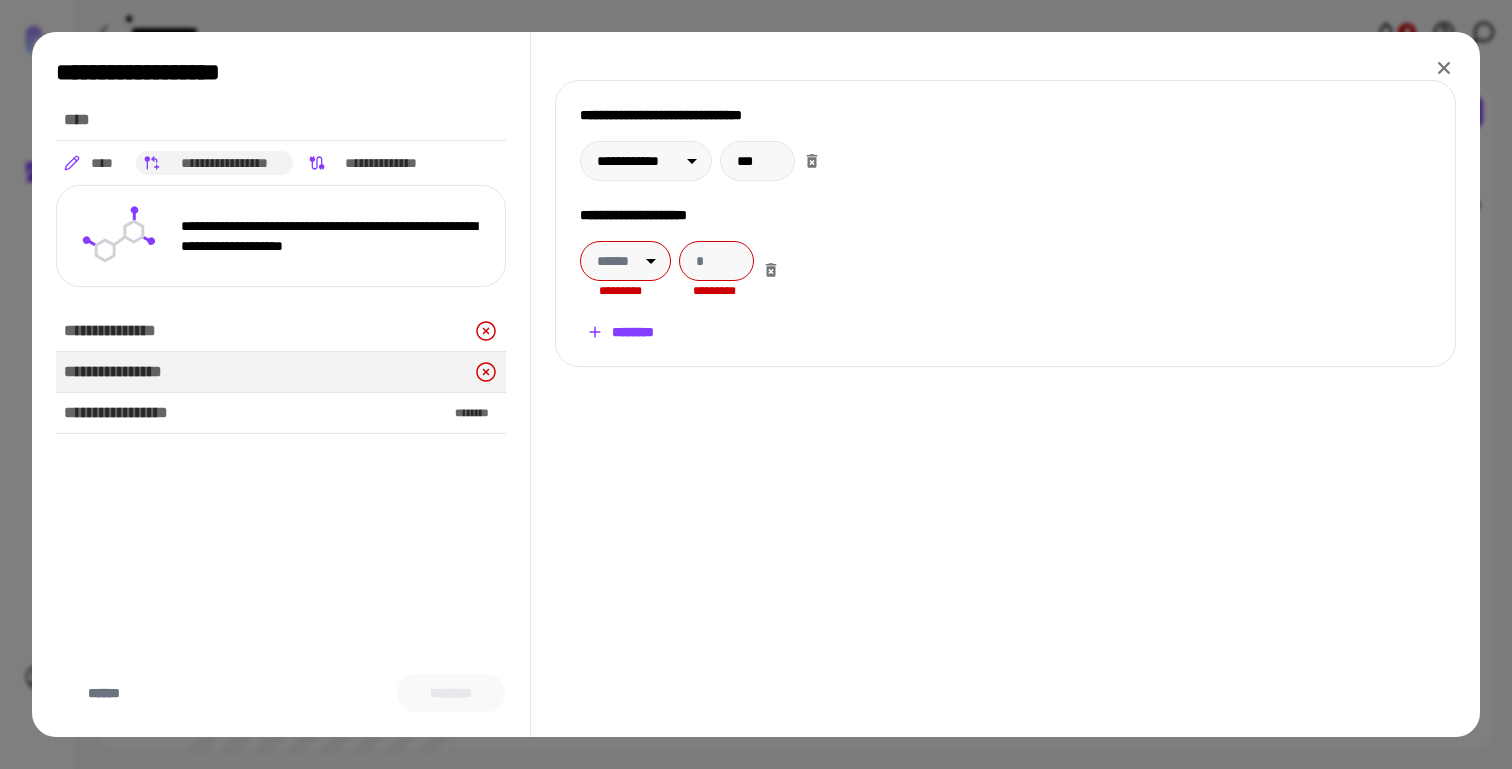 click 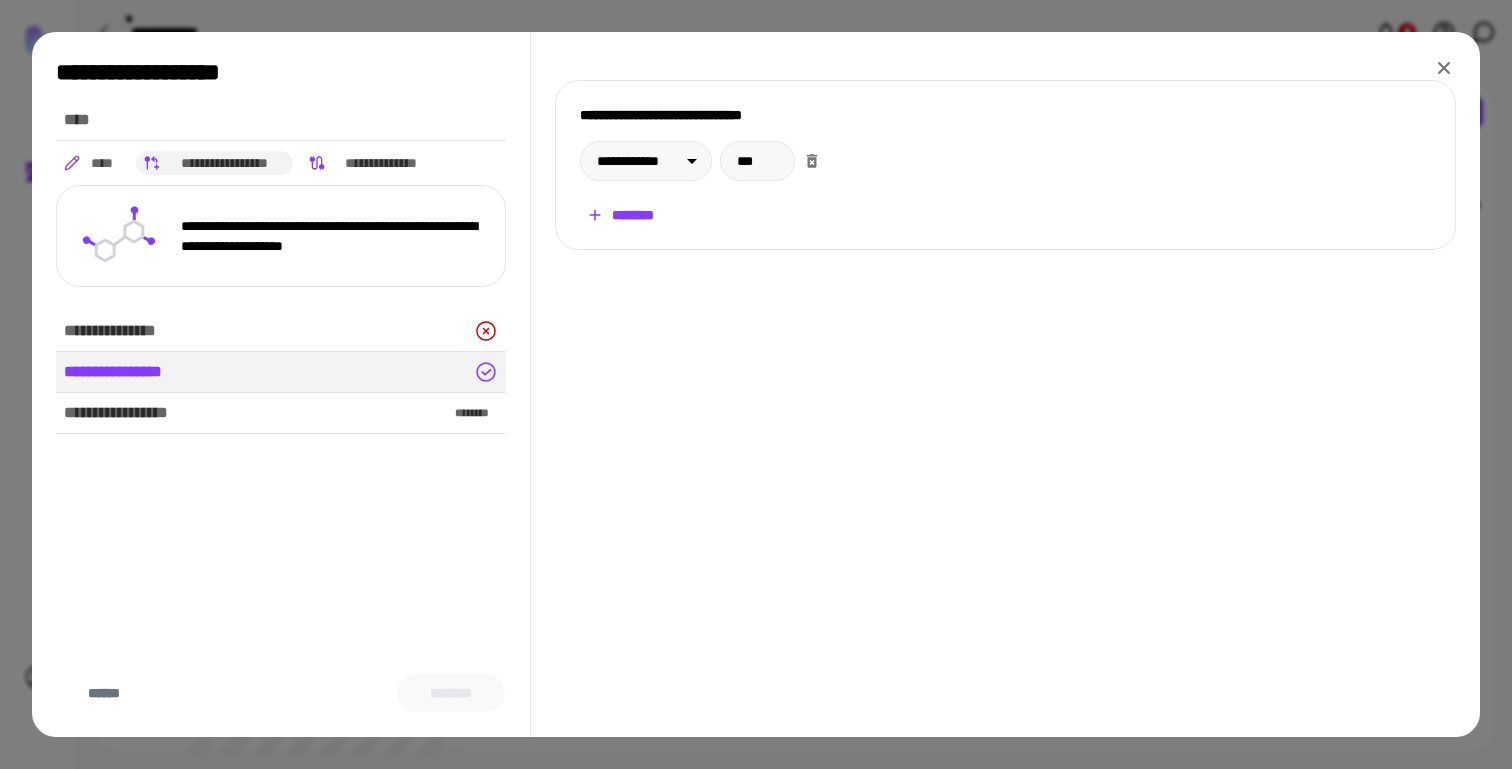 click on "********" at bounding box center [620, 215] 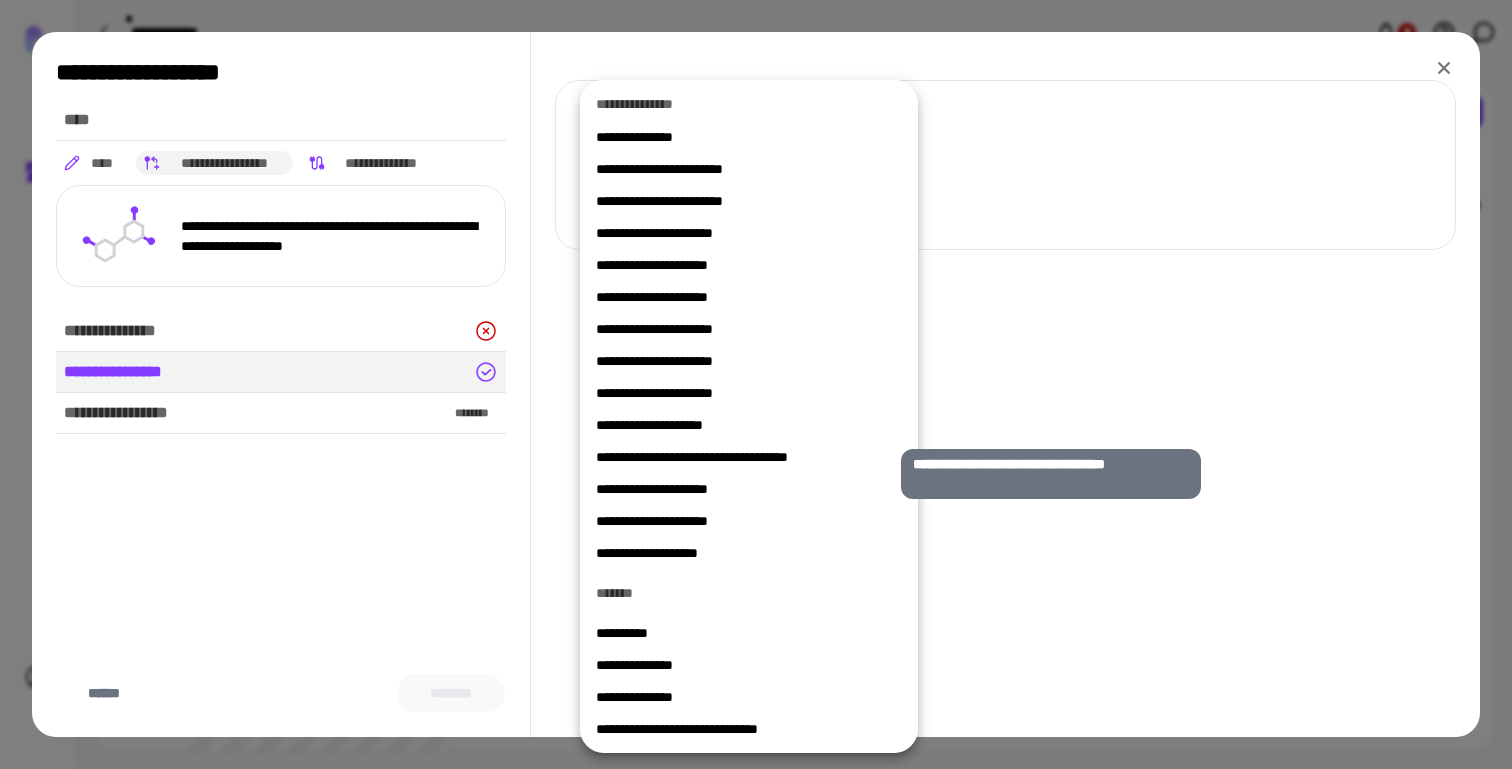 click on "**********" at bounding box center [741, 457] 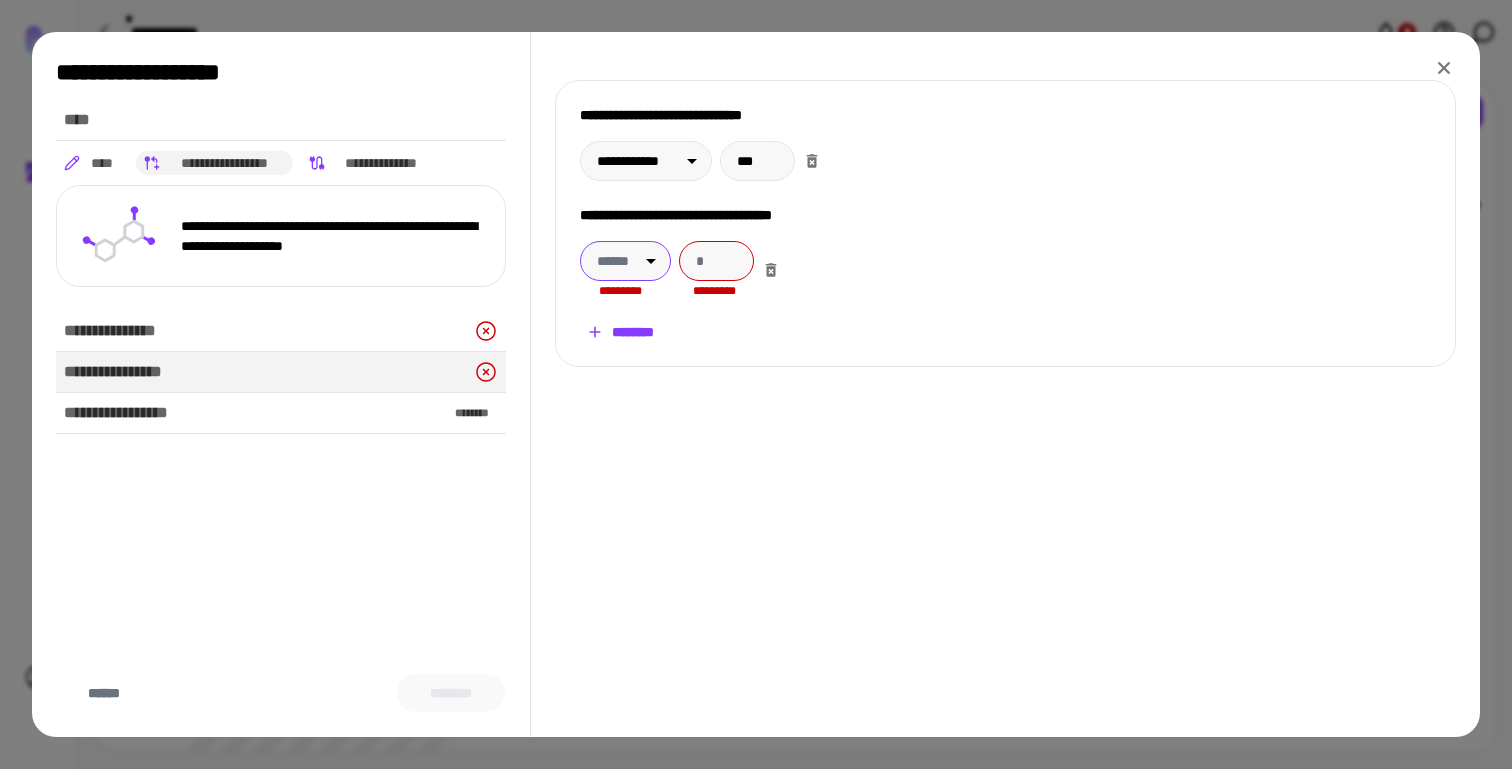 click on "**********" at bounding box center (756, 384) 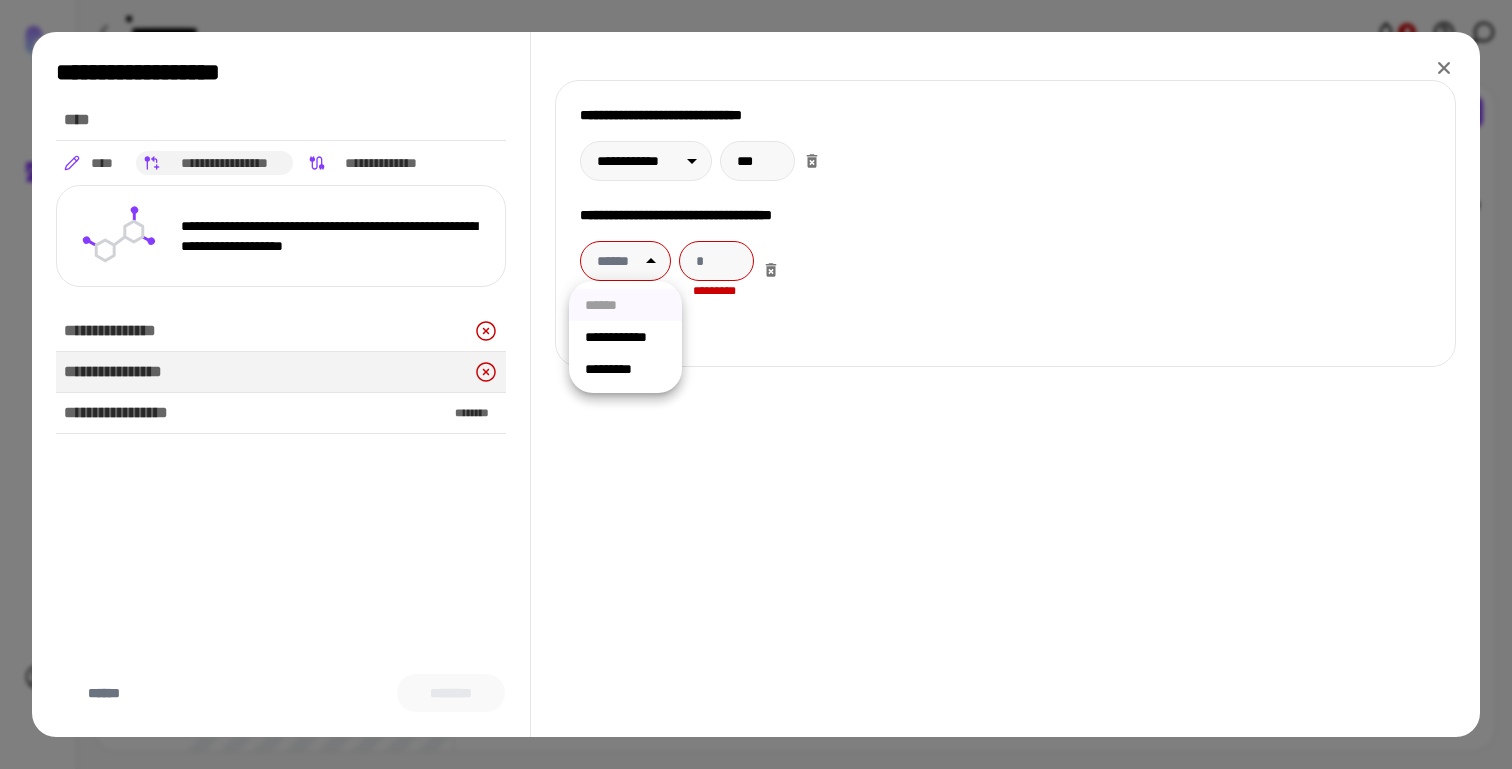 click on "**********" at bounding box center (625, 337) 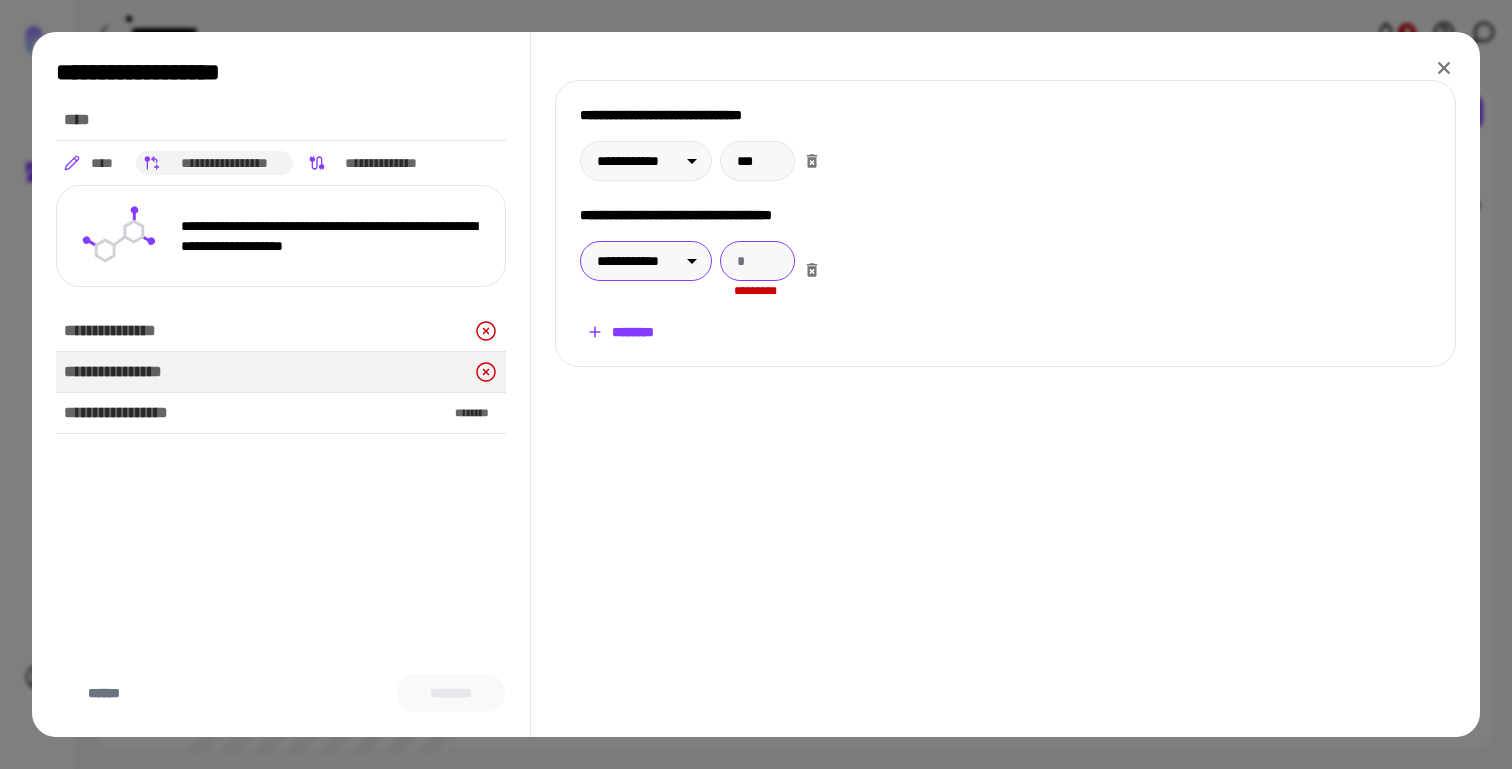 click at bounding box center [757, 261] 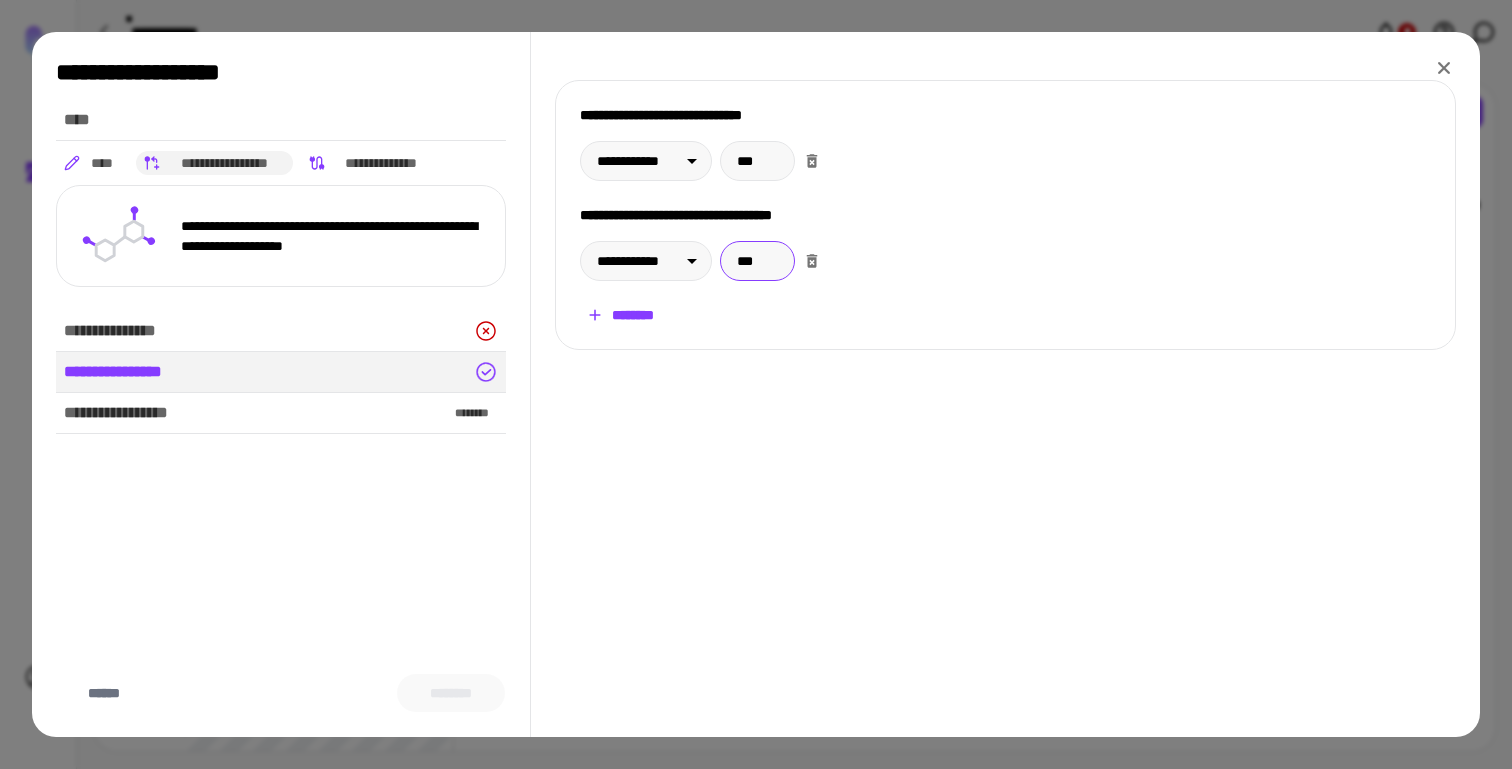 type on "***" 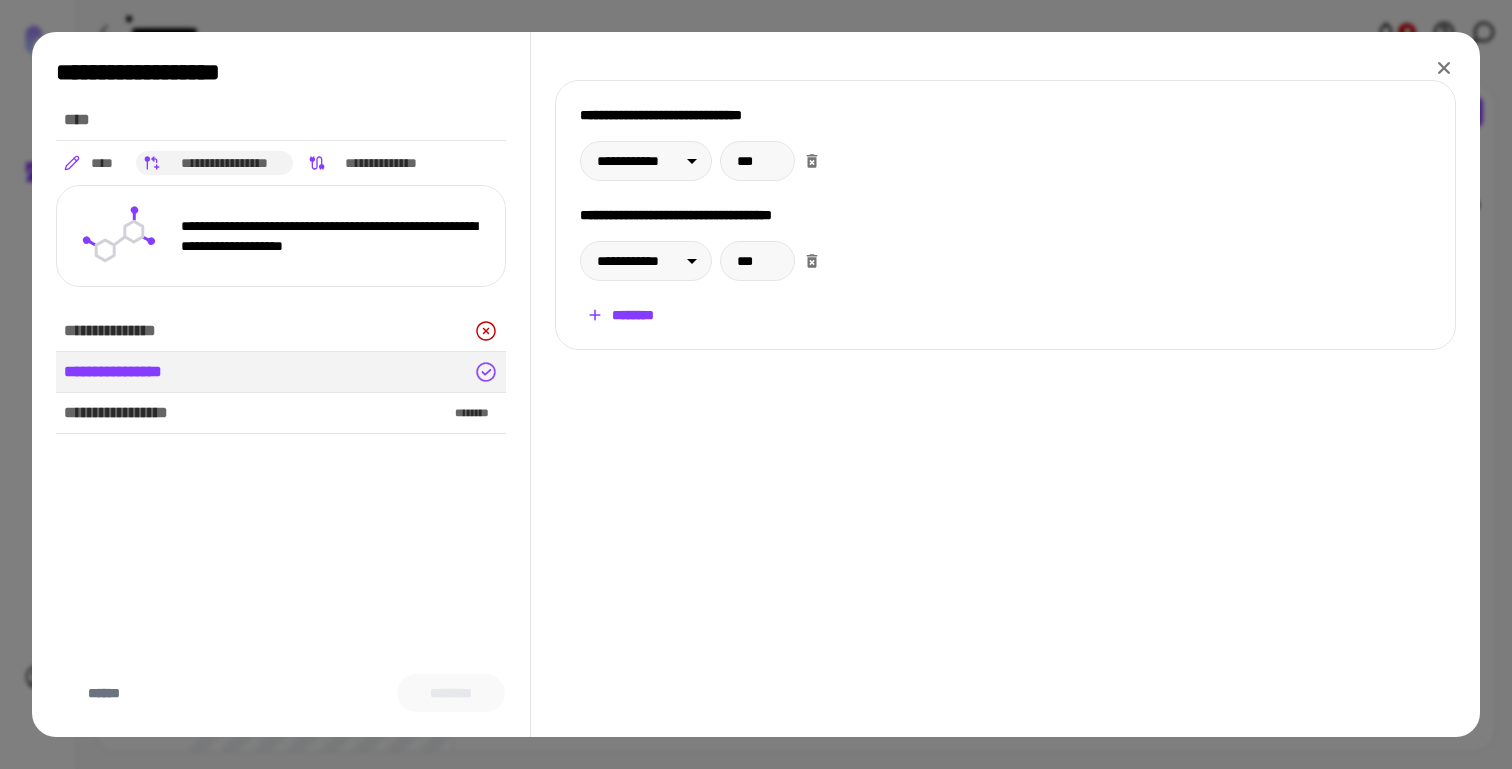 click on "********" at bounding box center (620, 315) 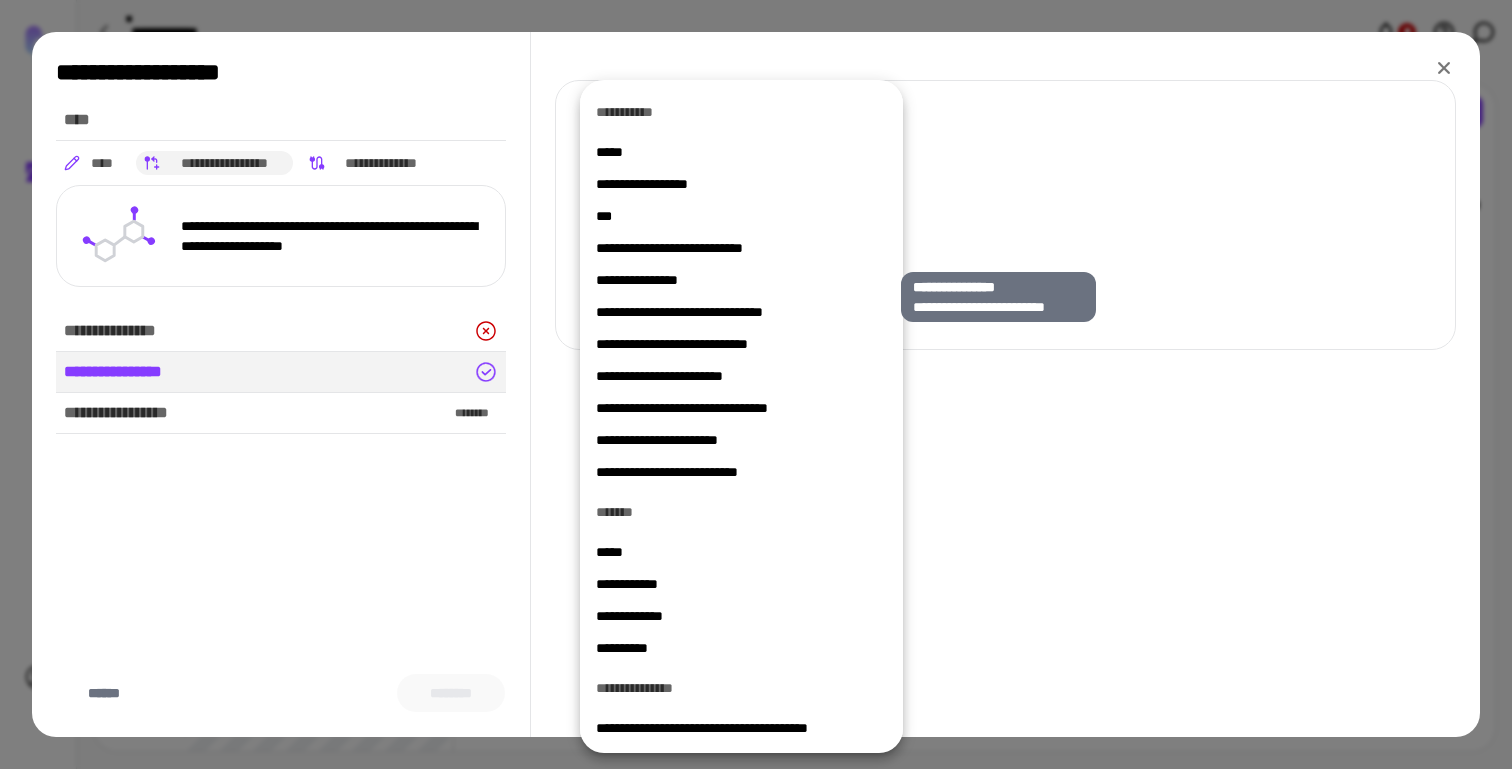 click on "**********" at bounding box center (741, 280) 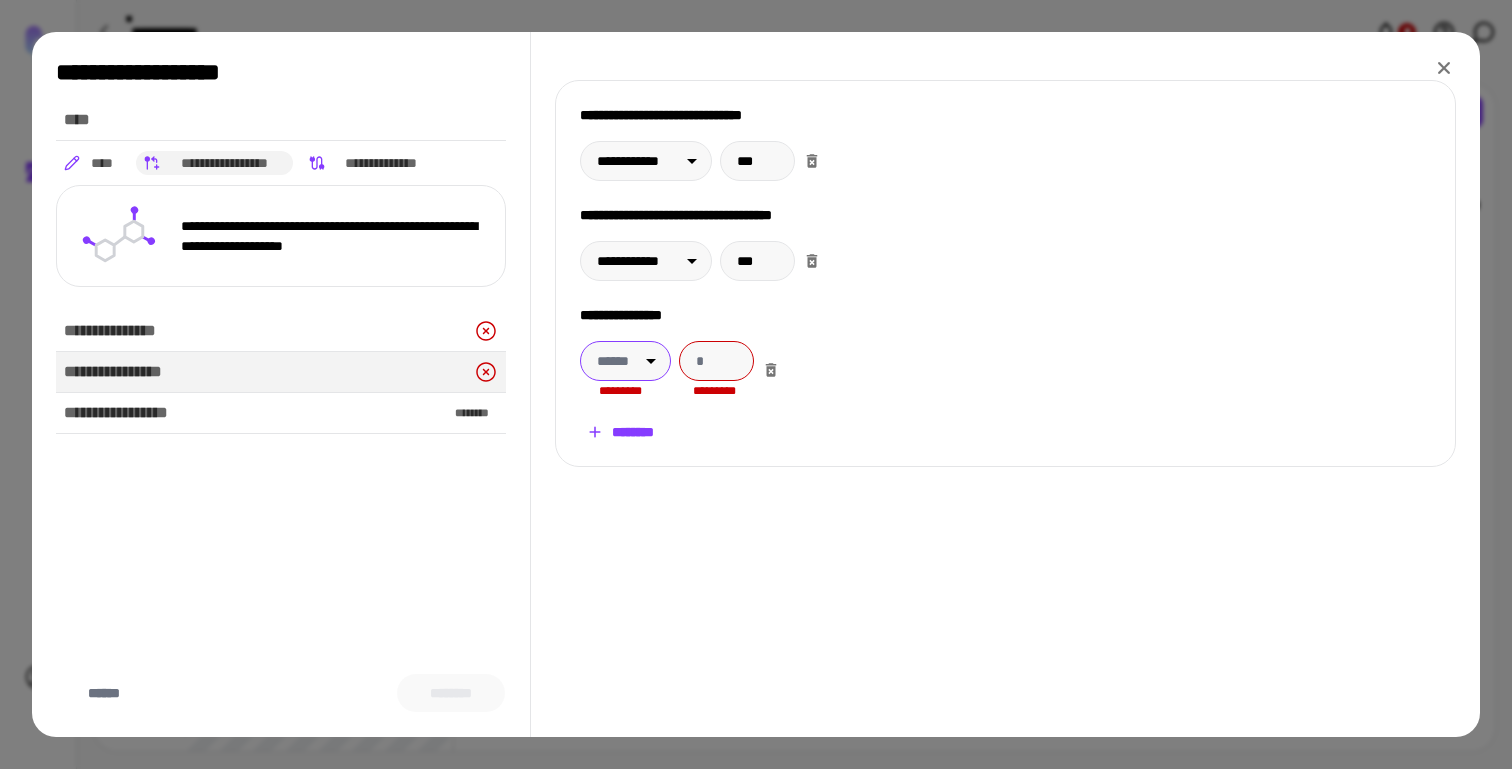 click on "**********" at bounding box center [756, 384] 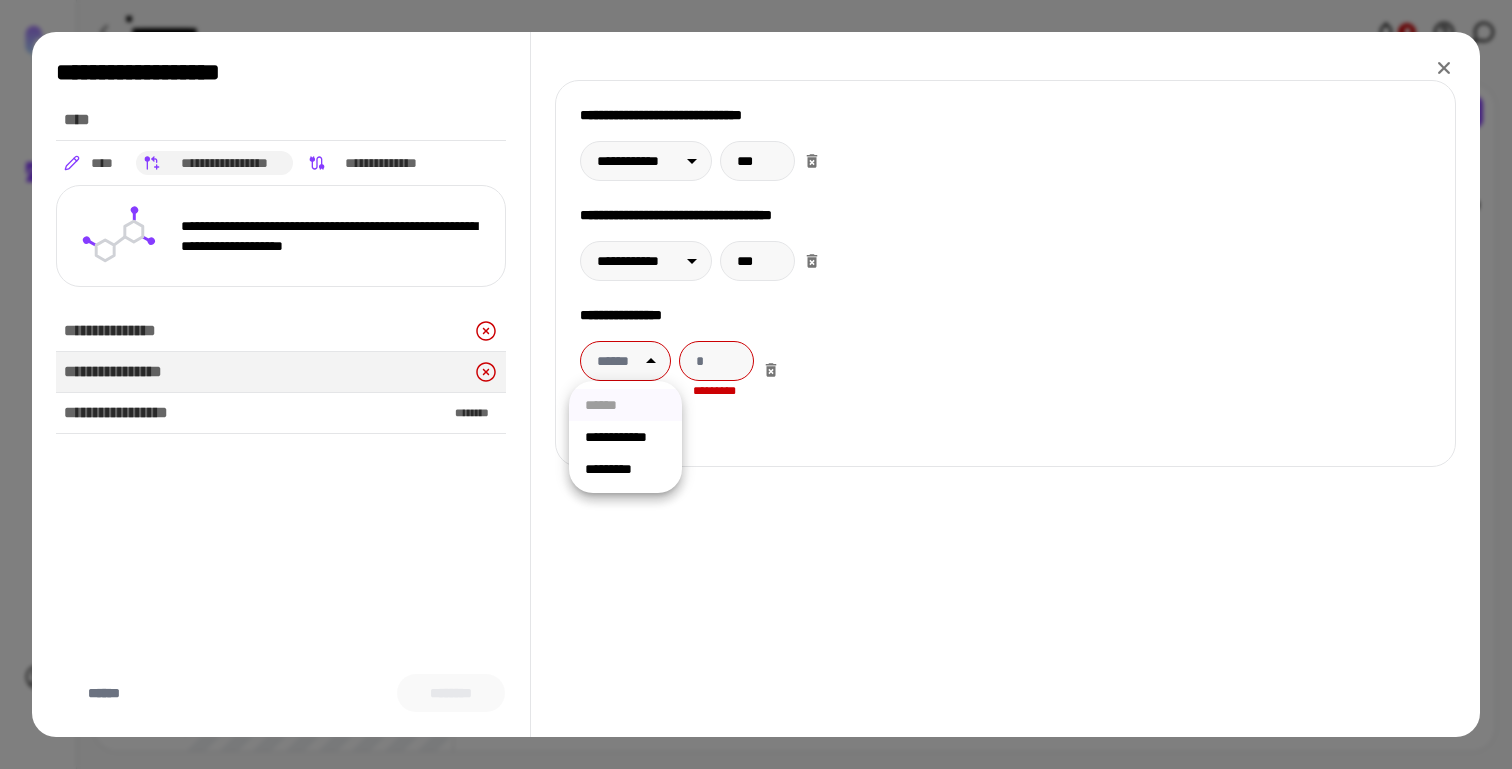 click on "*********" at bounding box center [625, 469] 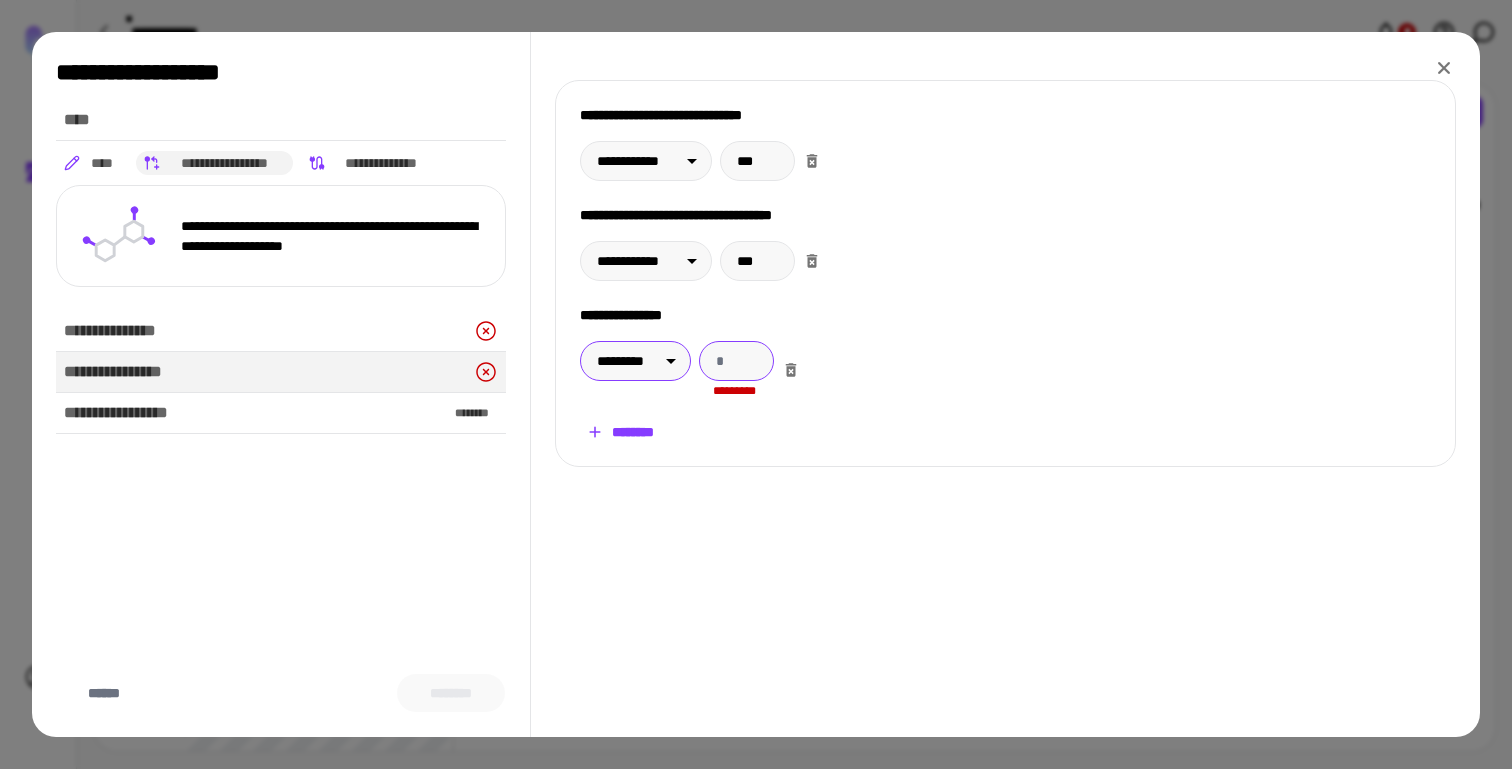 click at bounding box center (736, 361) 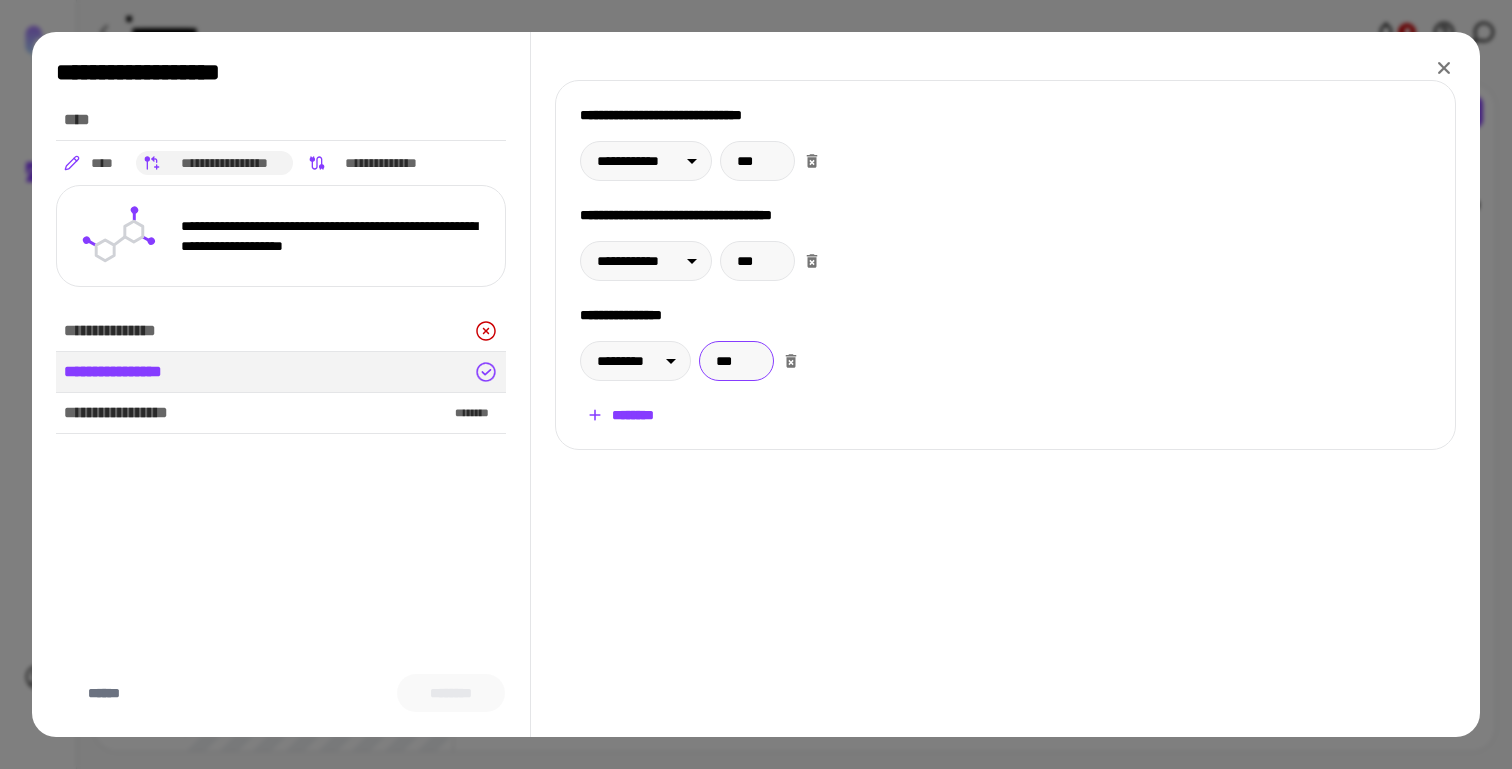 type on "***" 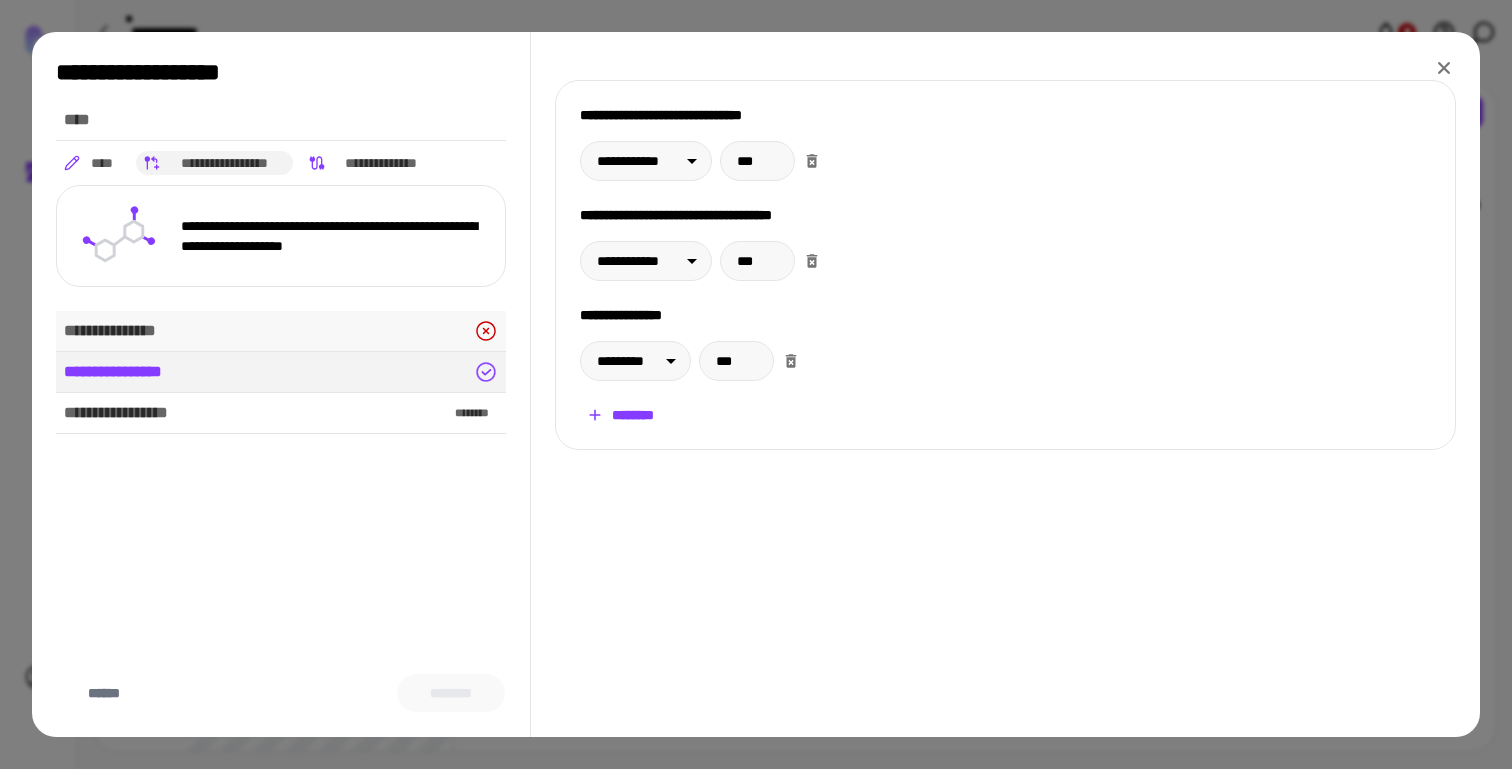 click on "**********" at bounding box center (281, 331) 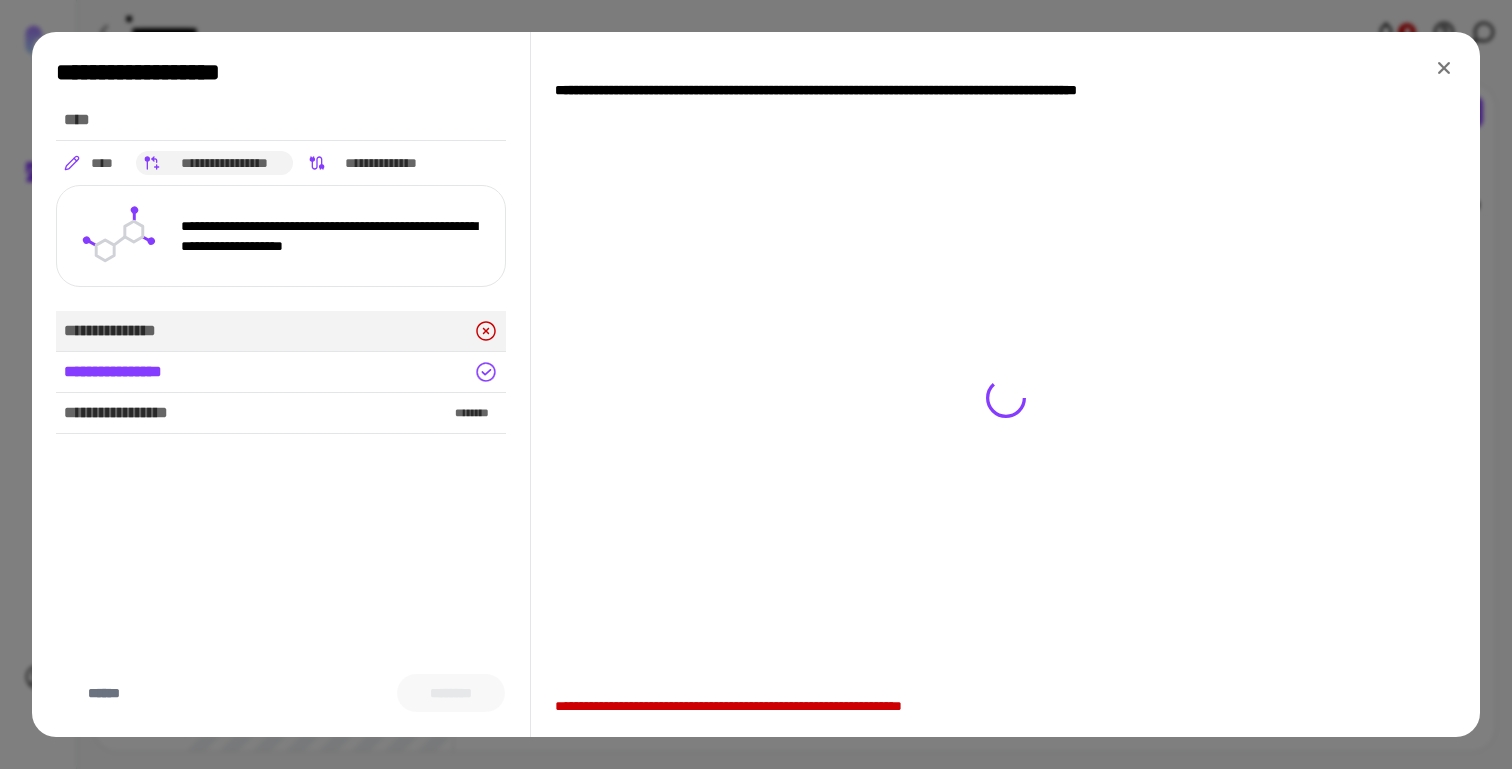 click 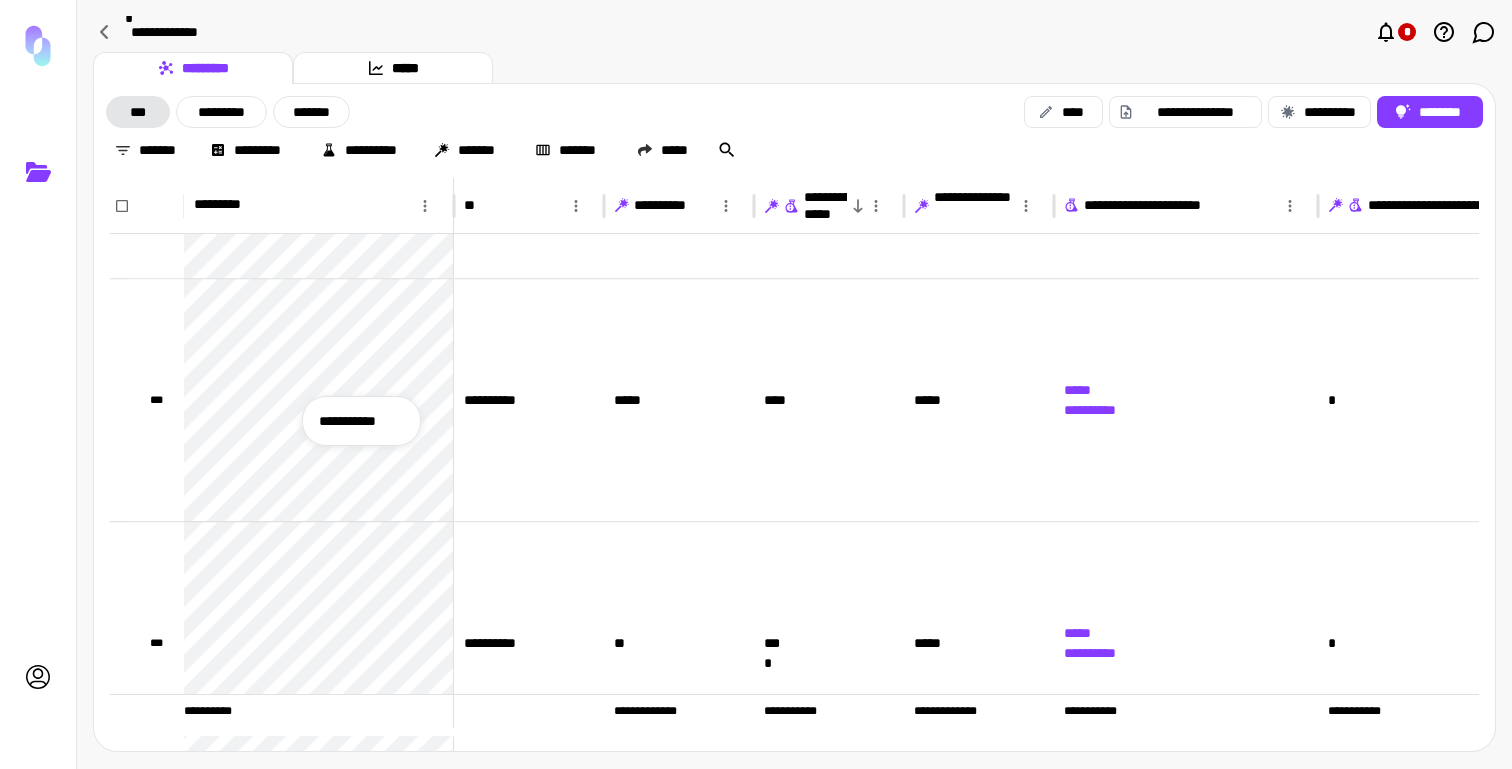 click on "**********" at bounding box center [361, 421] 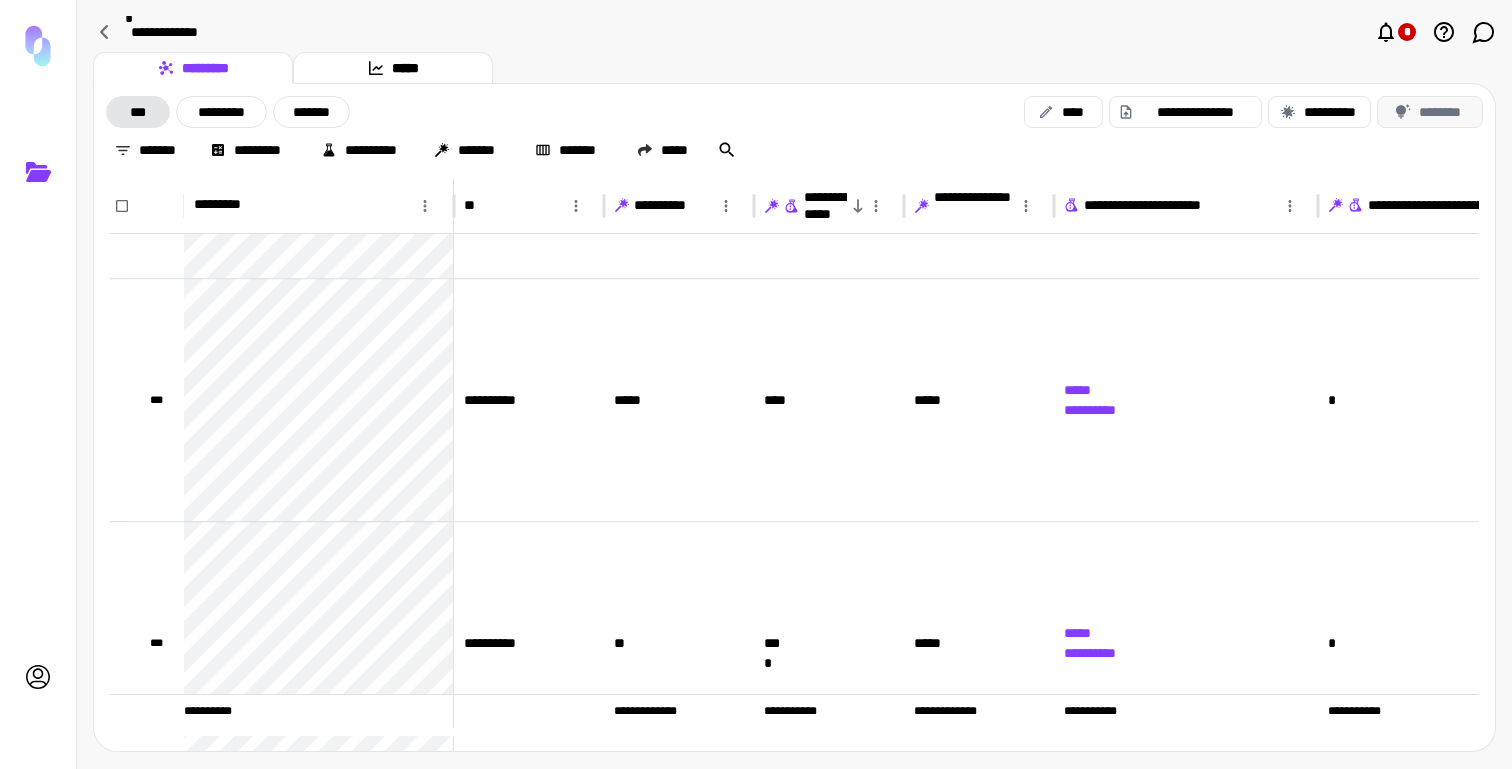 click on "********" at bounding box center (1430, 112) 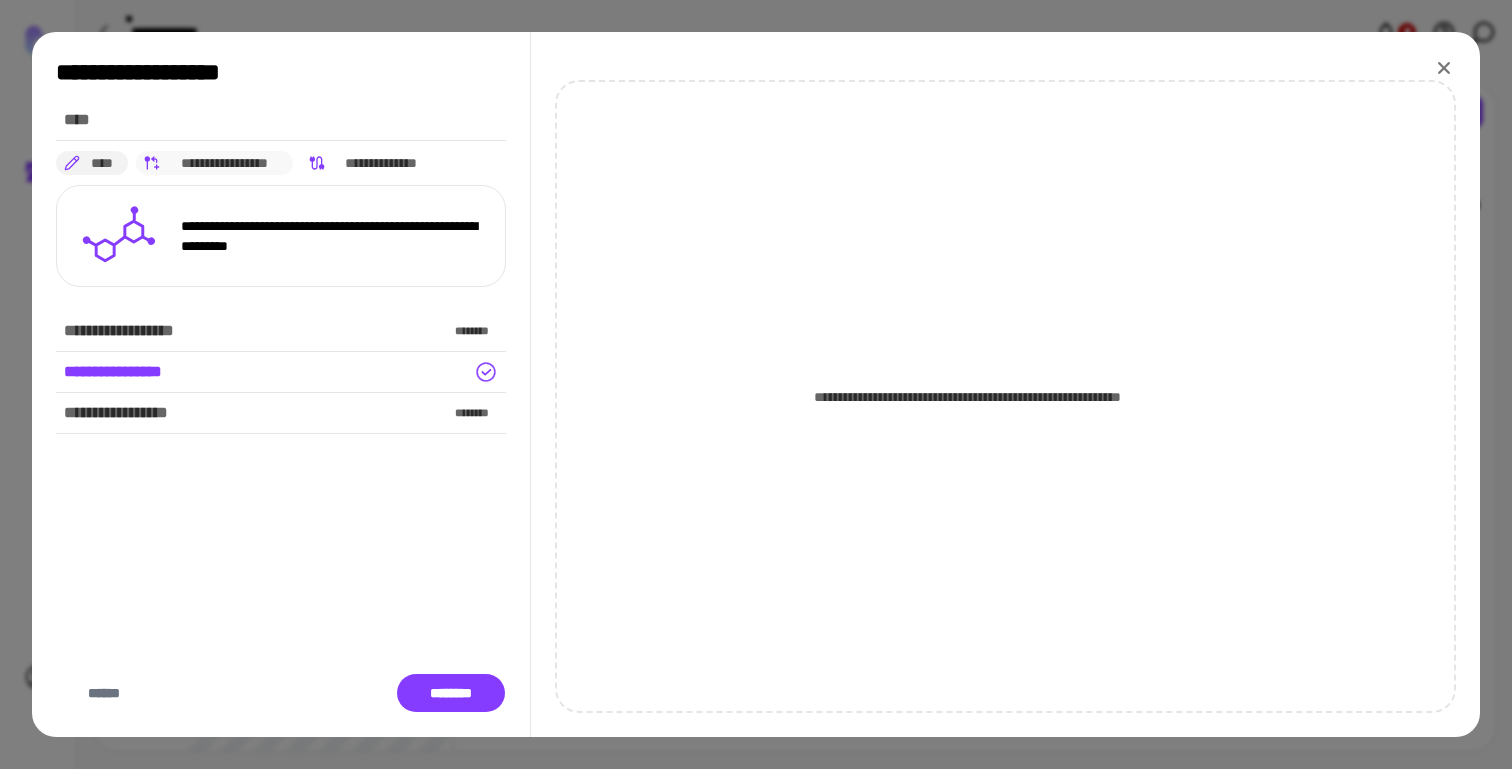 click on "**********" at bounding box center (225, 163) 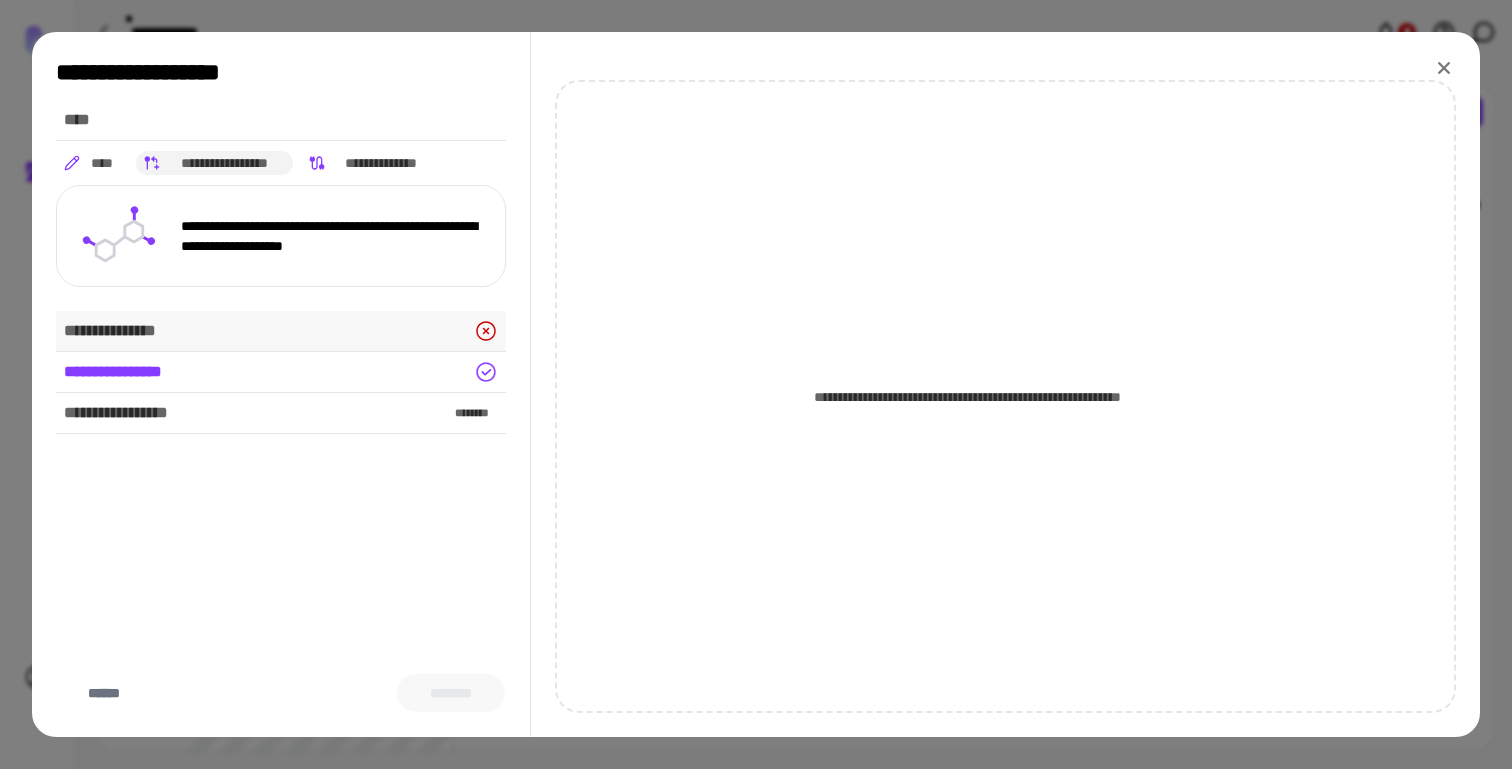 click on "**********" at bounding box center (281, 331) 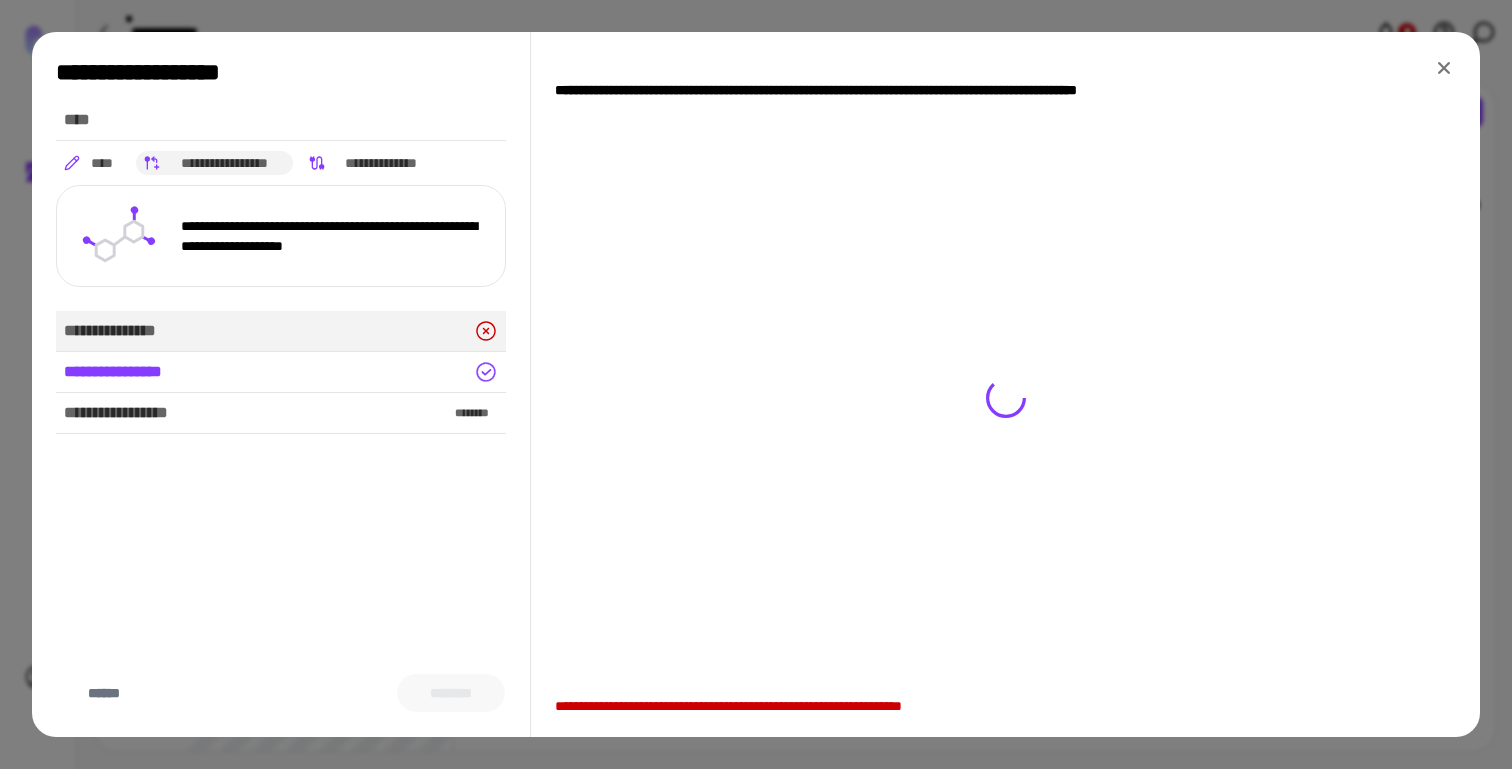 click at bounding box center [1005, 398] 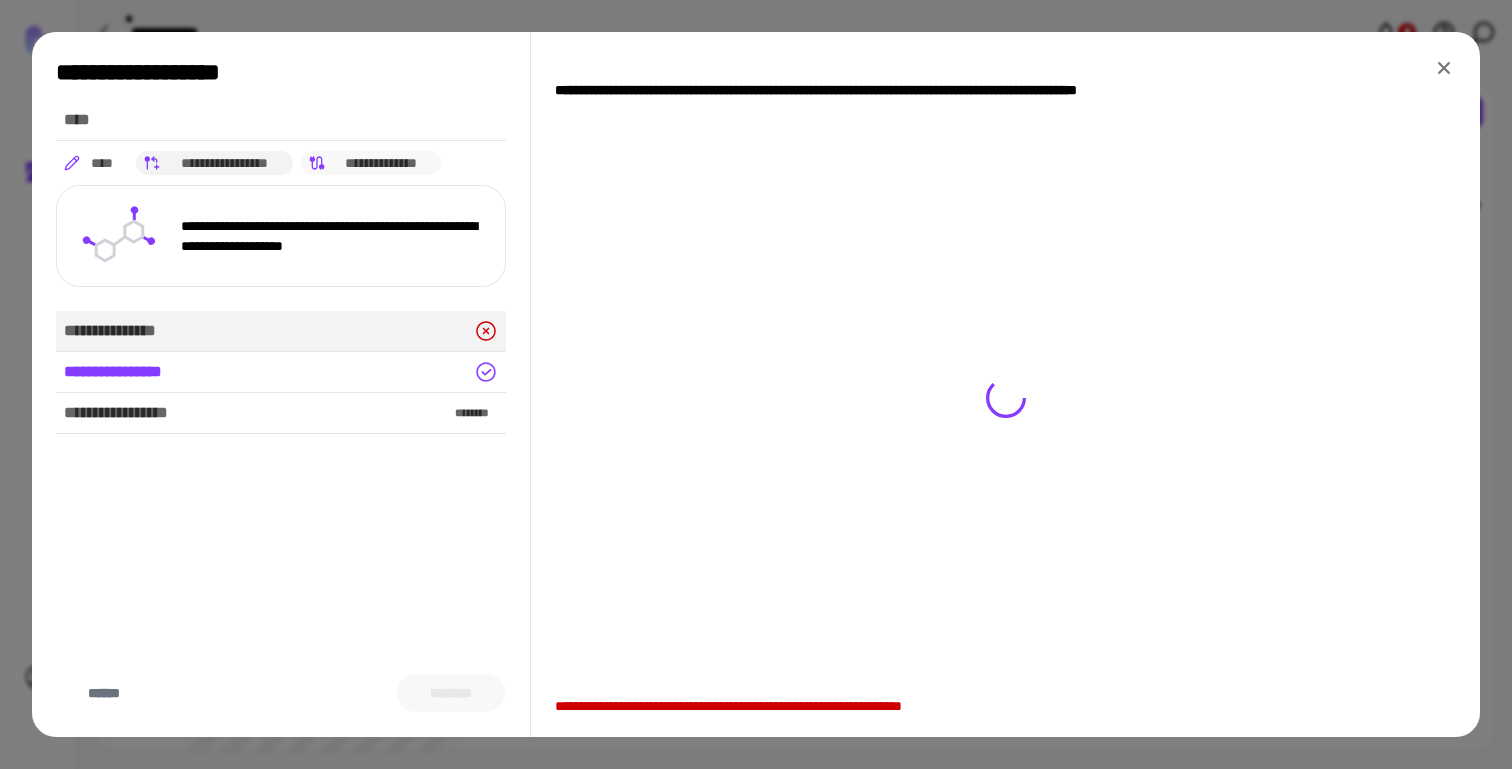 click on "**********" at bounding box center (381, 163) 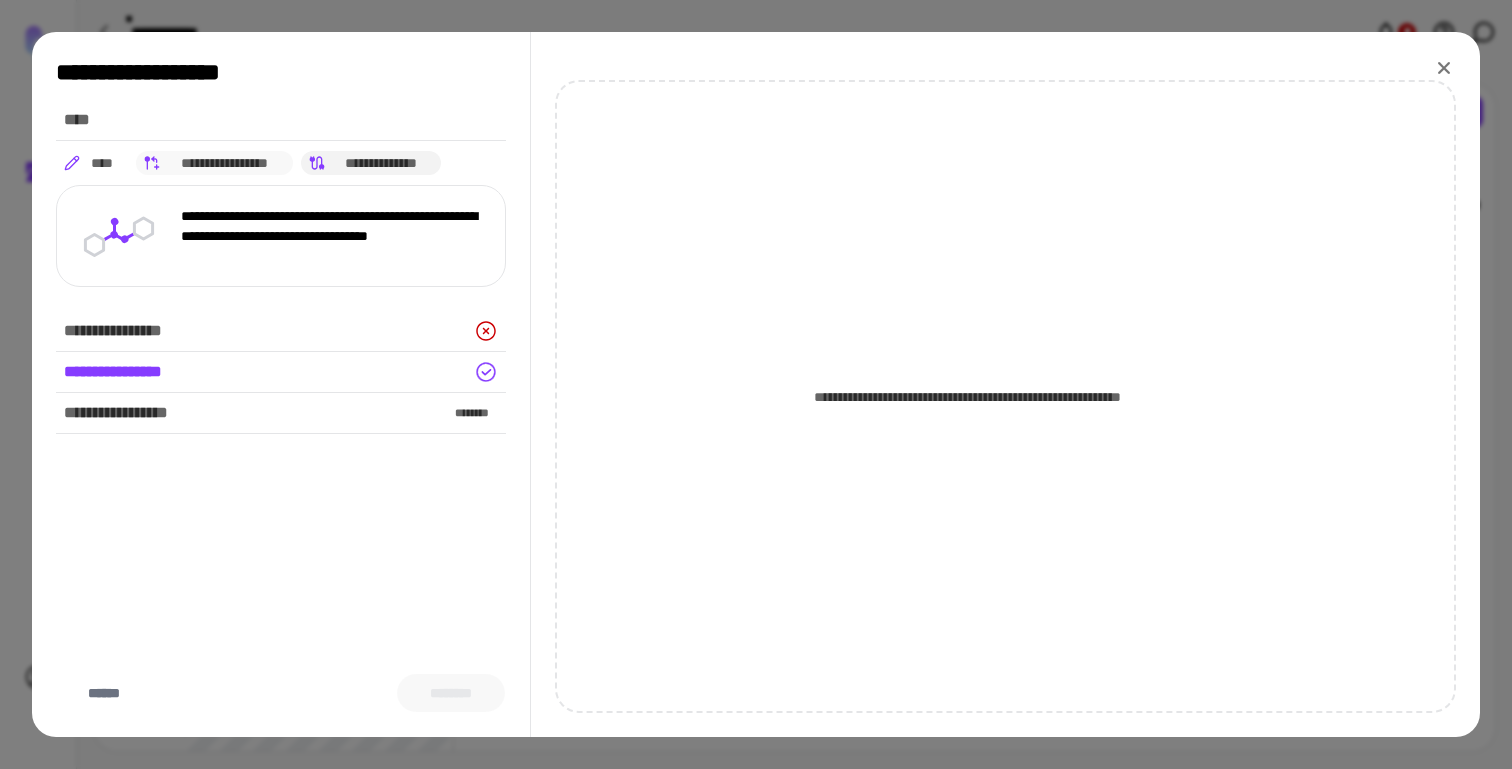 click on "**********" at bounding box center [225, 163] 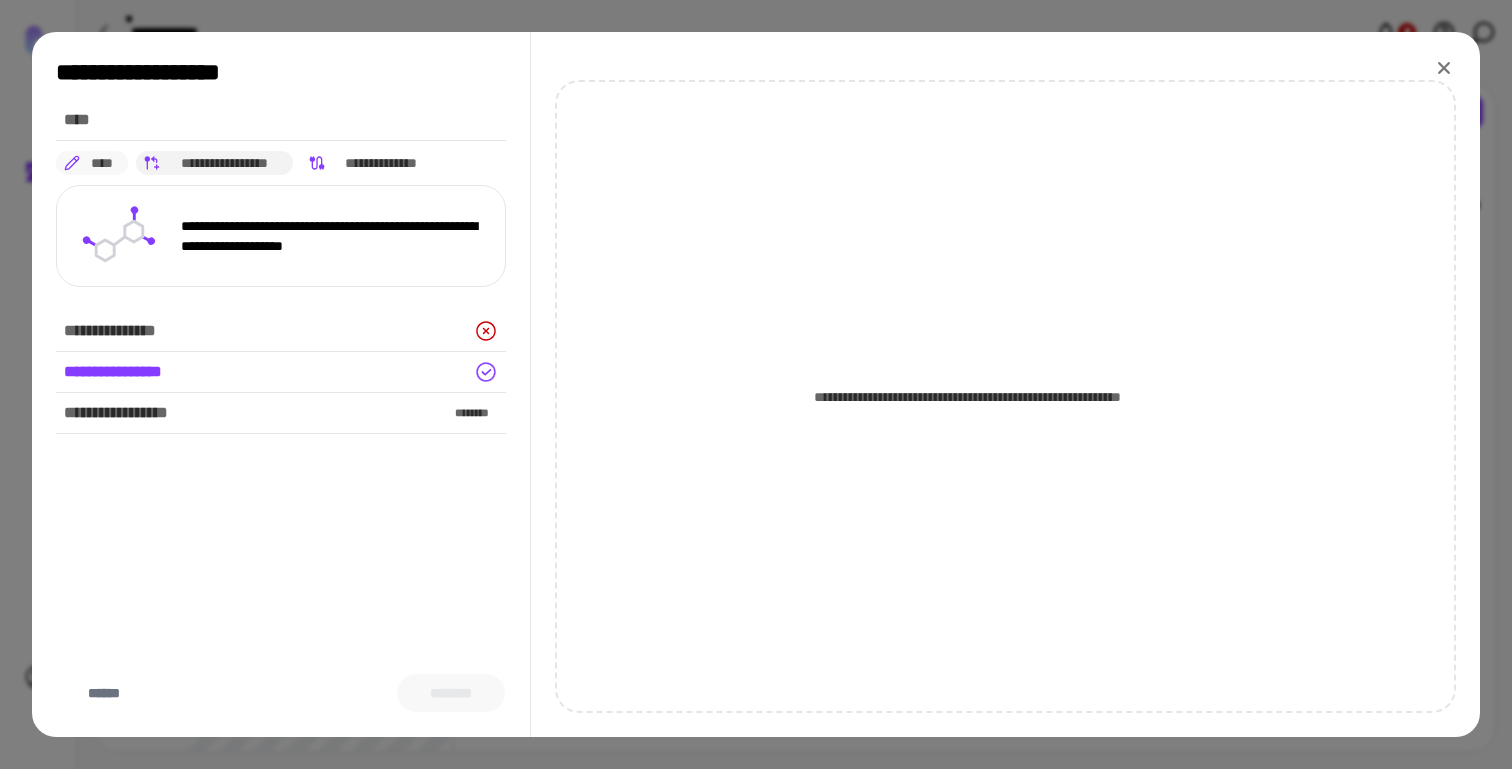 click on "****" at bounding box center (102, 163) 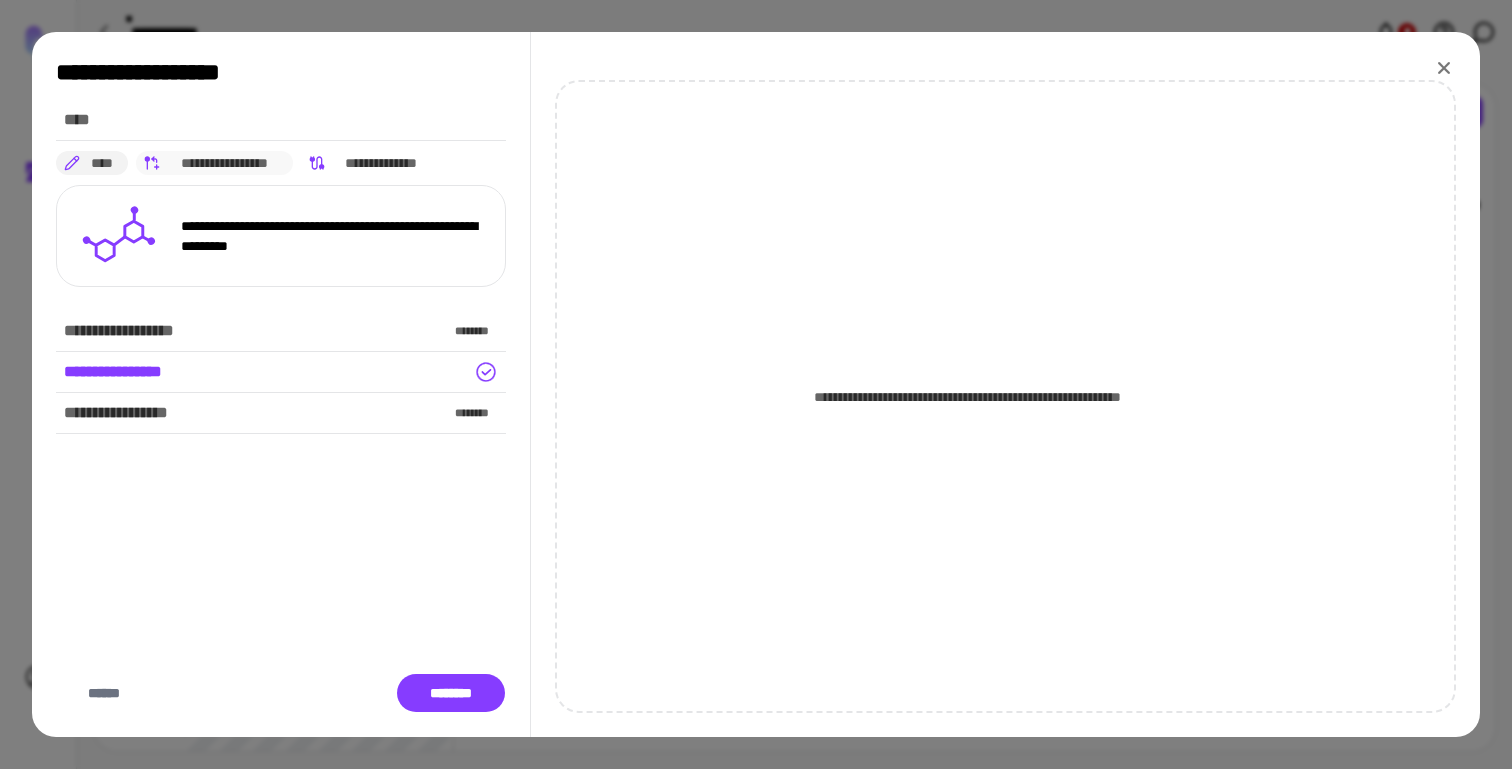 click on "**********" at bounding box center (225, 163) 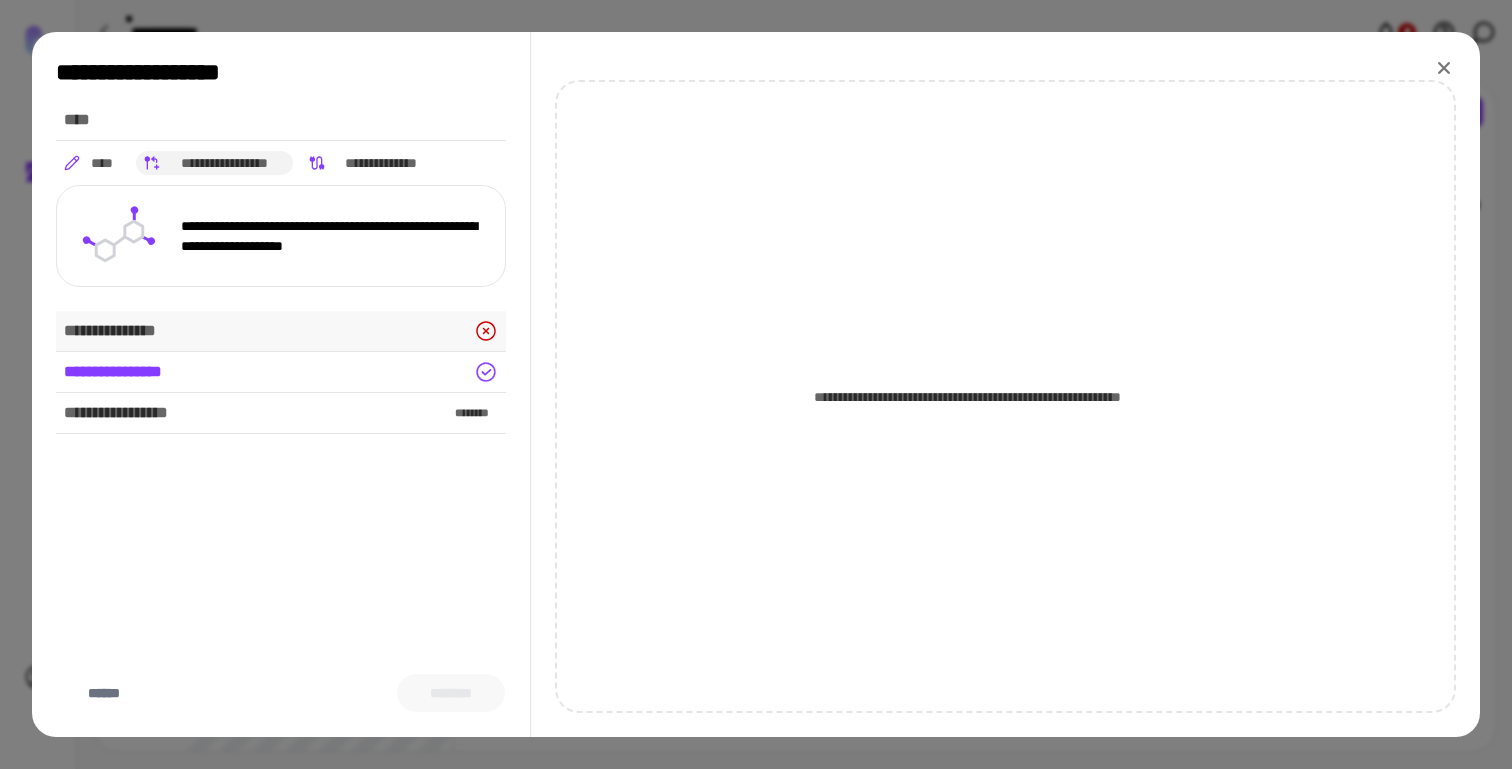 click on "**********" at bounding box center (281, 331) 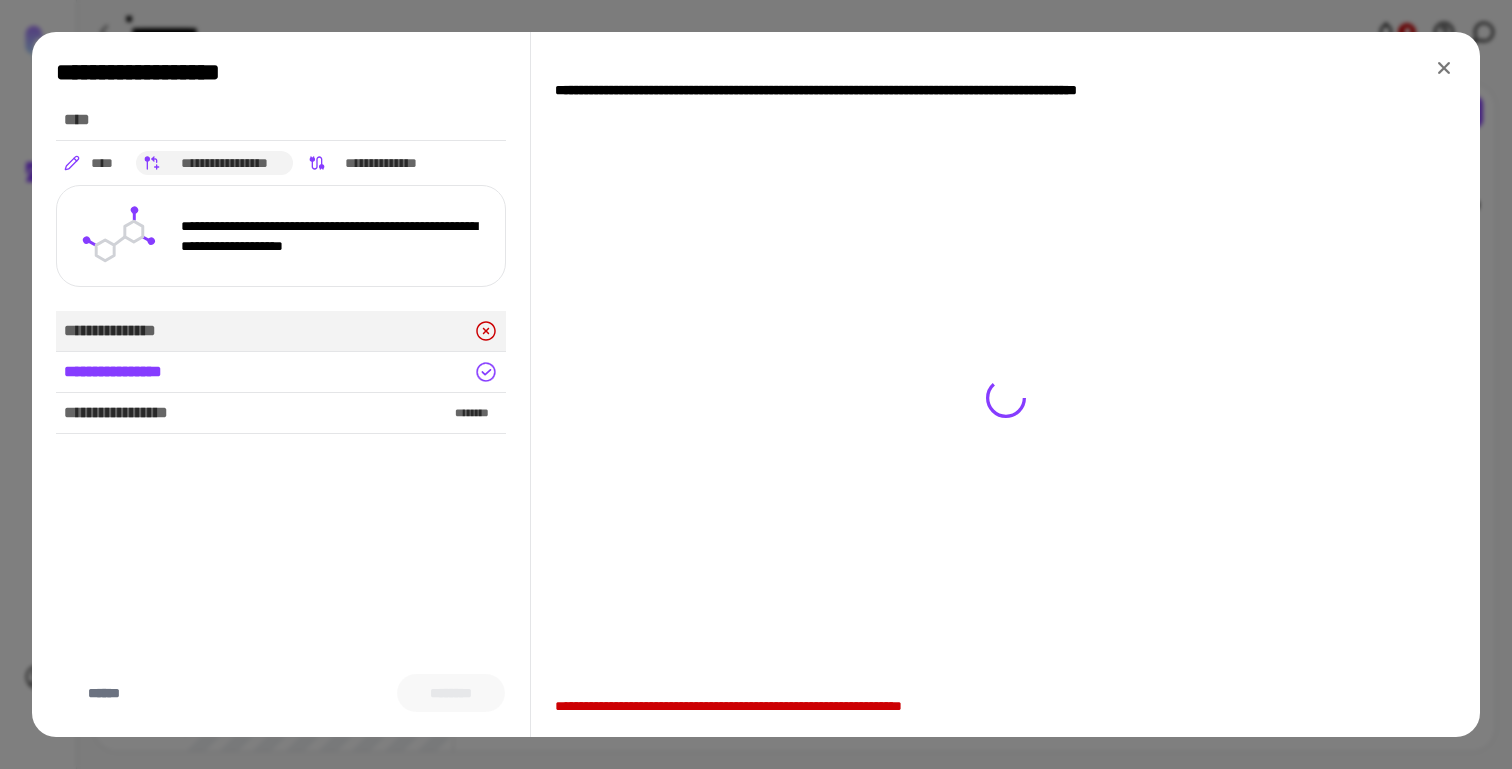 click 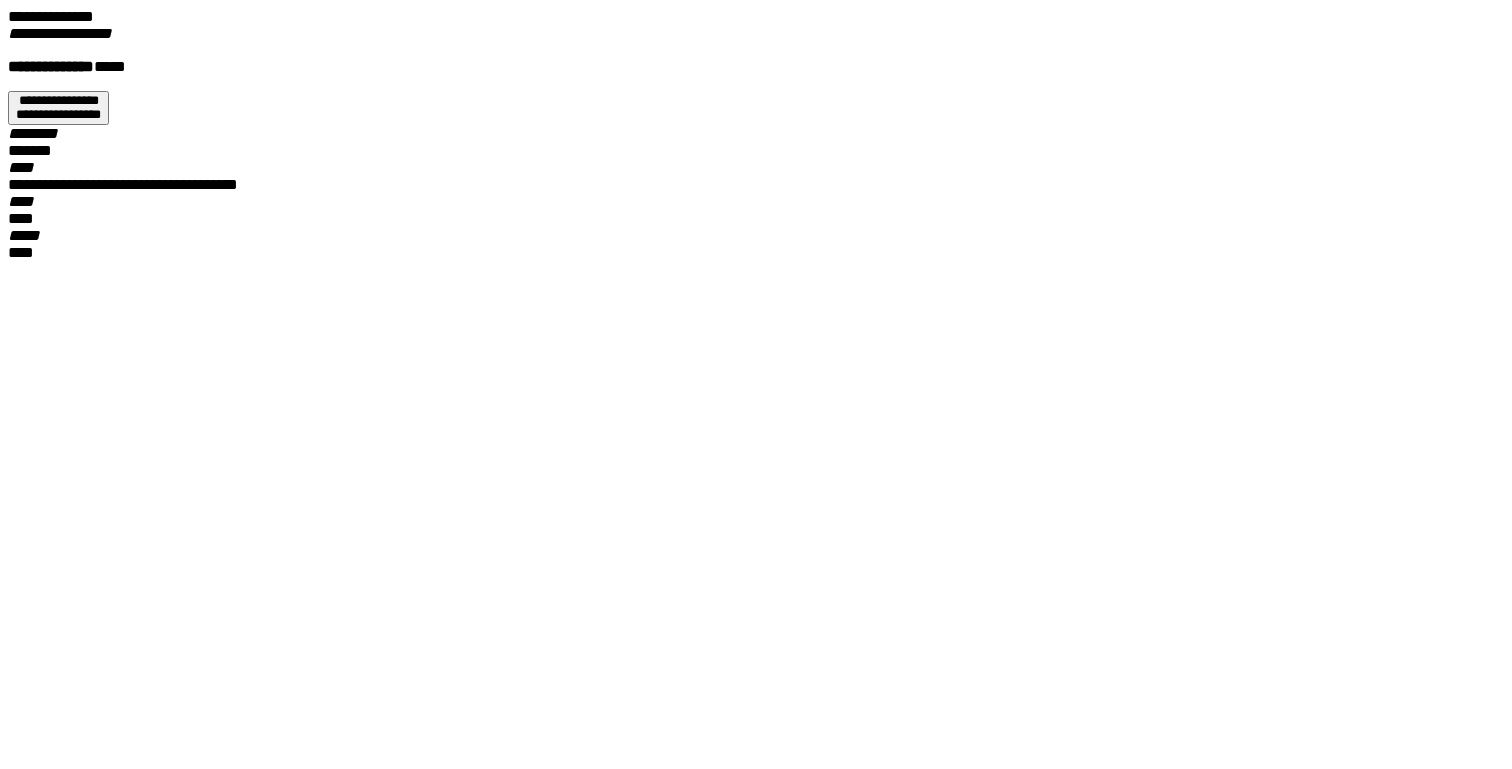 scroll, scrollTop: 0, scrollLeft: 0, axis: both 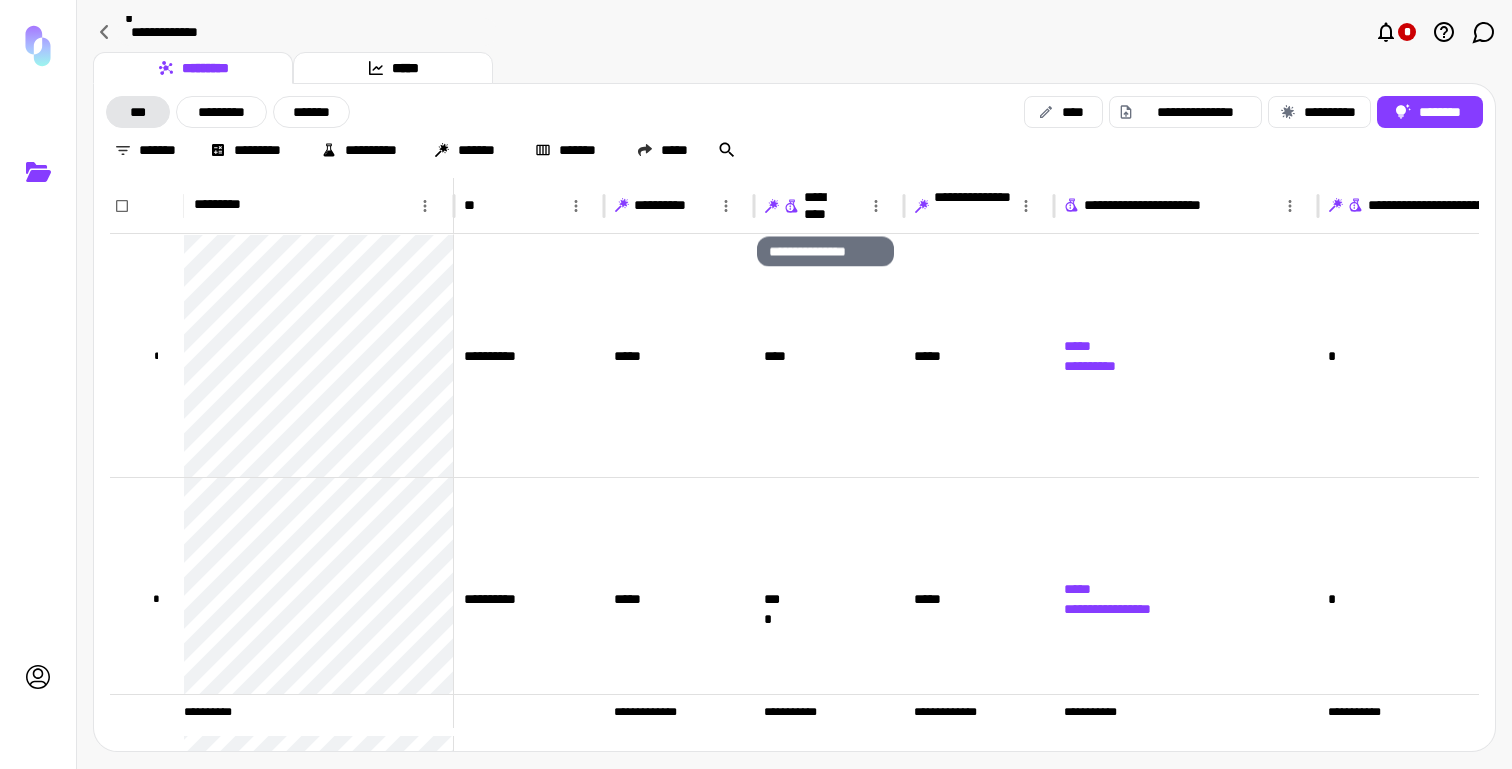 click on "**********" at bounding box center [825, 206] 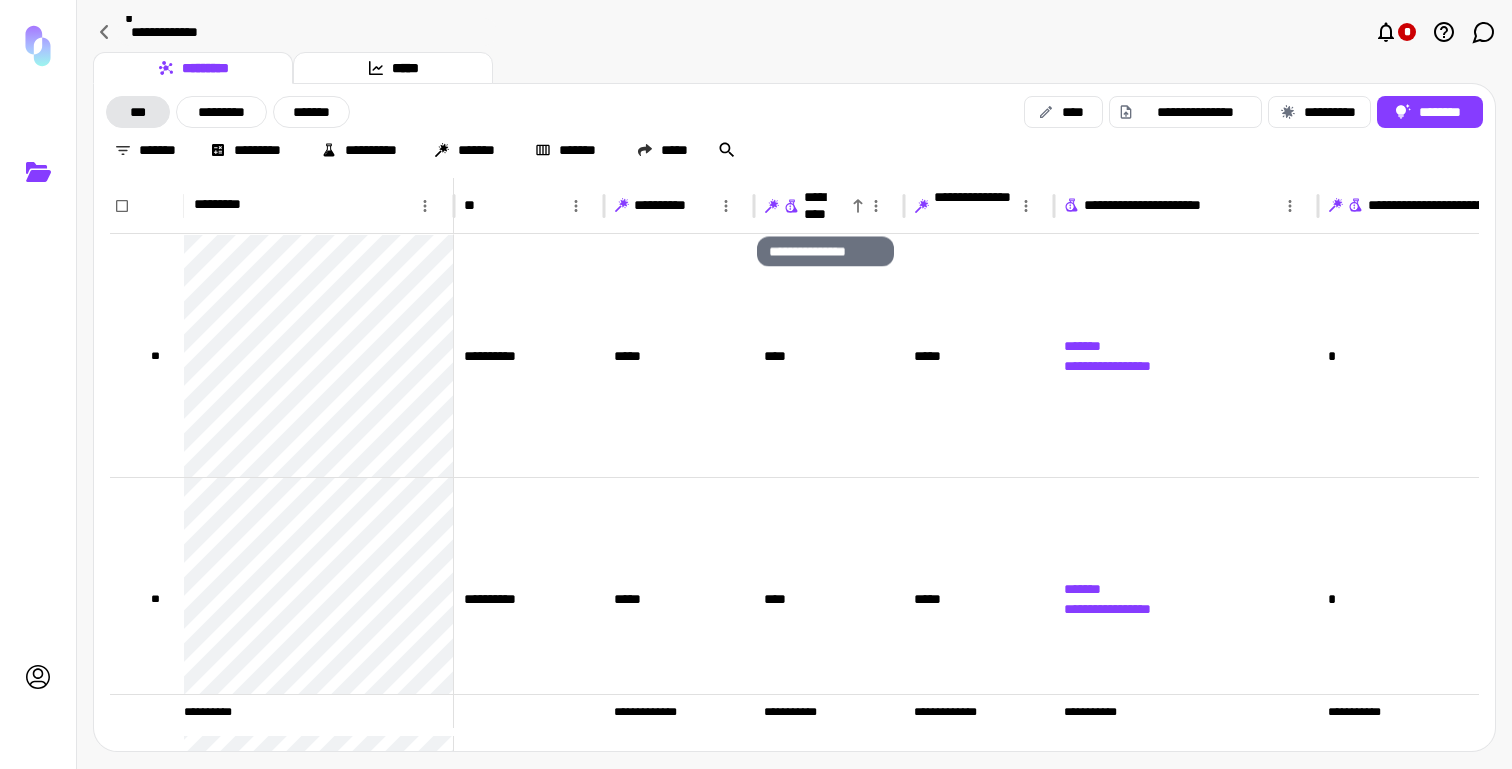 click on "**********" at bounding box center (825, 206) 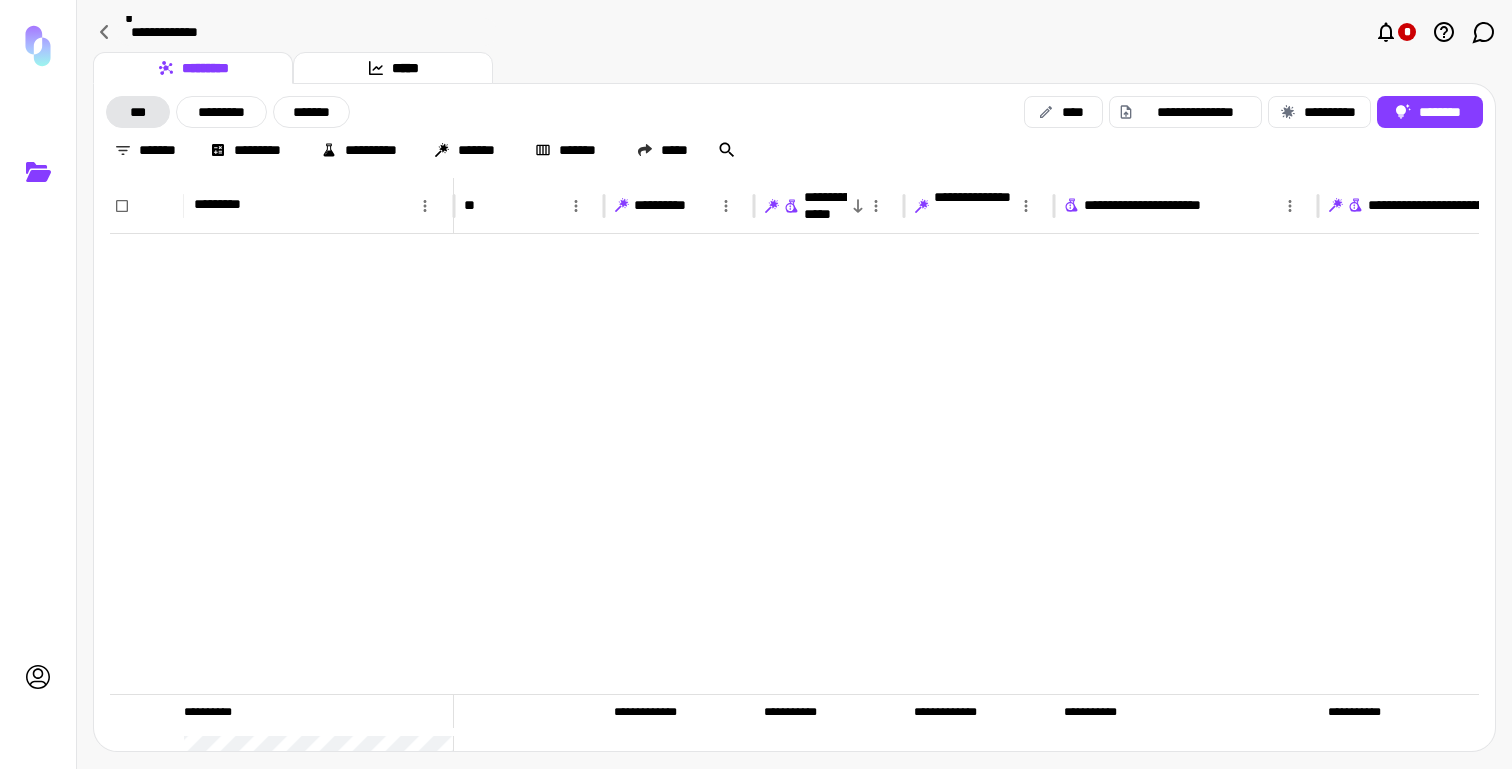 scroll, scrollTop: 630, scrollLeft: 0, axis: vertical 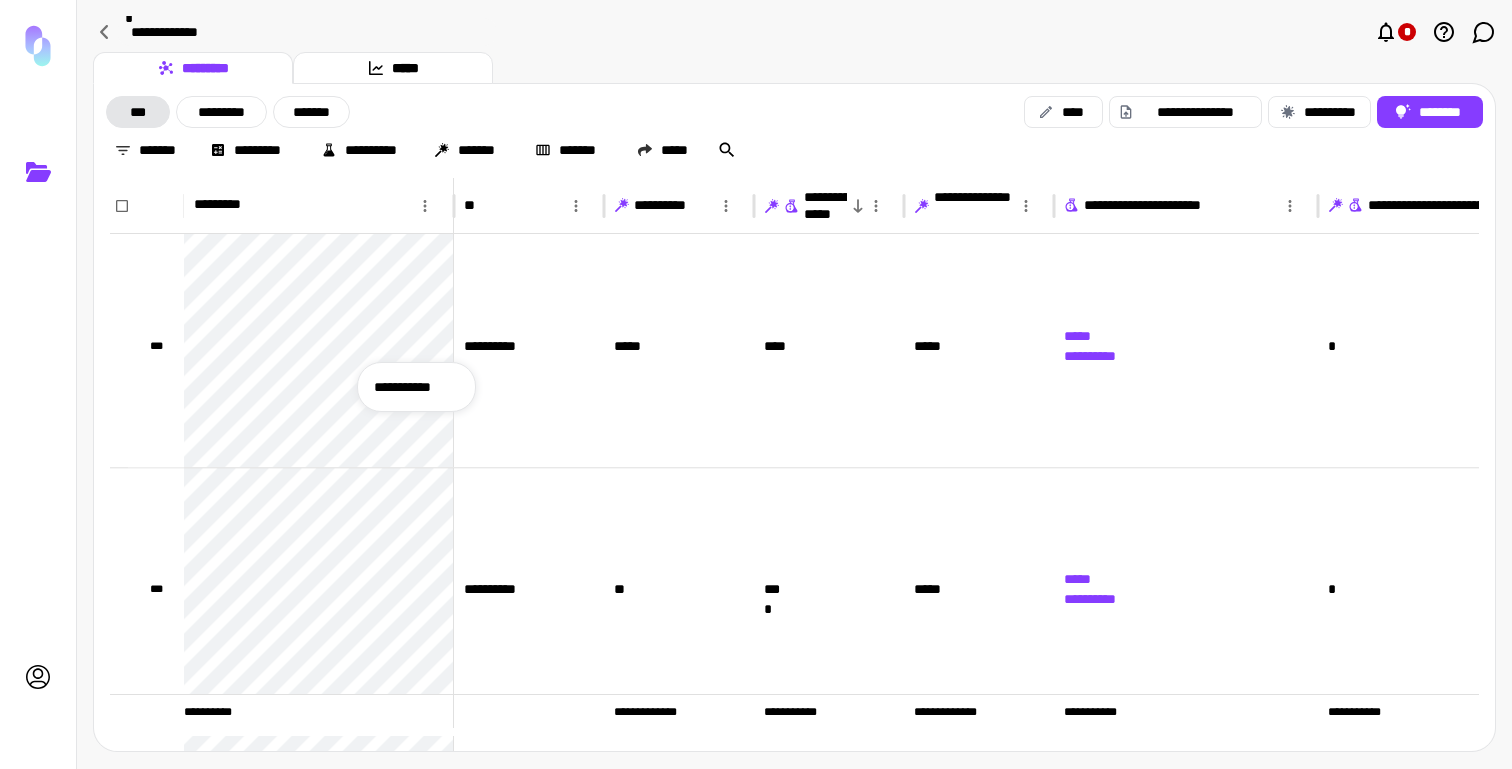 click on "**********" at bounding box center (416, 387) 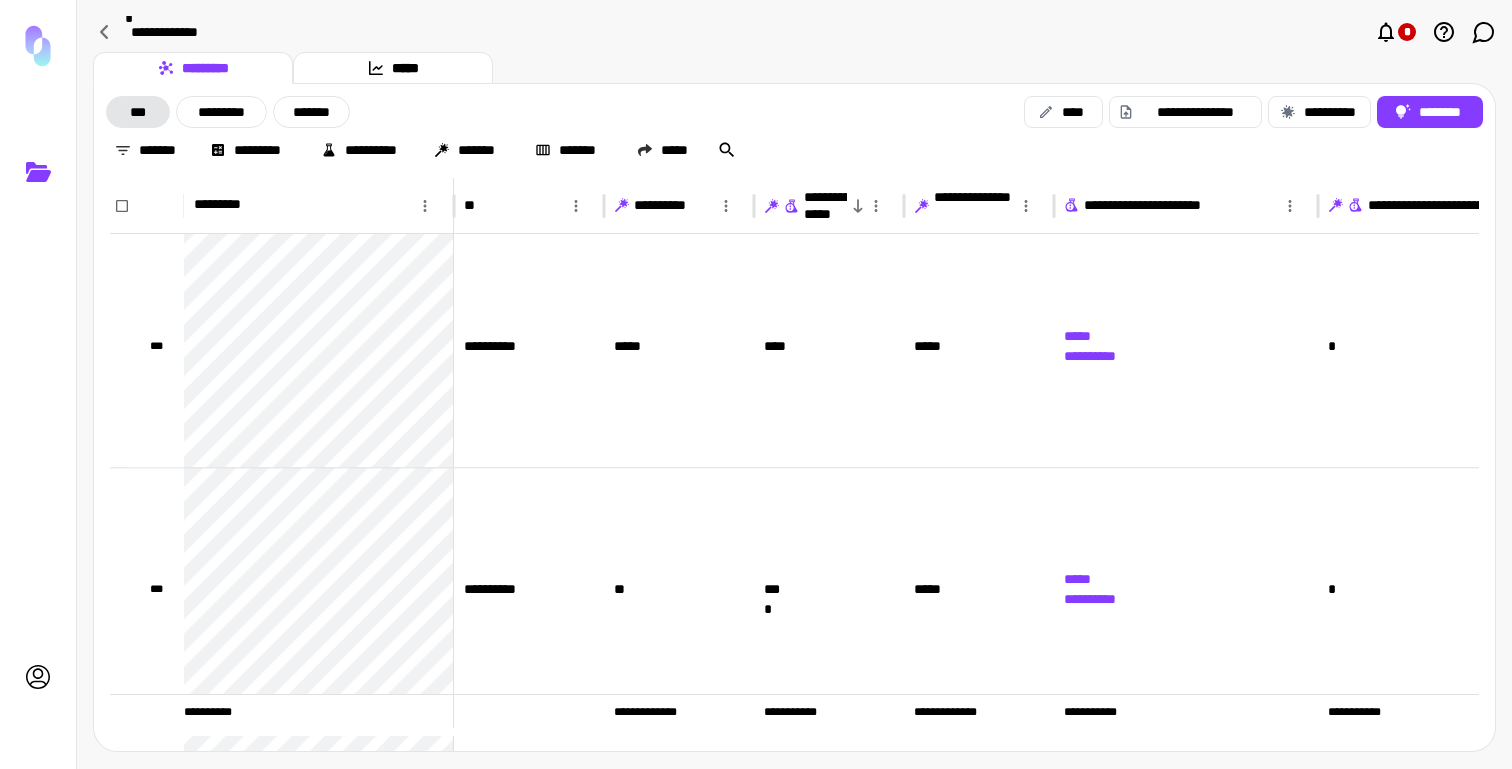 click on "**********" at bounding box center [794, 131] 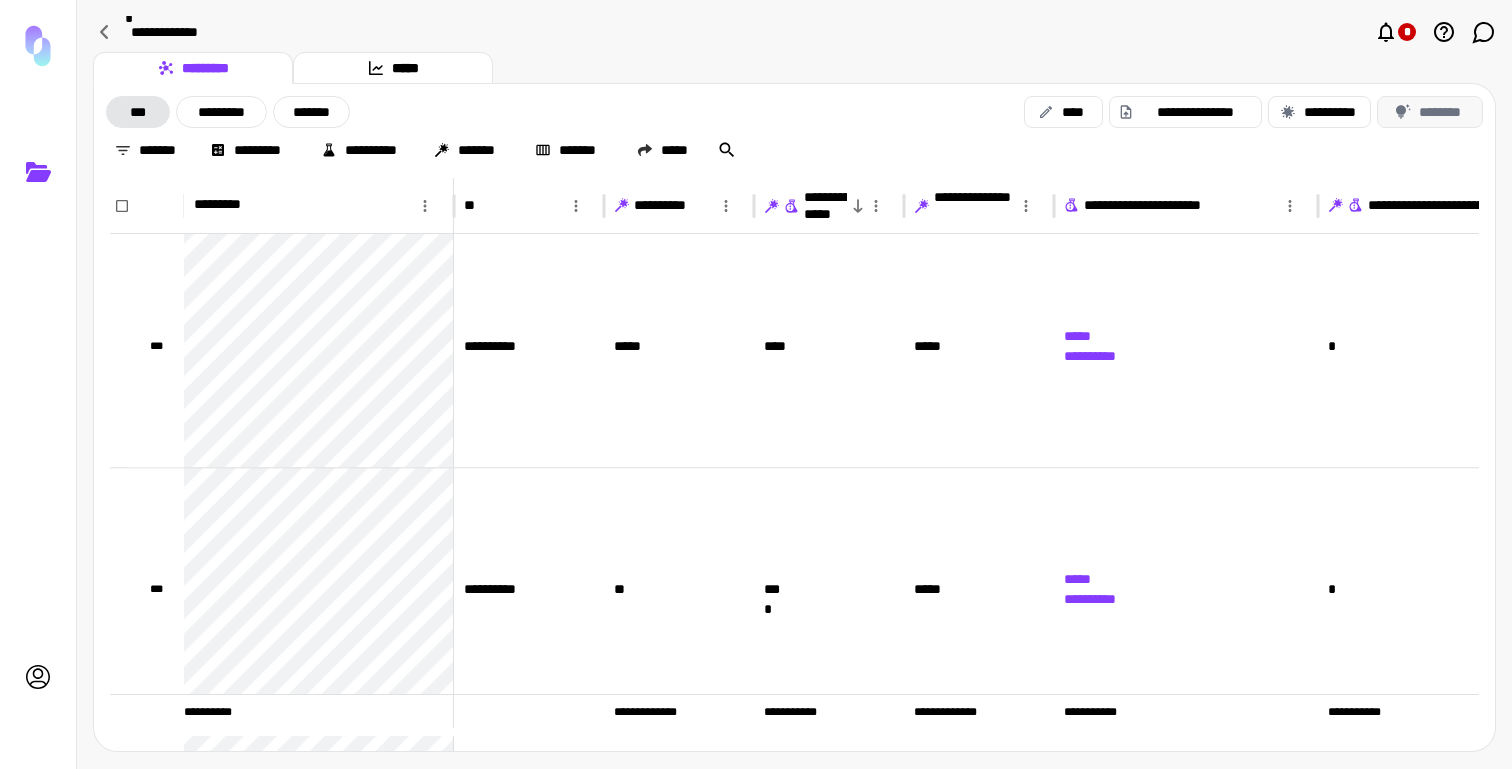 click on "********" at bounding box center (1430, 112) 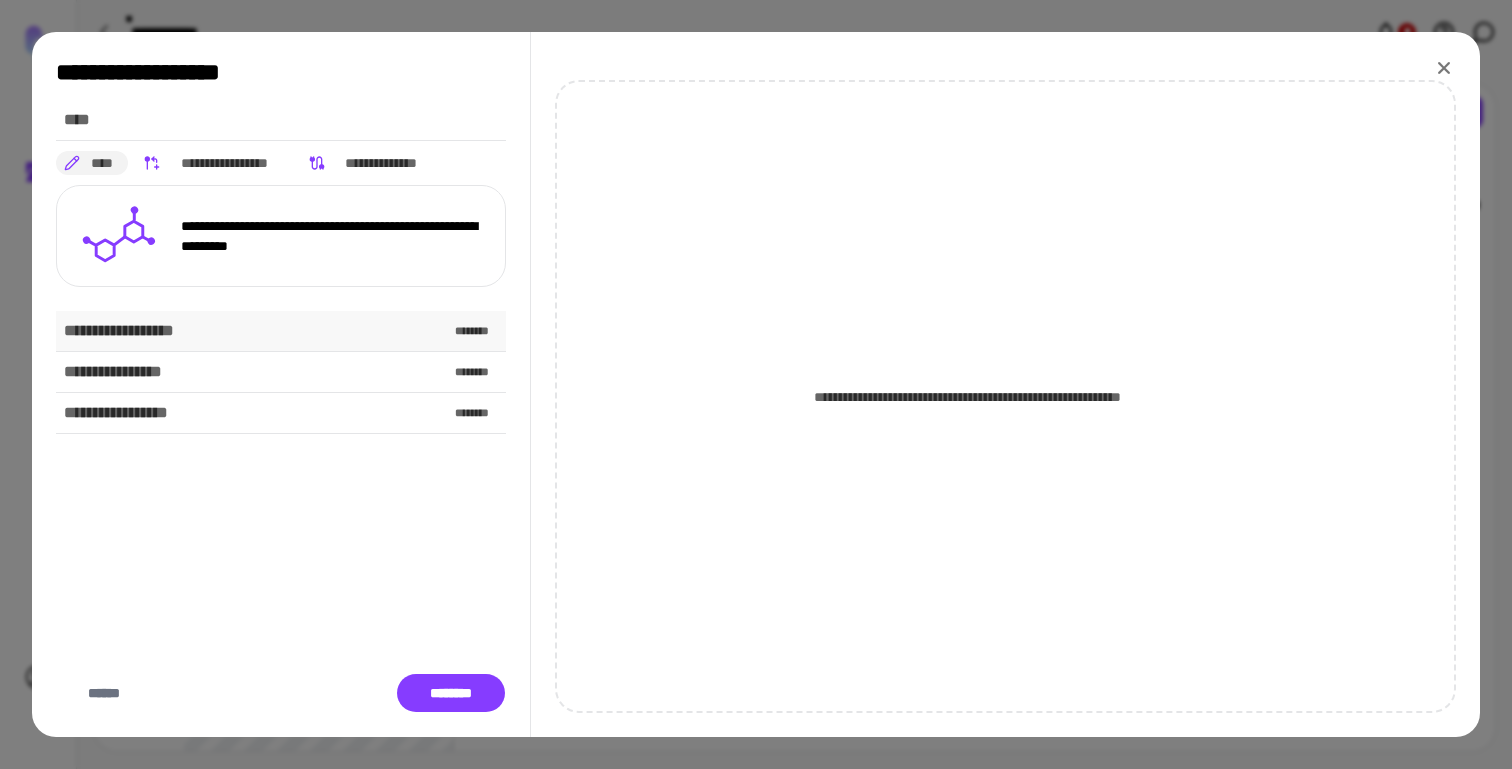 click on "**********" at bounding box center (281, 331) 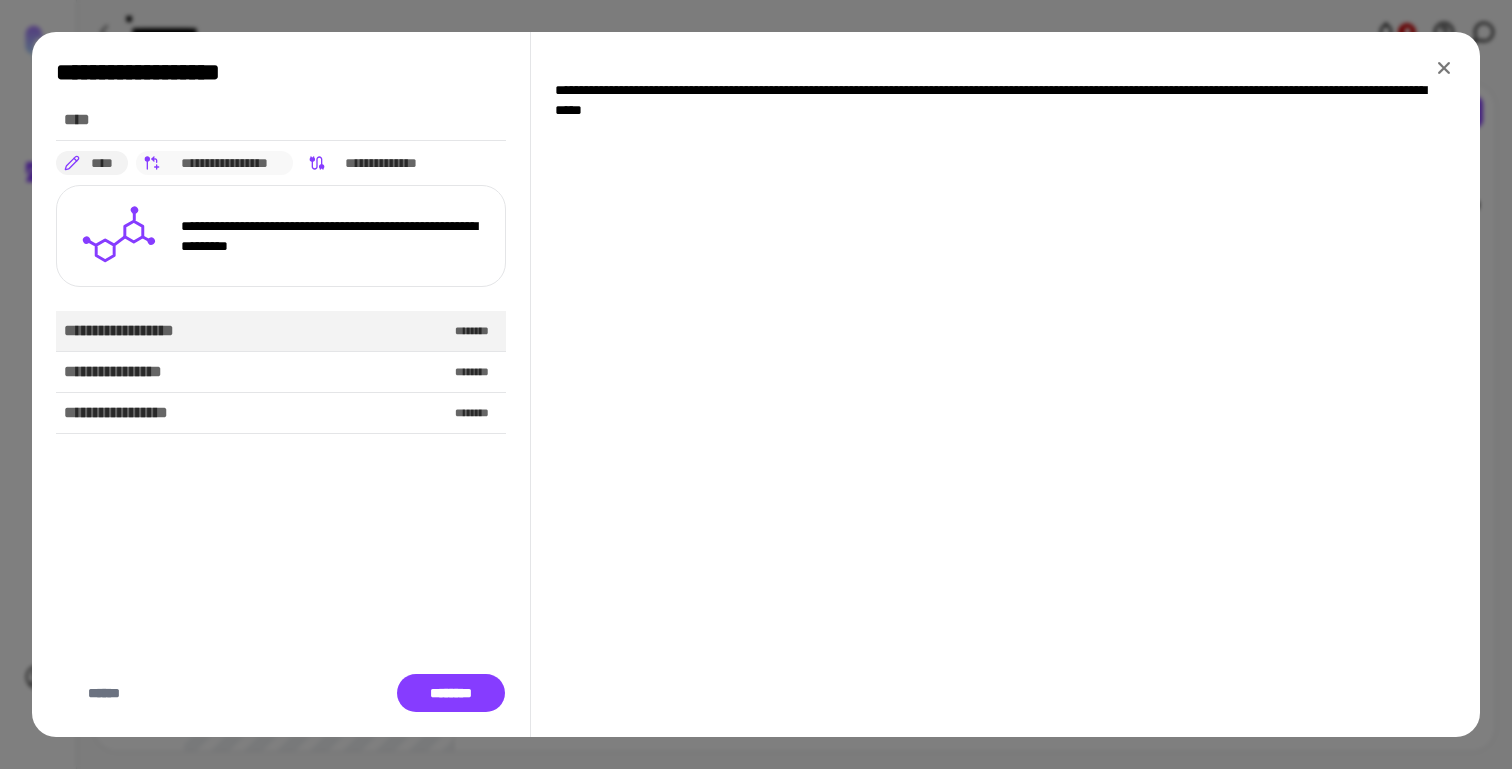 click on "**********" at bounding box center (225, 163) 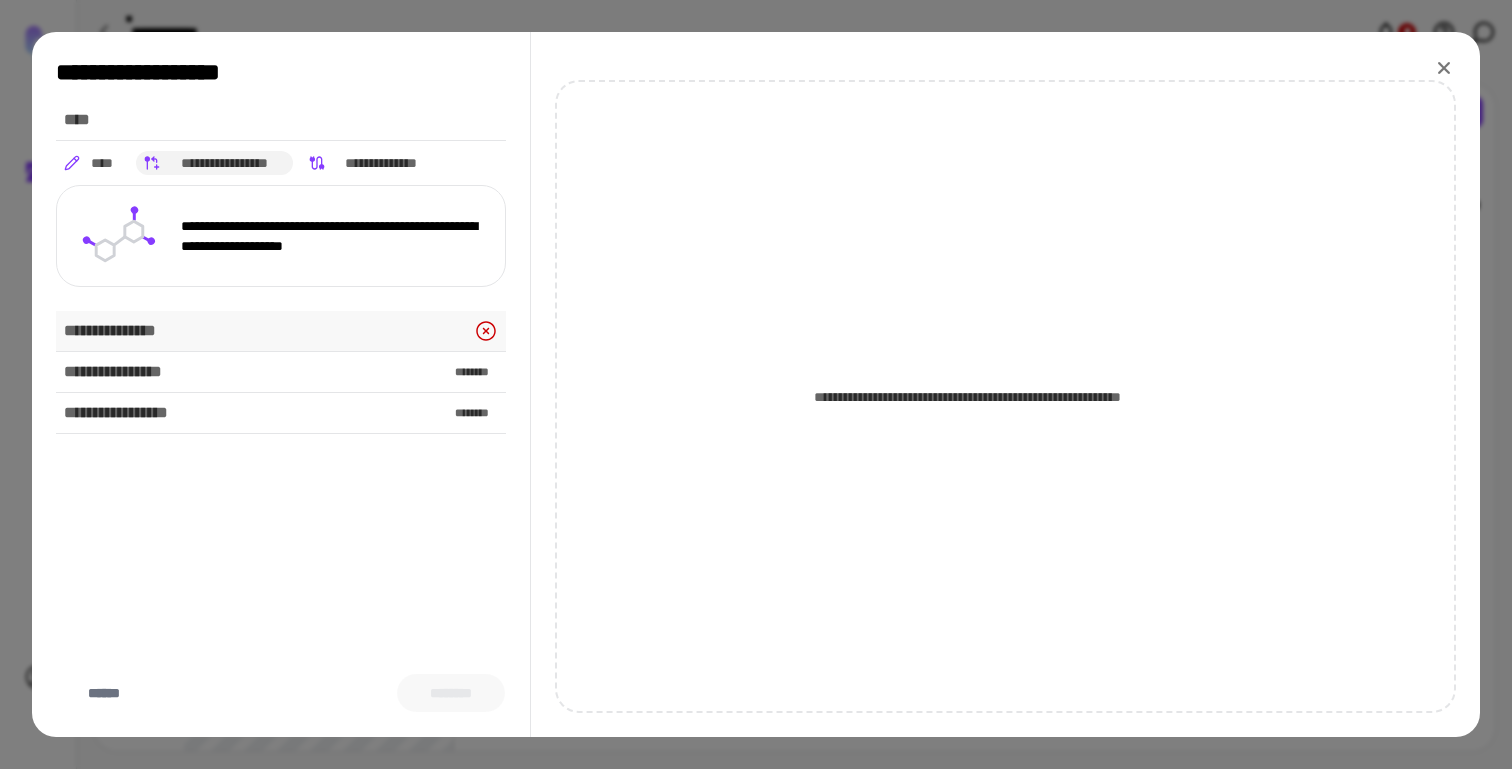 click on "**********" at bounding box center (281, 331) 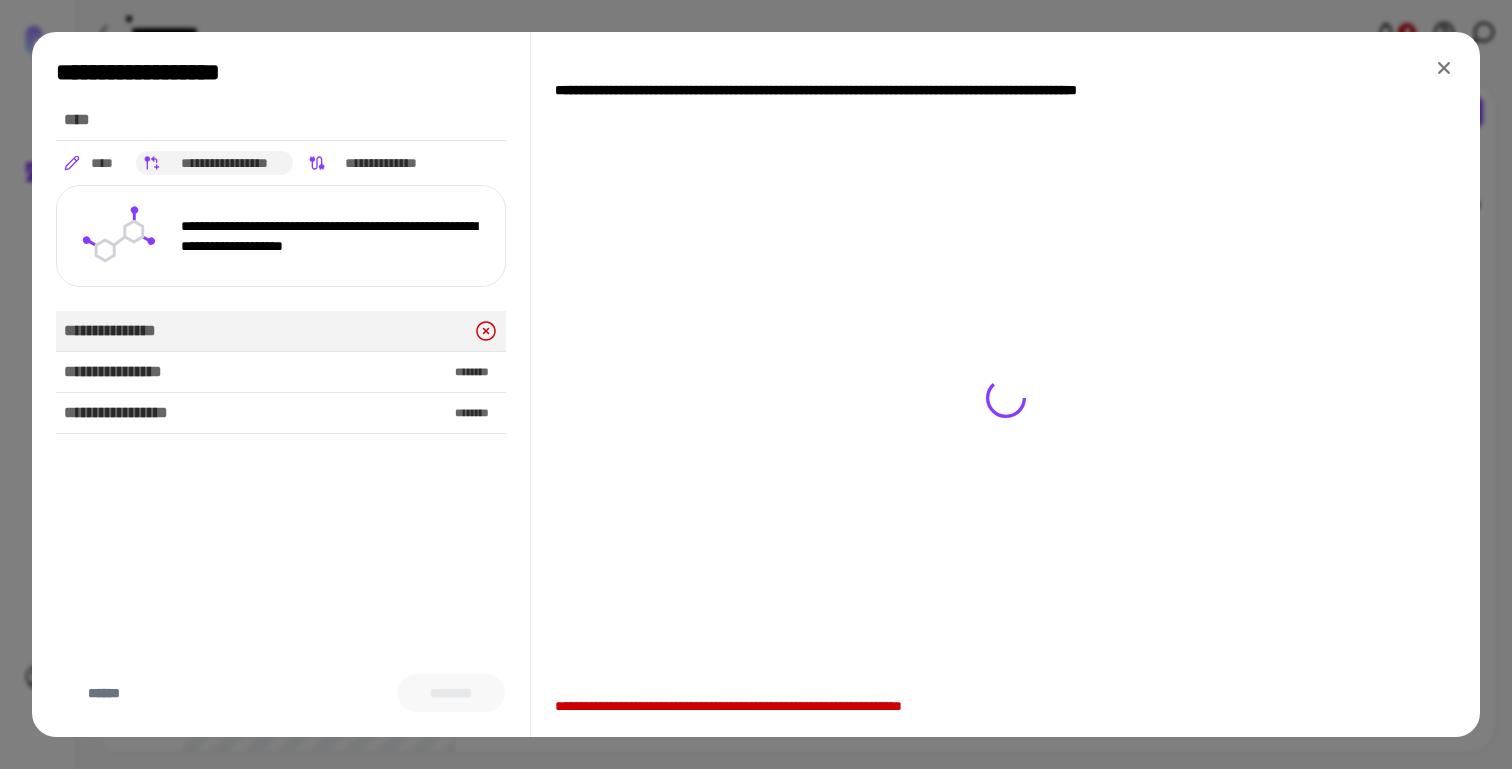 click 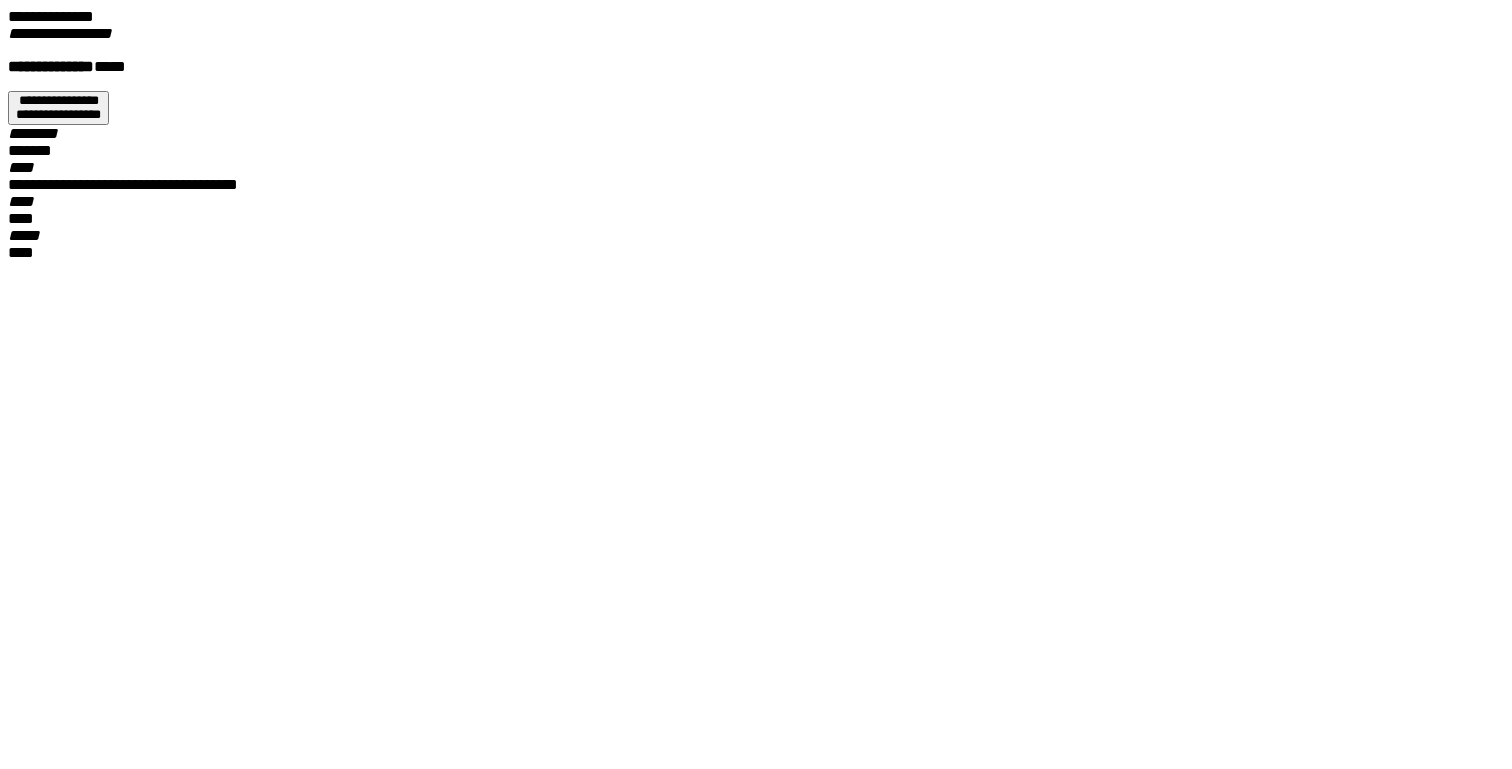 scroll, scrollTop: 0, scrollLeft: 0, axis: both 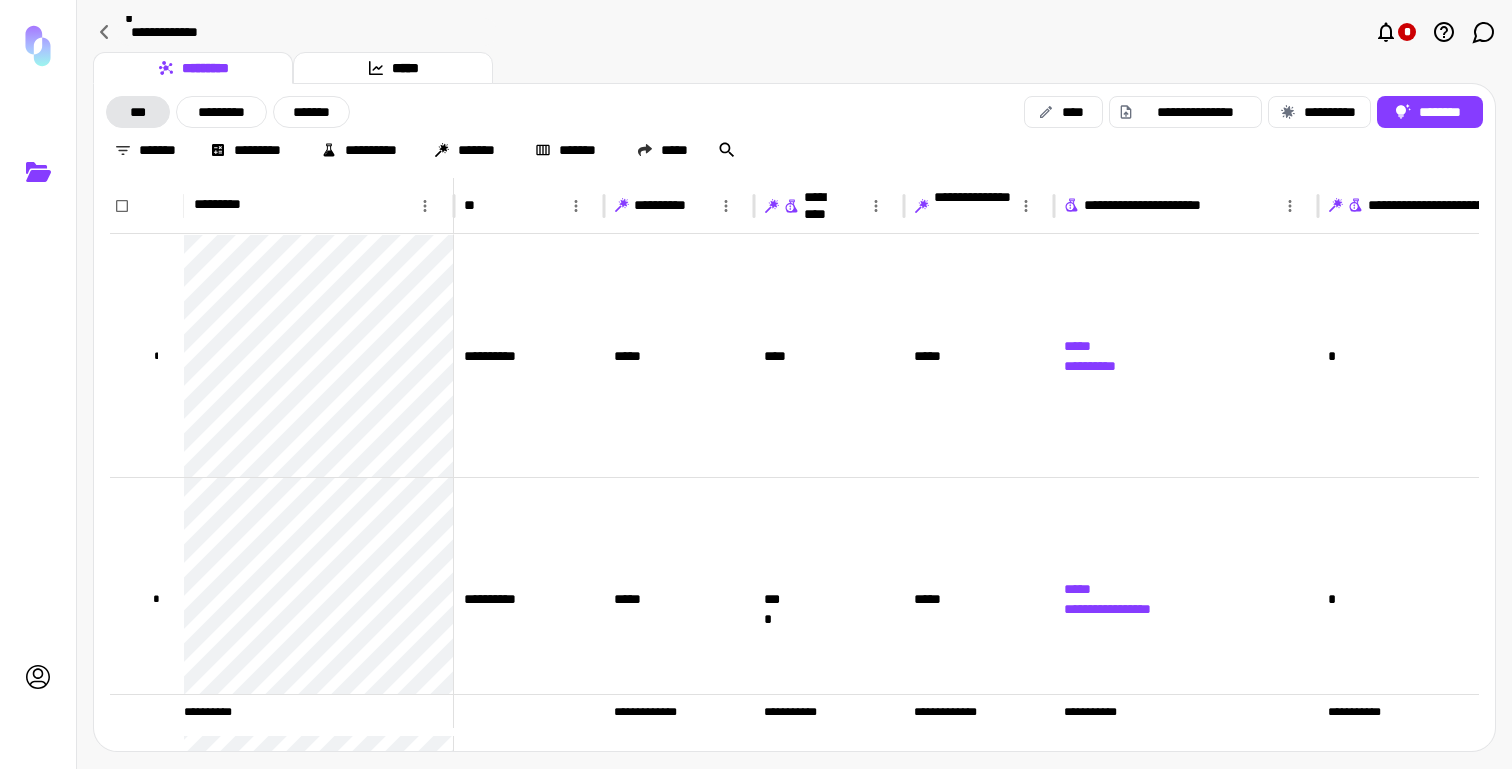 click on "**********" at bounding box center (825, 206) 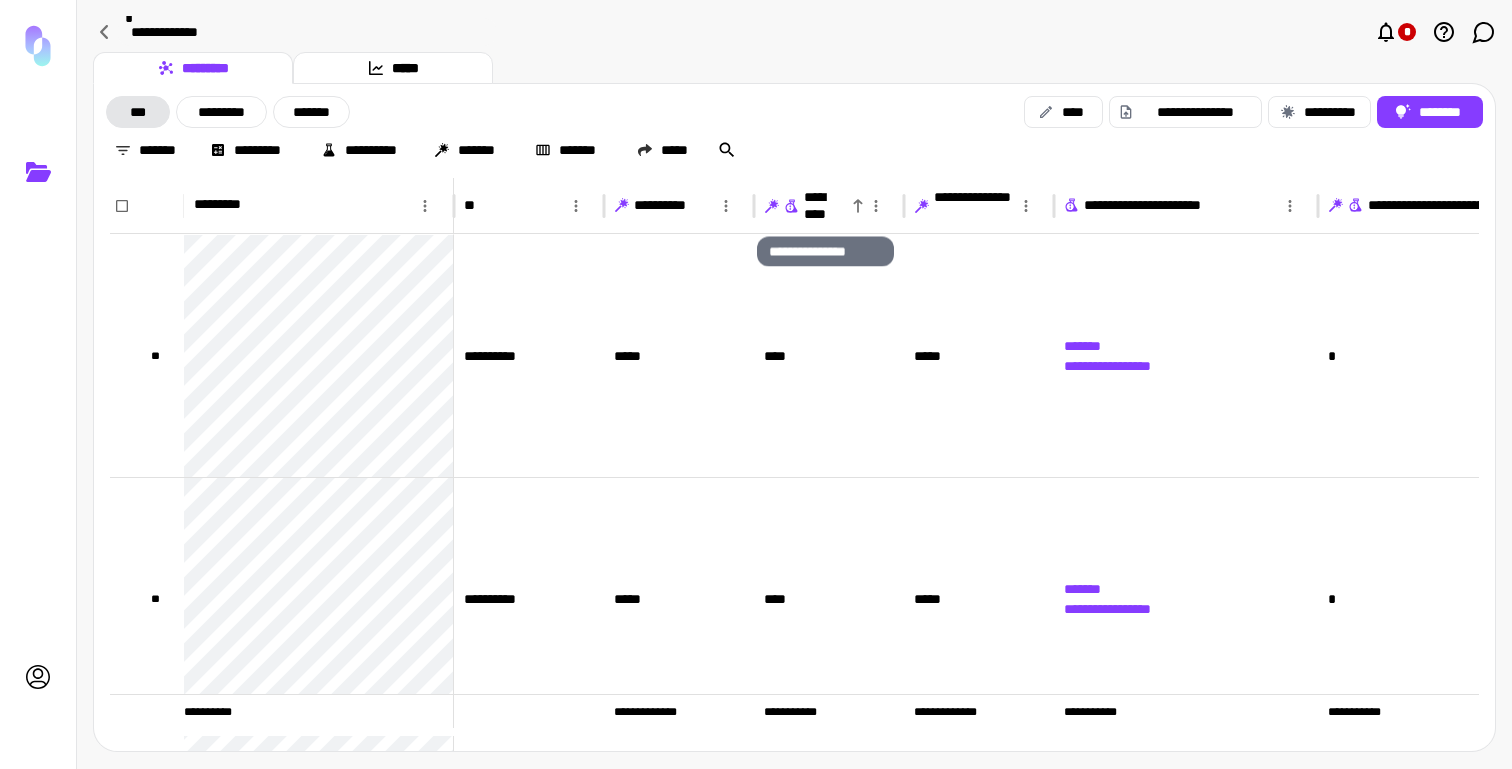 click on "**********" at bounding box center (825, 206) 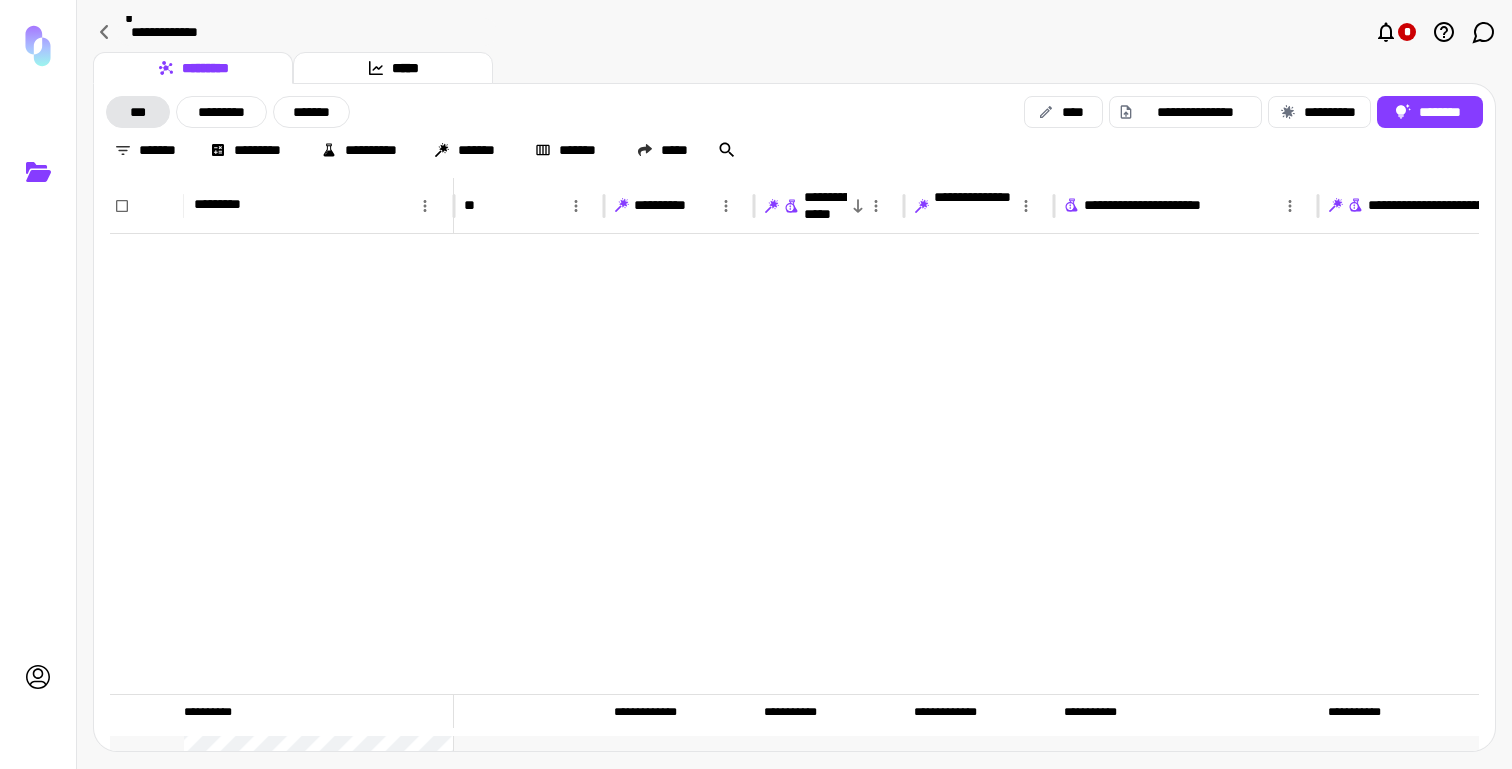 scroll, scrollTop: 676, scrollLeft: 0, axis: vertical 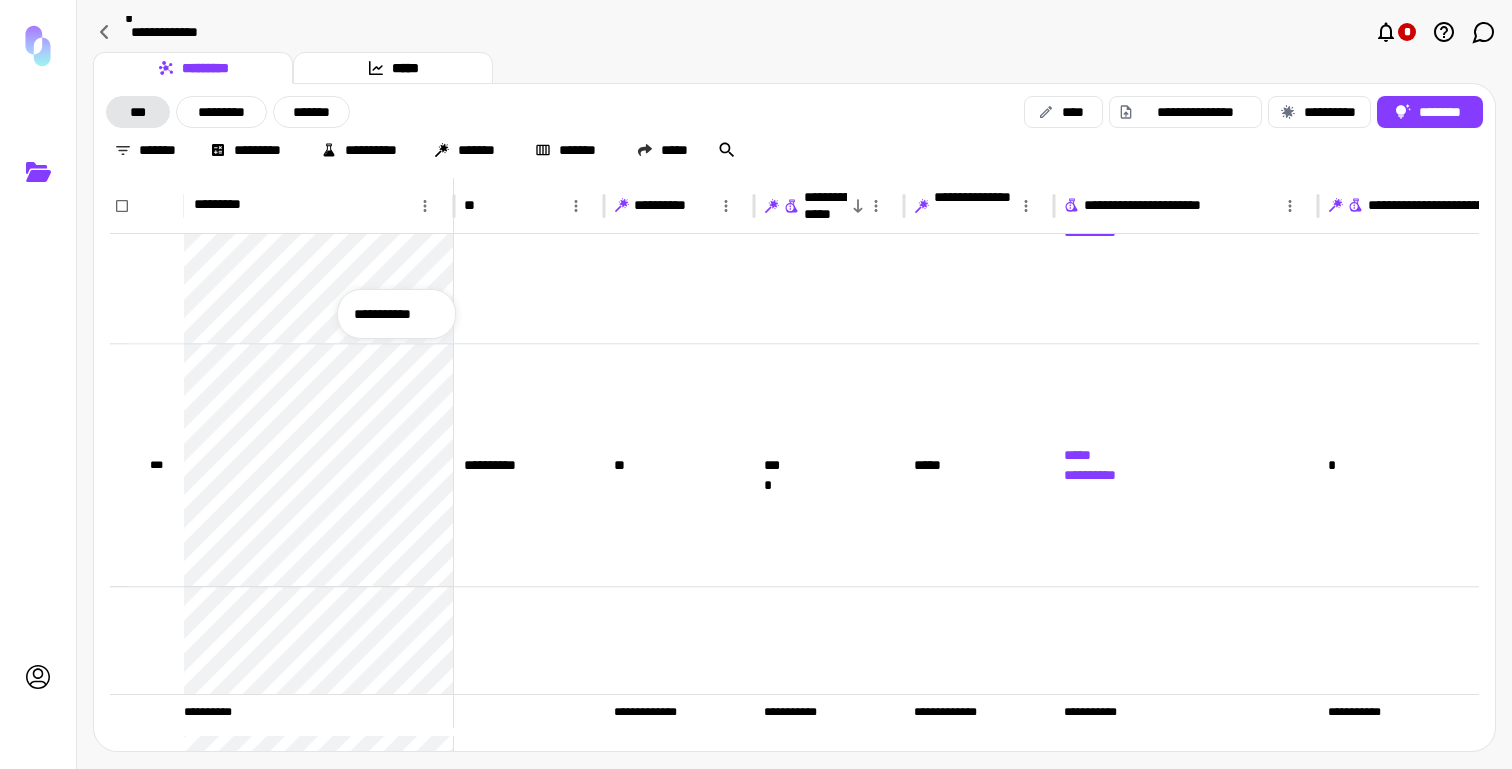click on "**********" at bounding box center (396, 314) 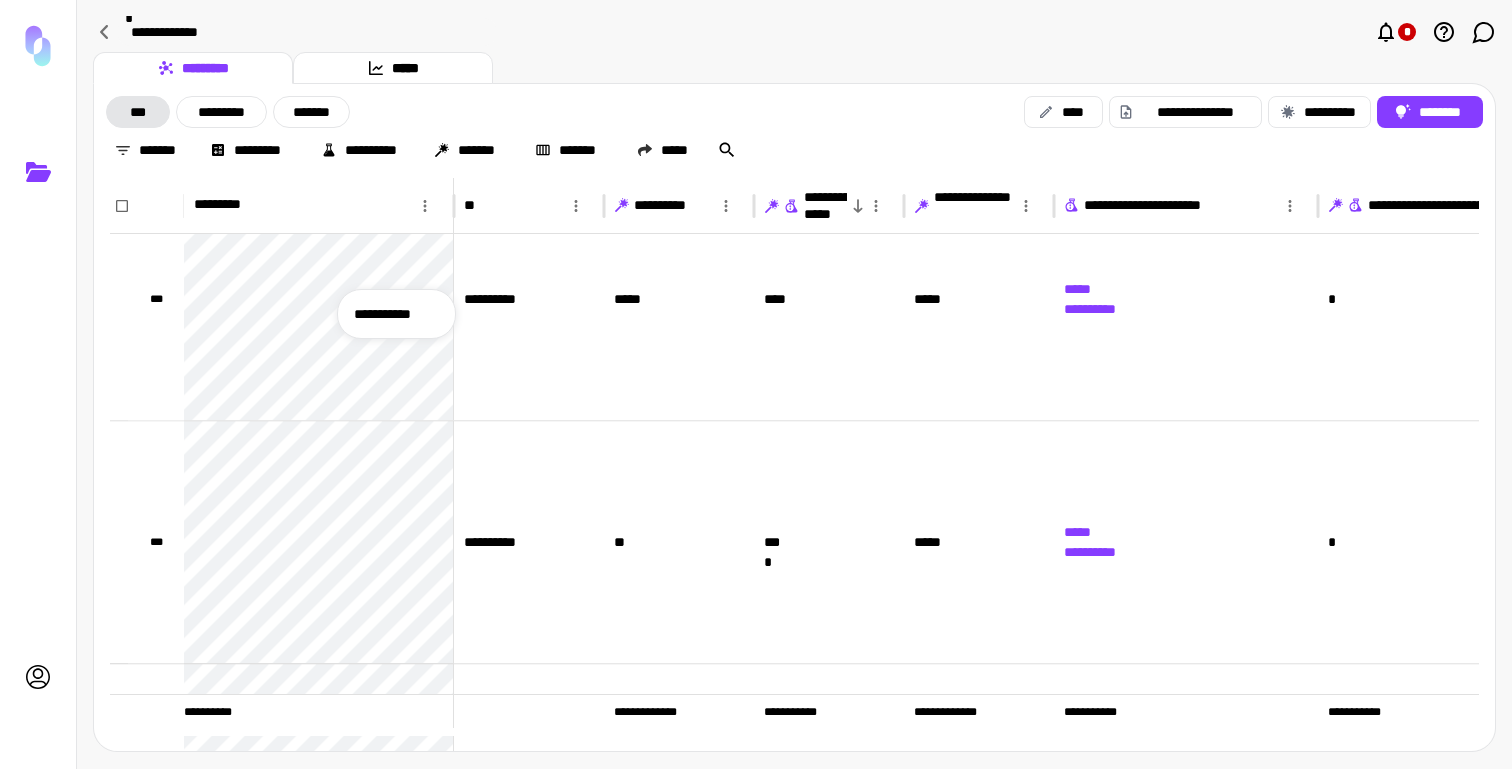 scroll, scrollTop: 826, scrollLeft: 0, axis: vertical 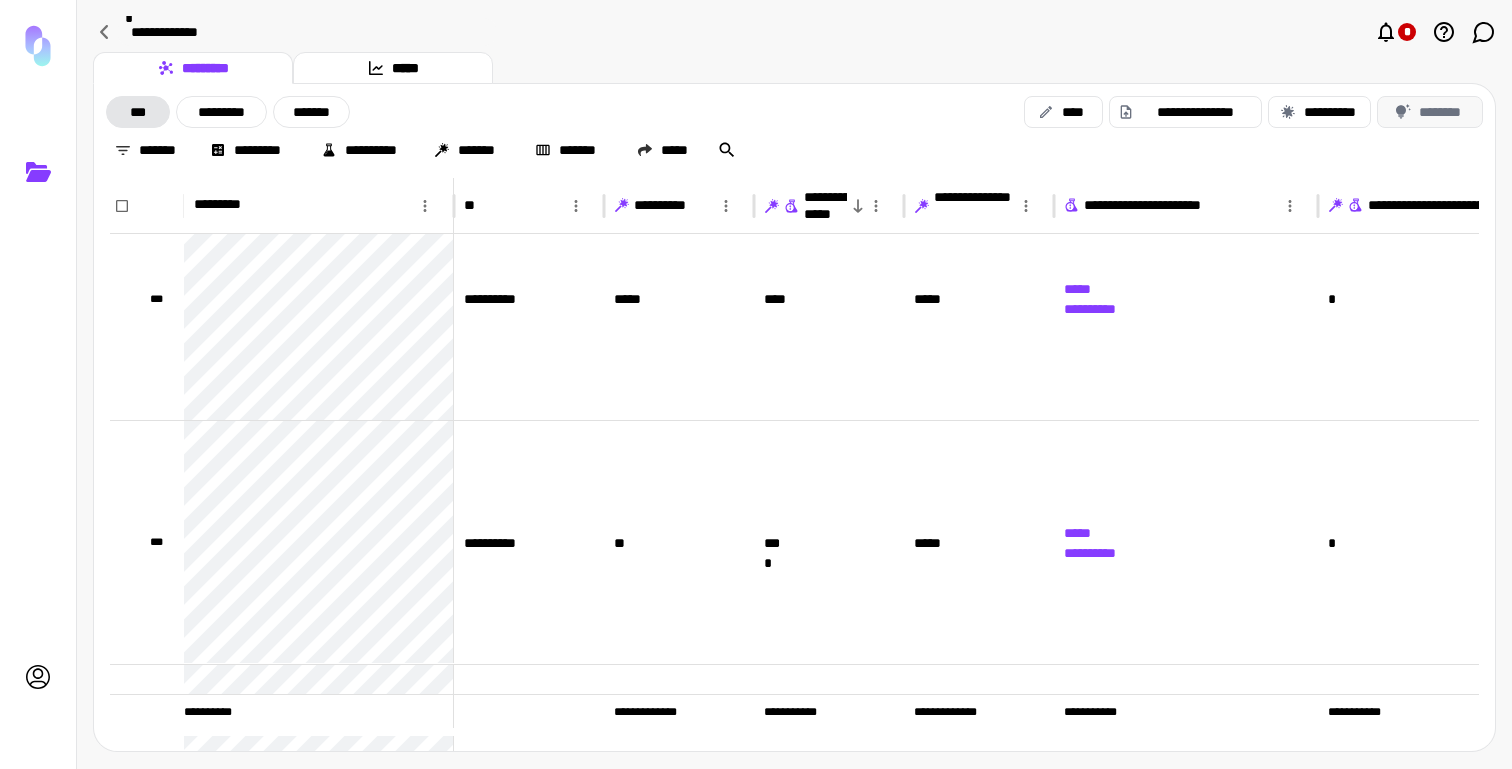 click on "********" at bounding box center (1430, 112) 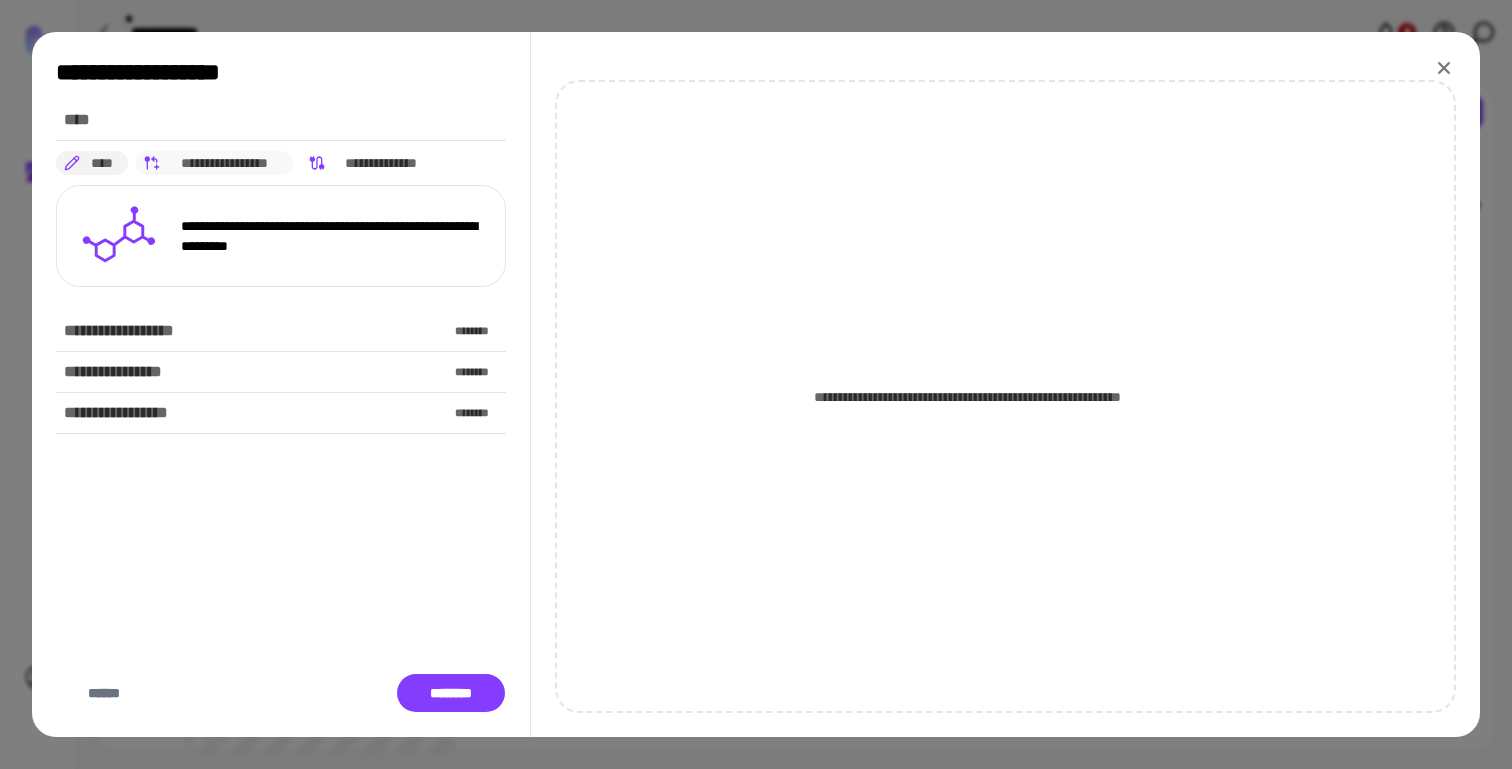 click on "**********" at bounding box center [225, 163] 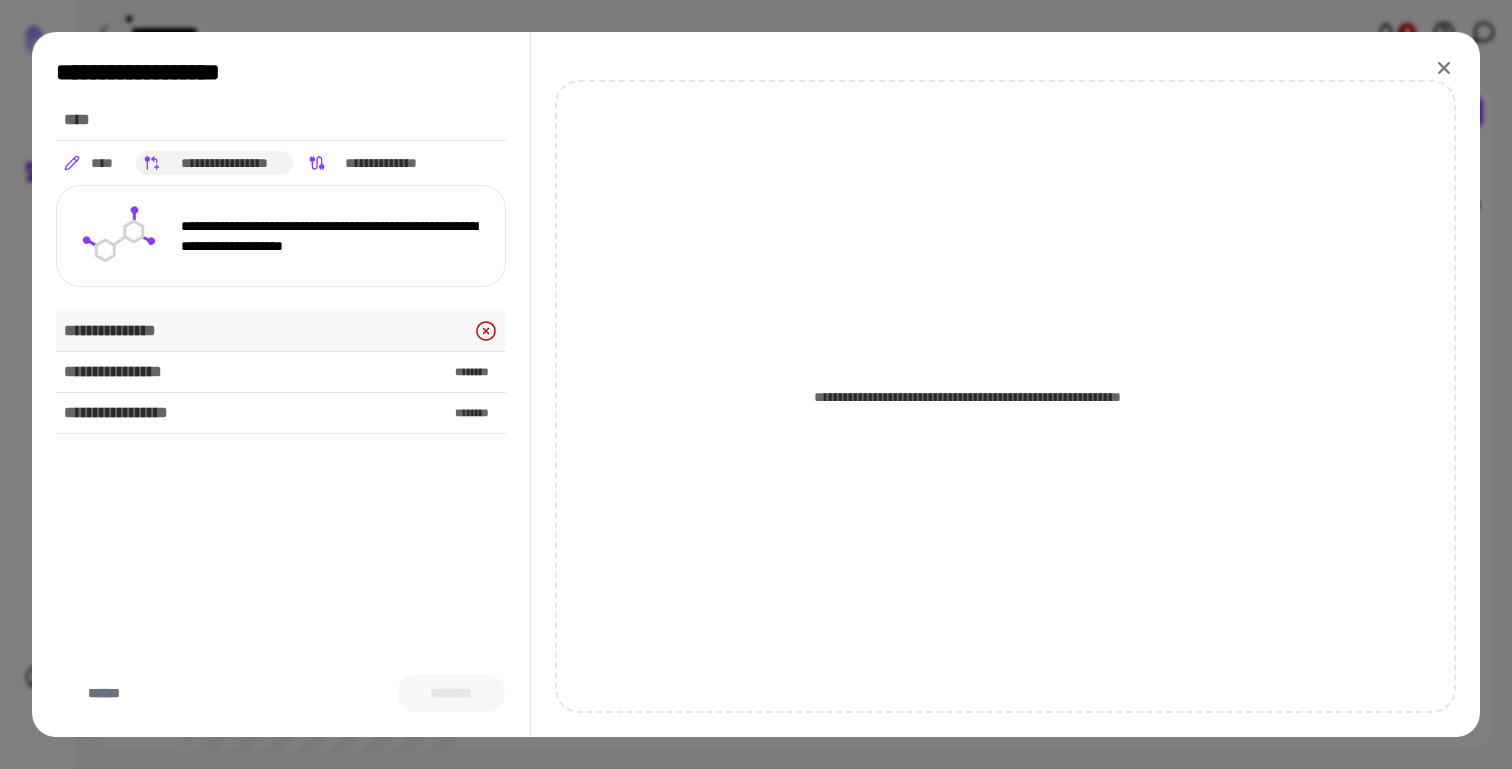 click on "**********" at bounding box center [281, 331] 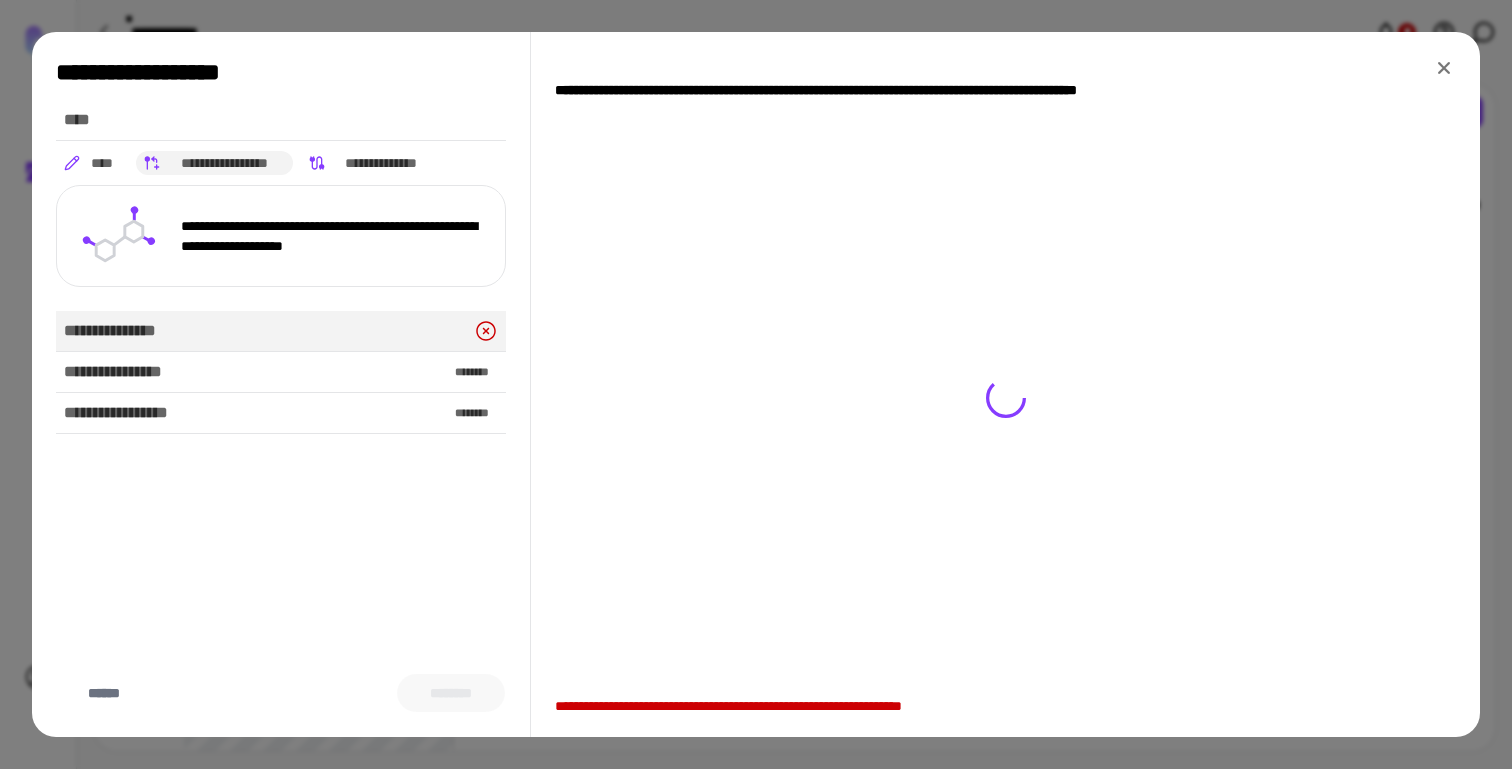 click 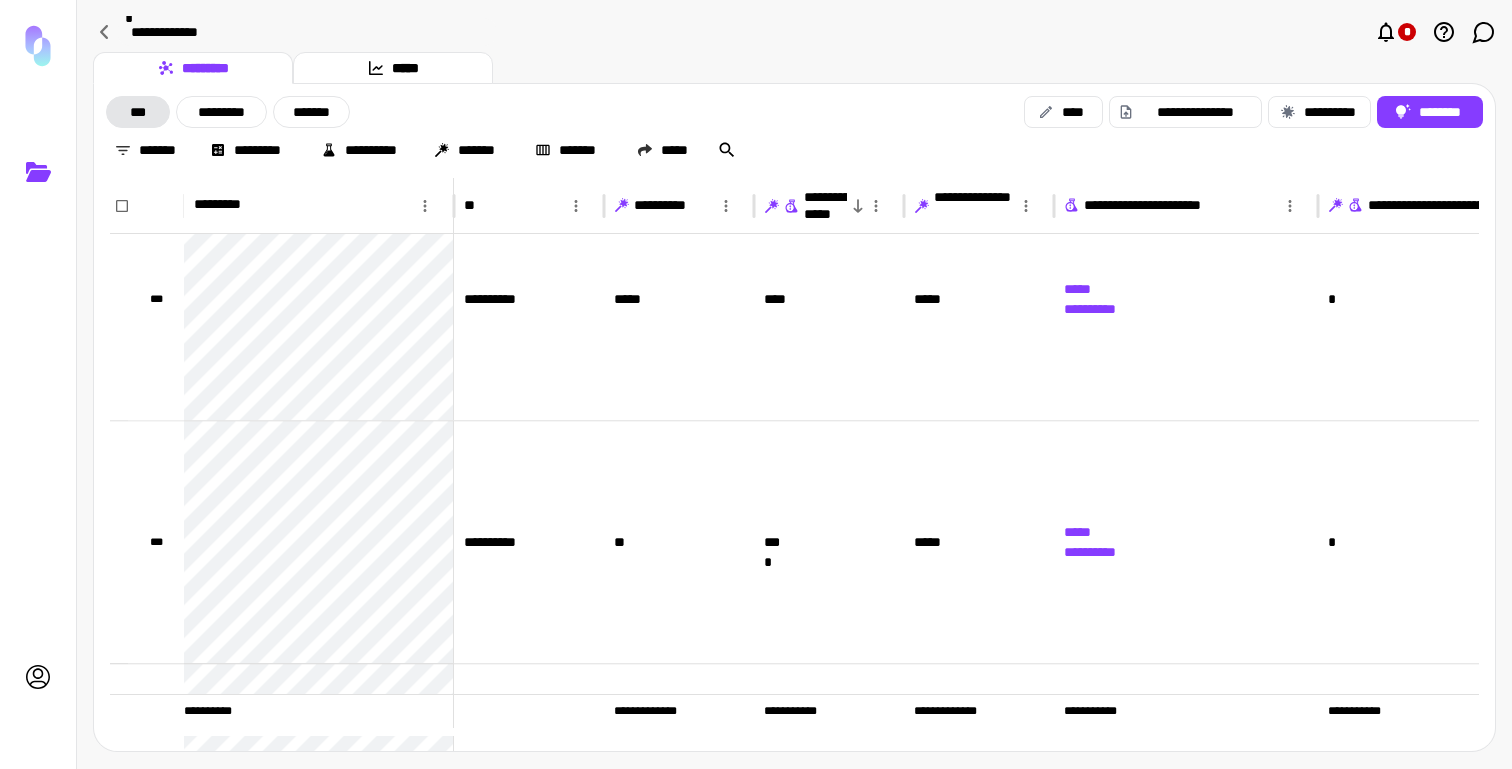 click on "**********" at bounding box center (794, 32) 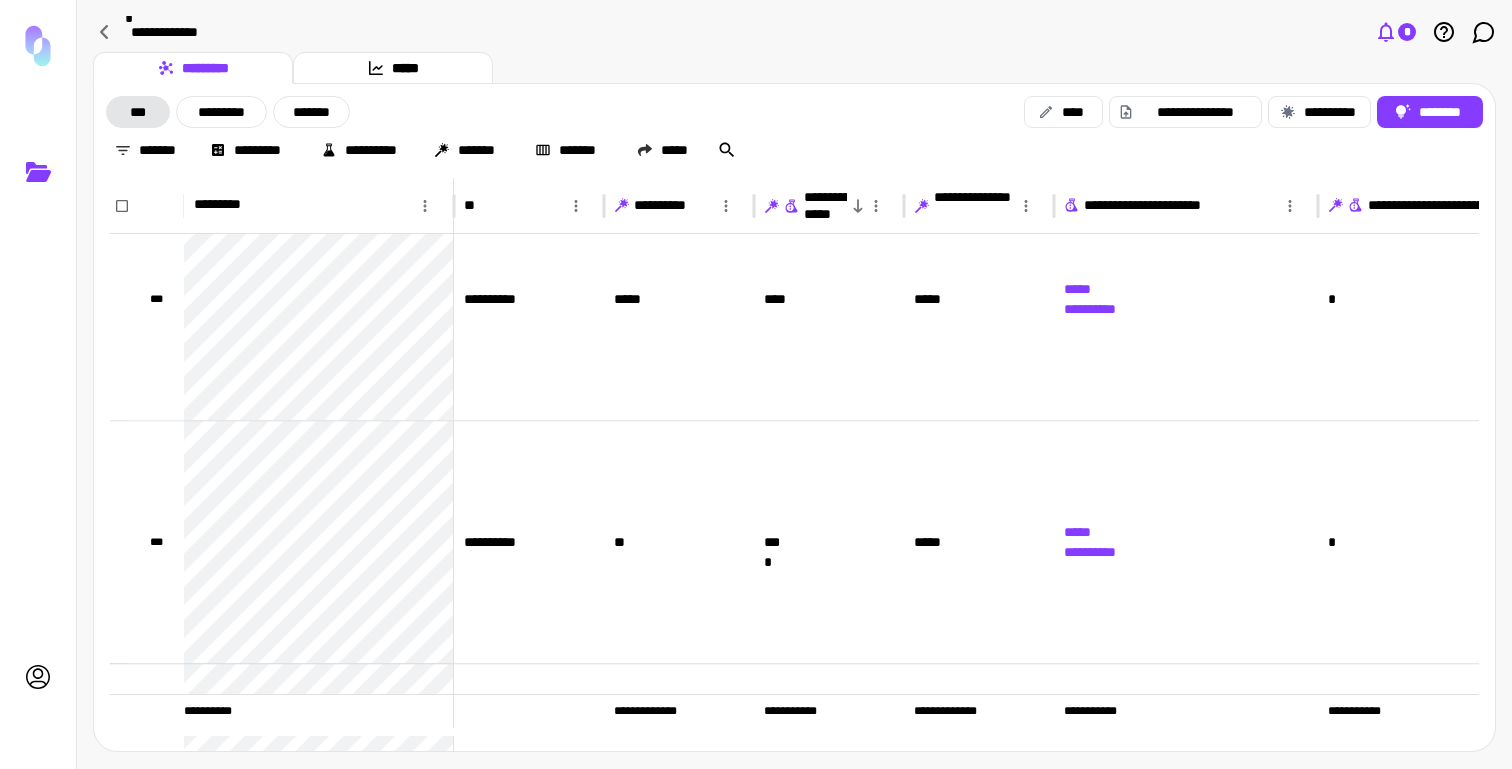 click 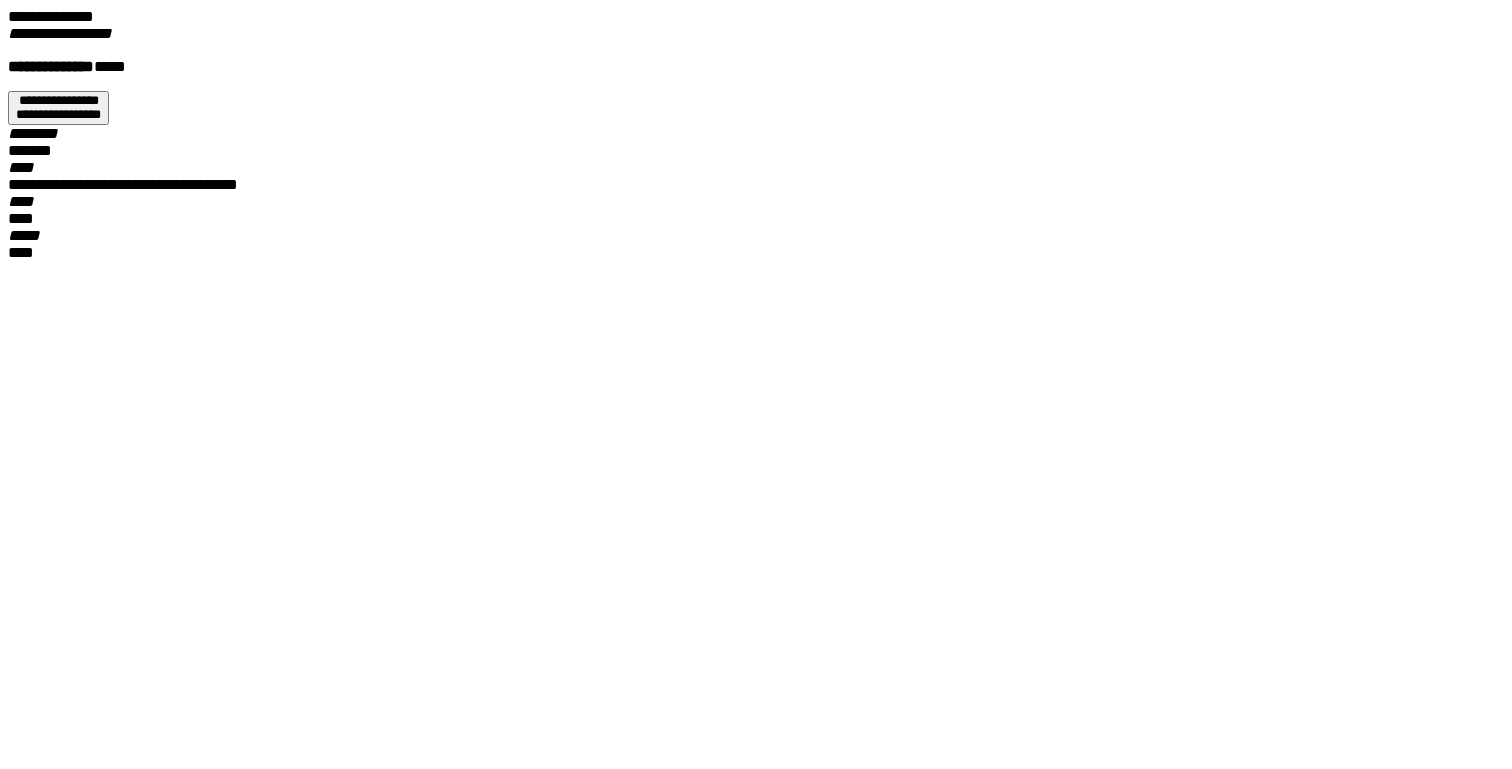 scroll, scrollTop: 0, scrollLeft: 0, axis: both 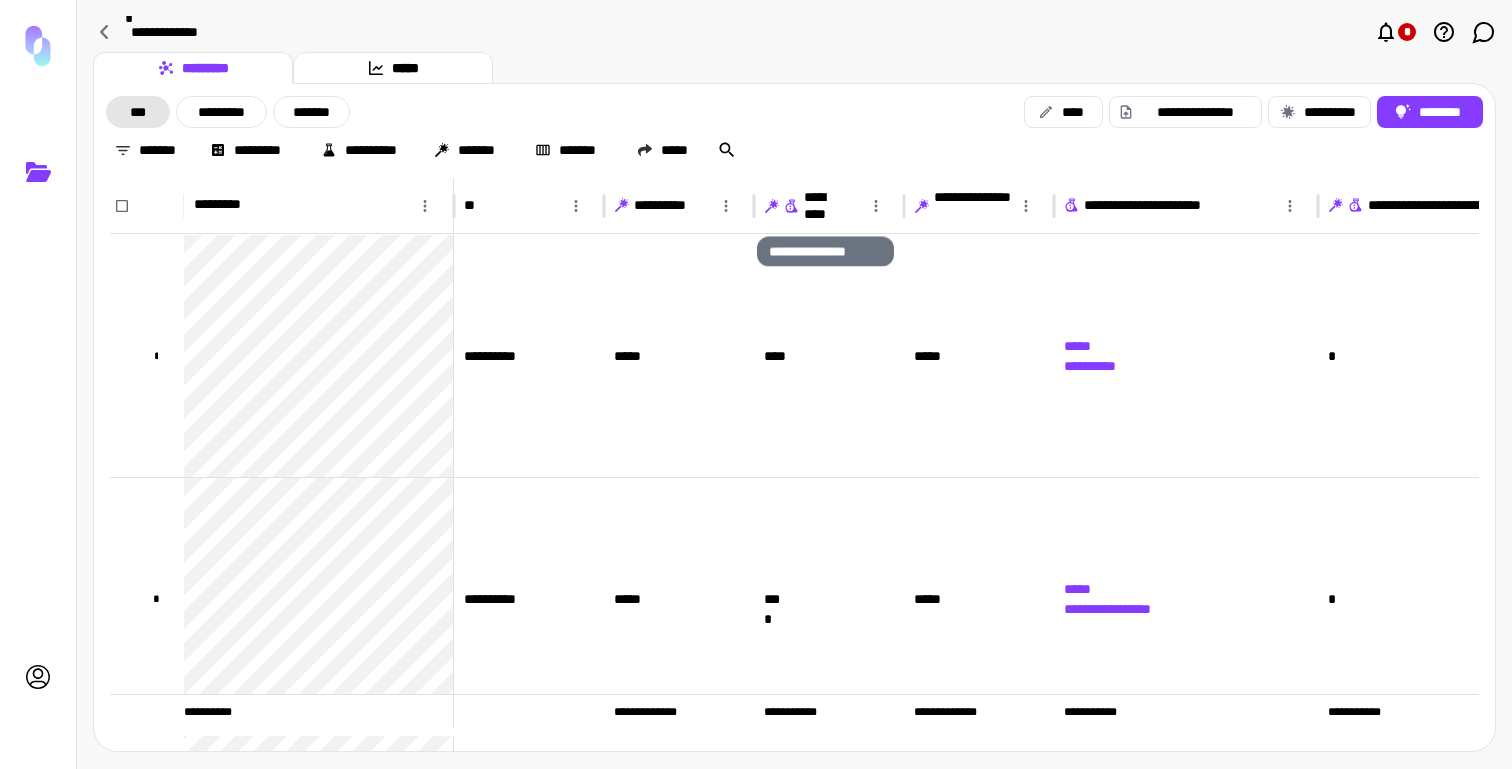 click on "**********" at bounding box center (825, 206) 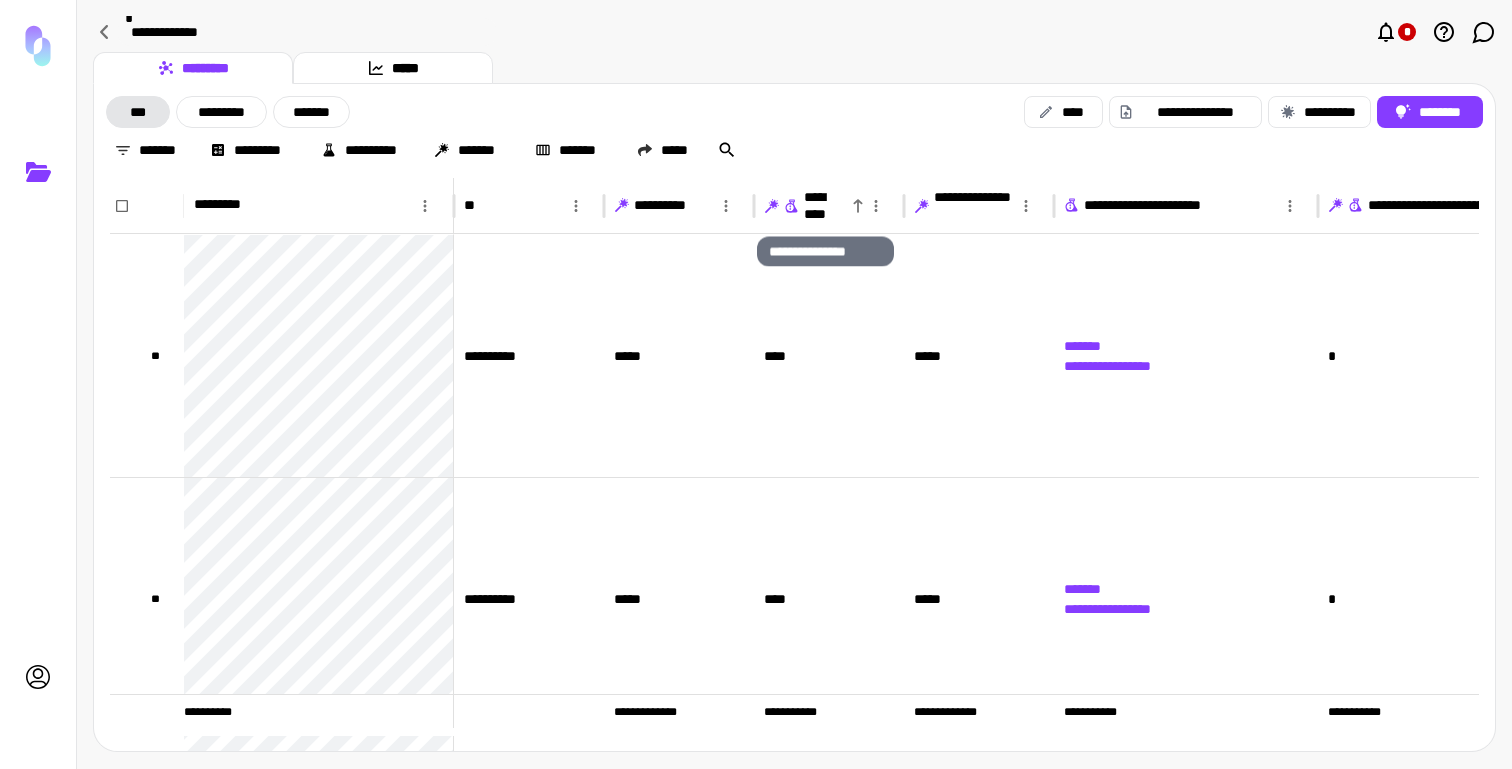 click on "**********" at bounding box center [825, 206] 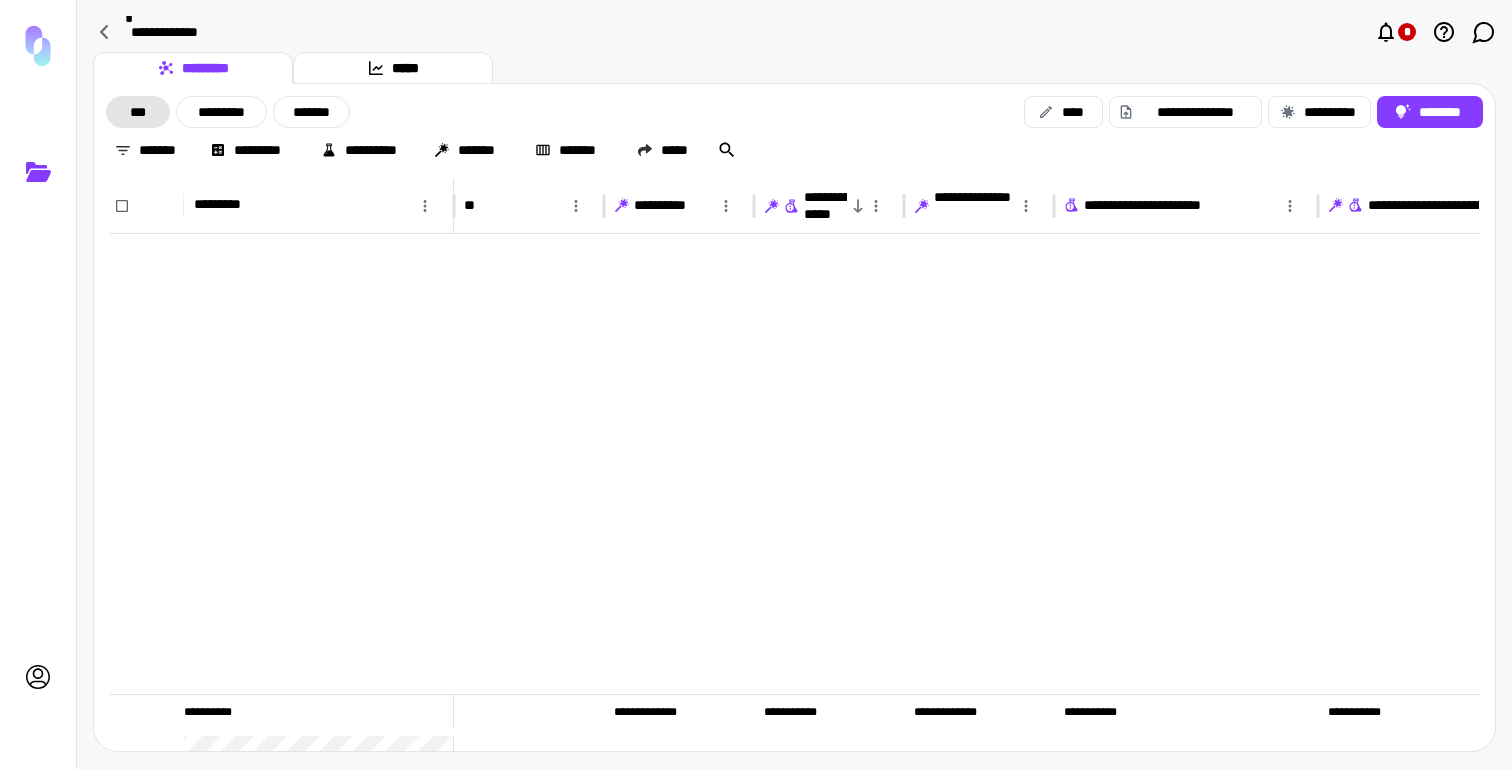 scroll, scrollTop: 622, scrollLeft: 0, axis: vertical 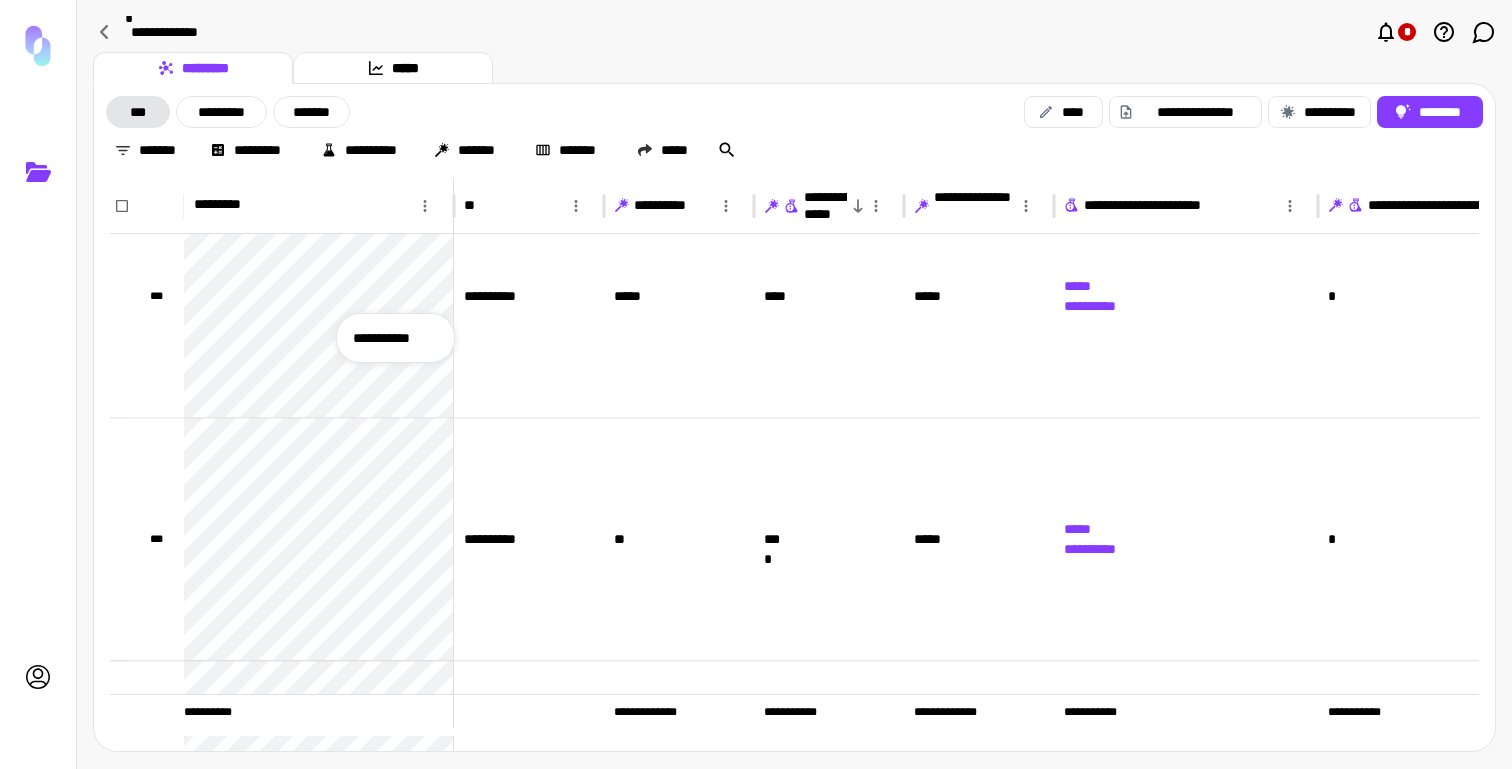 click on "**********" at bounding box center [395, 338] 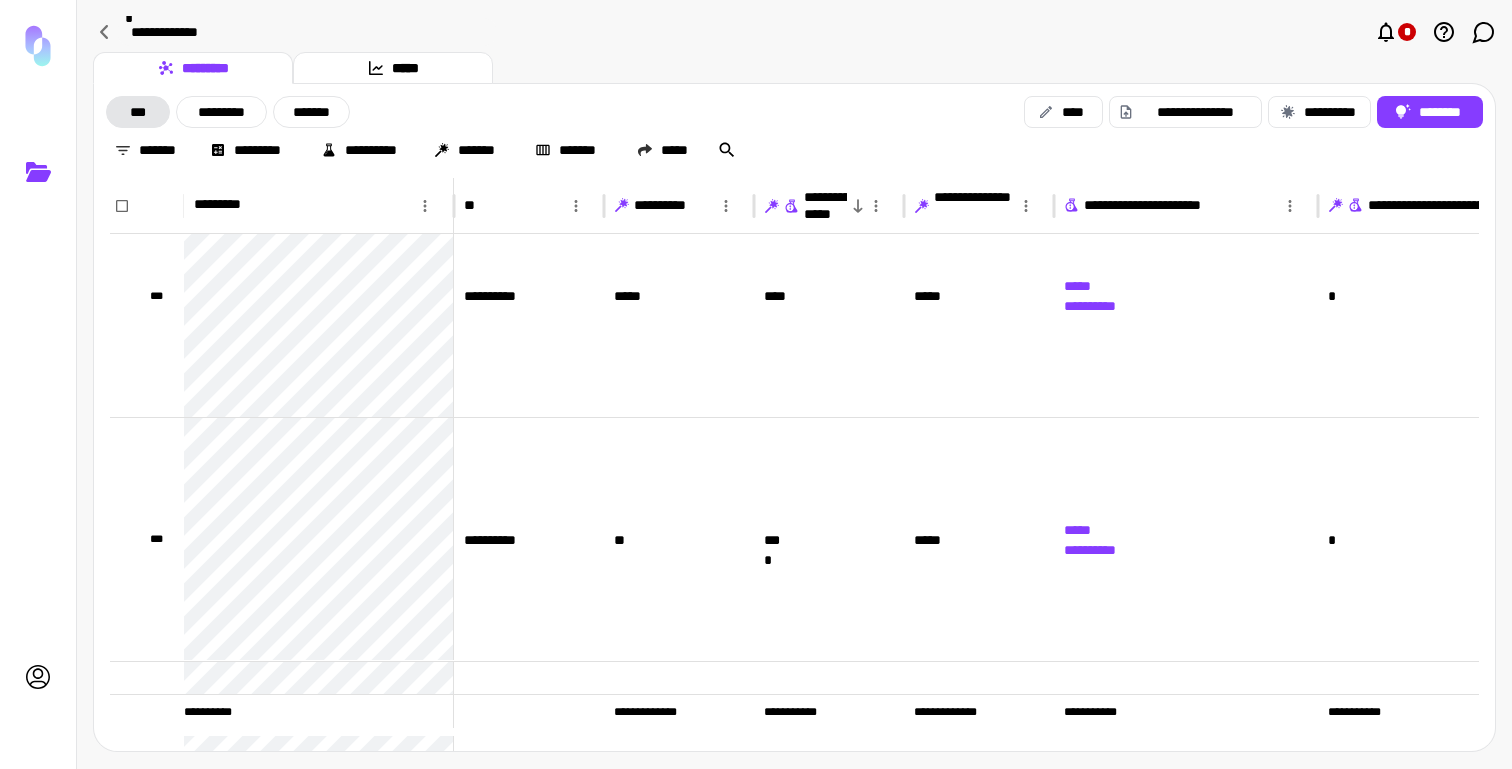 scroll, scrollTop: 1029, scrollLeft: 0, axis: vertical 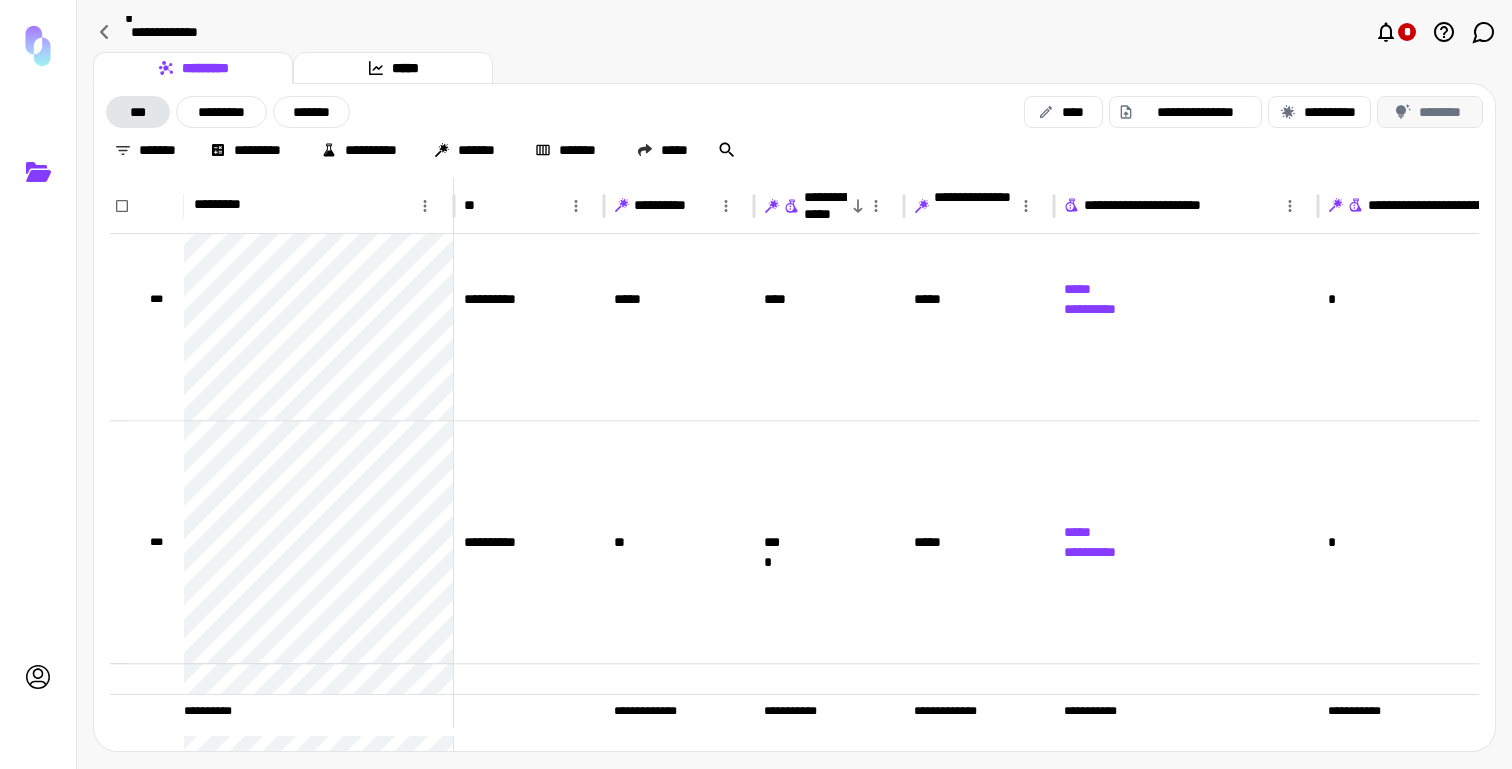 click on "********" at bounding box center (1430, 112) 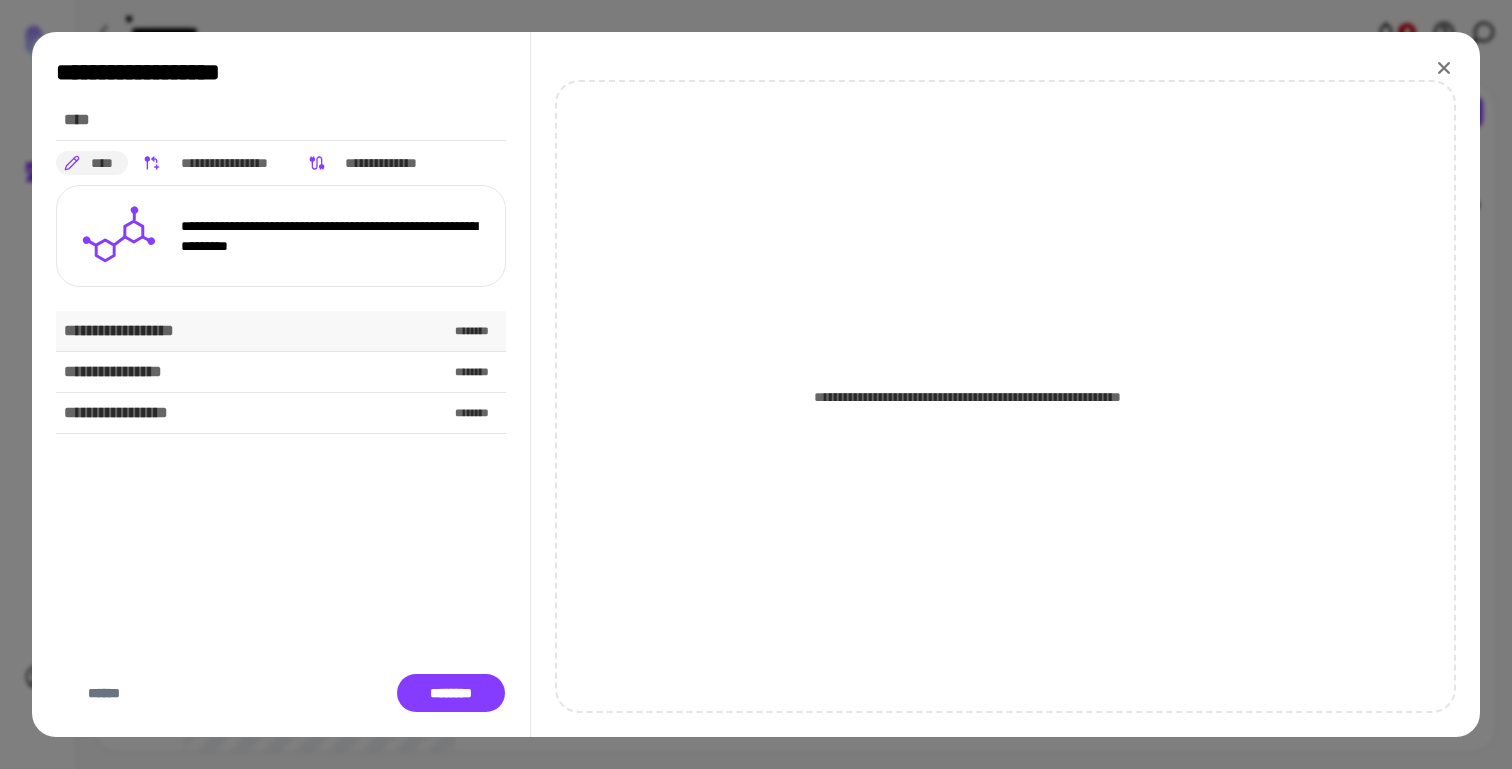 click on "**********" at bounding box center [281, 331] 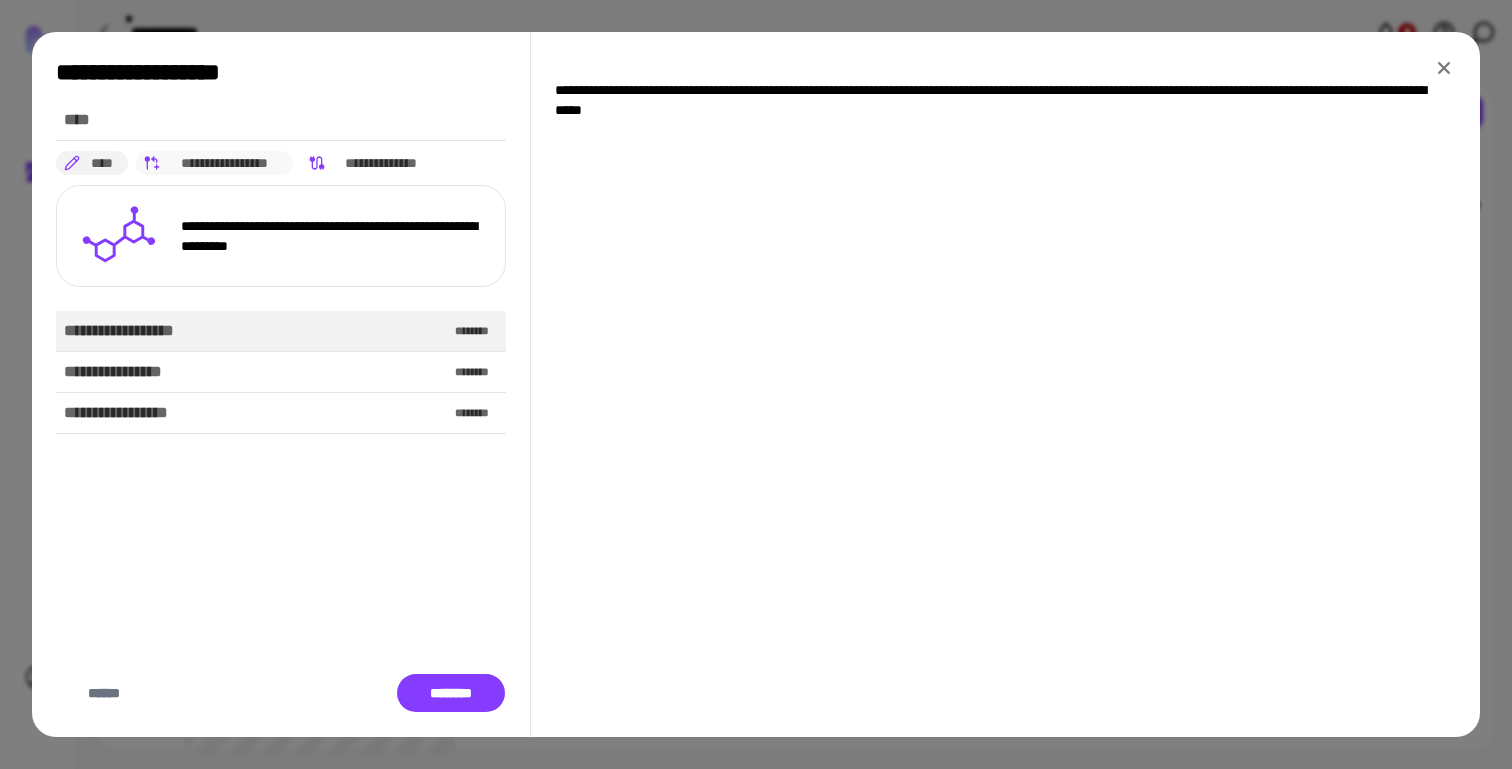 click on "**********" at bounding box center (225, 163) 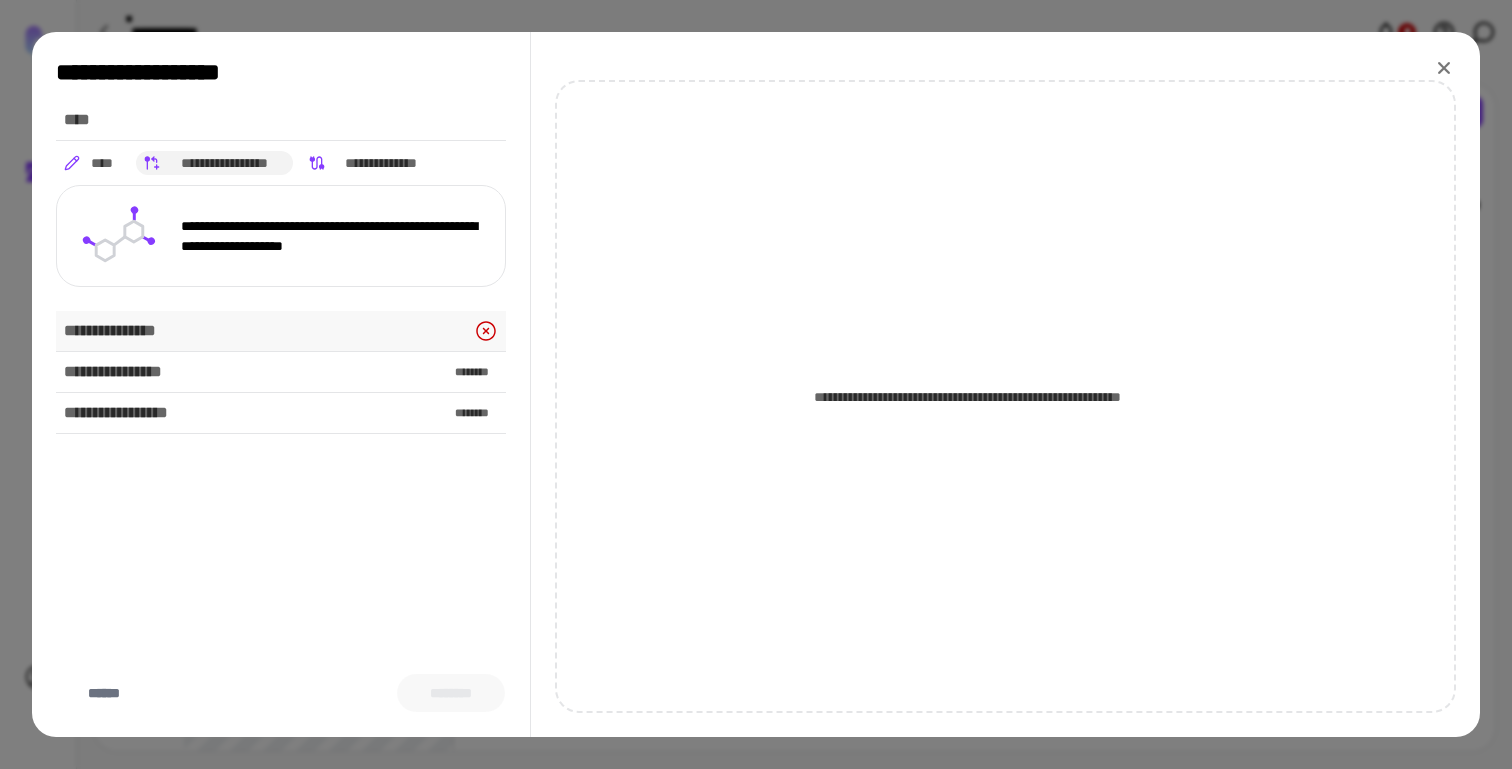 click on "**********" at bounding box center (281, 331) 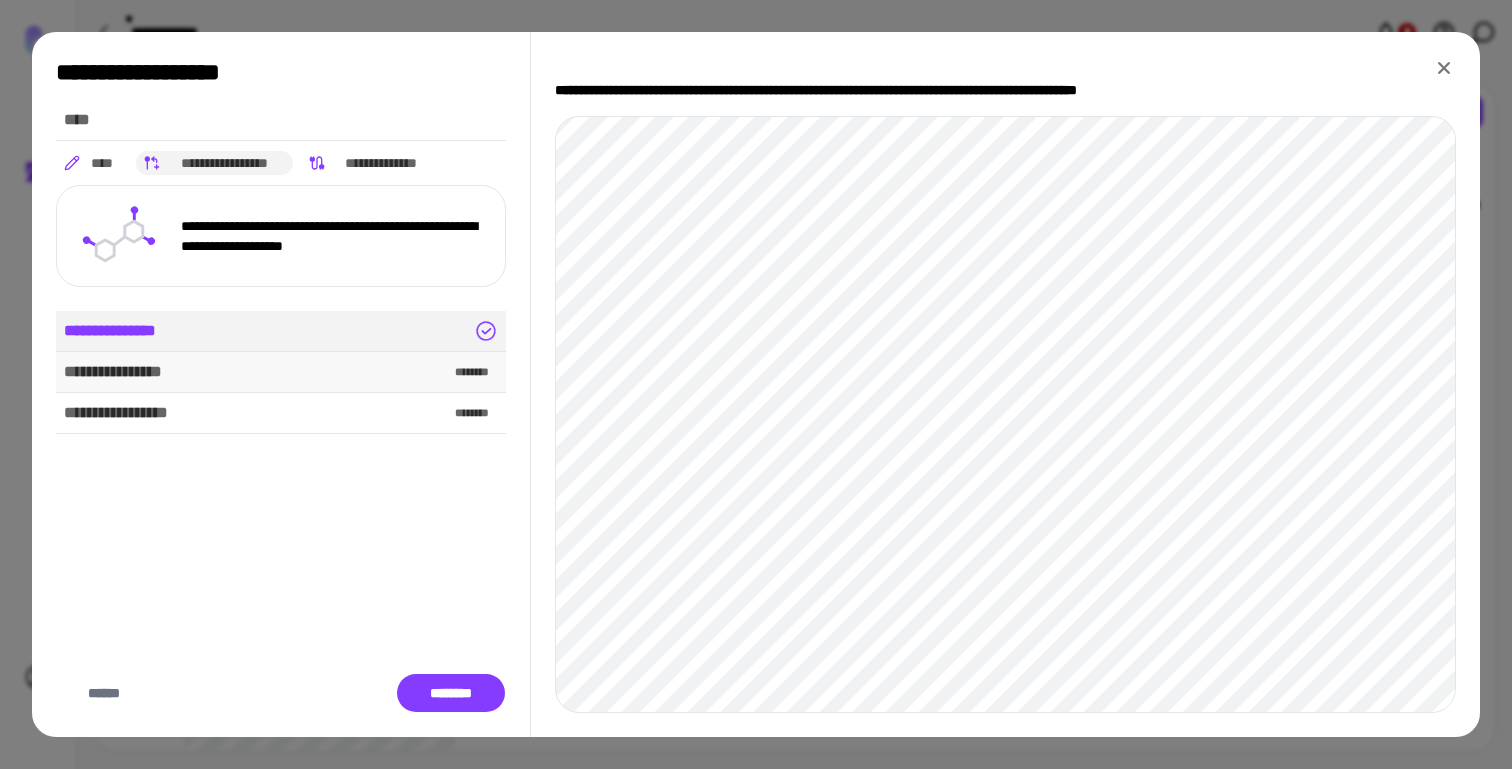 click on "**********" at bounding box center [281, 372] 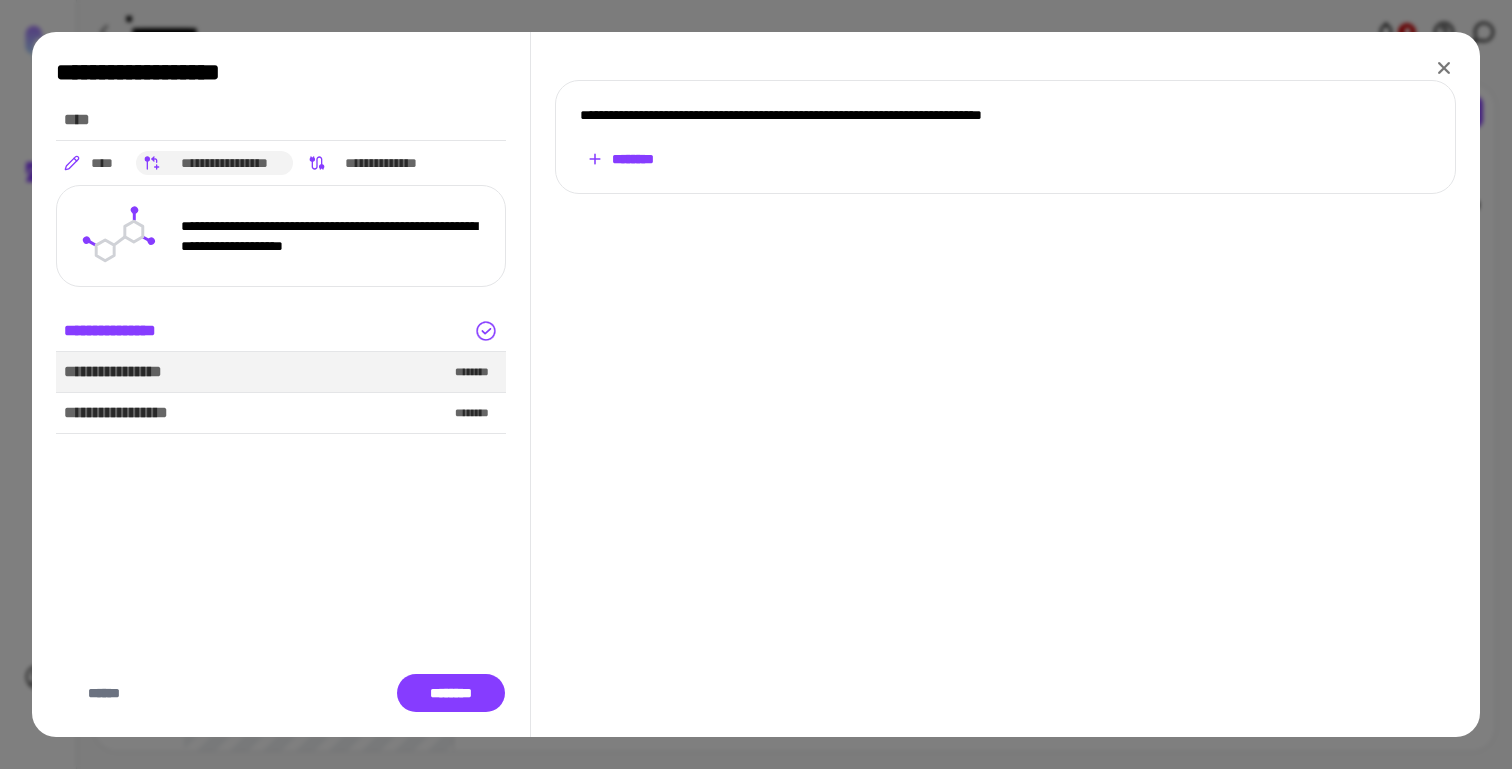 click on "**********" at bounding box center (1005, 137) 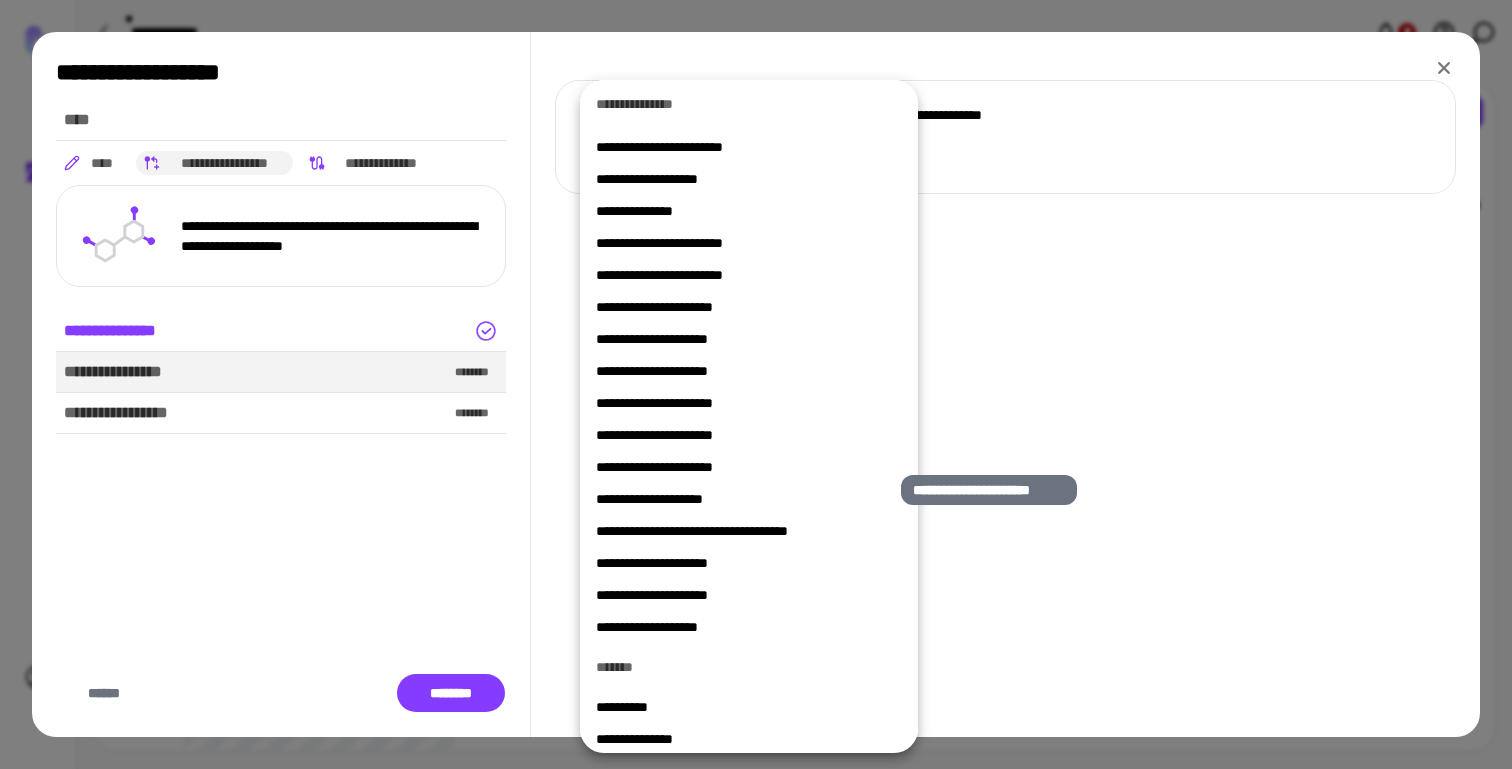 scroll, scrollTop: 1455, scrollLeft: 0, axis: vertical 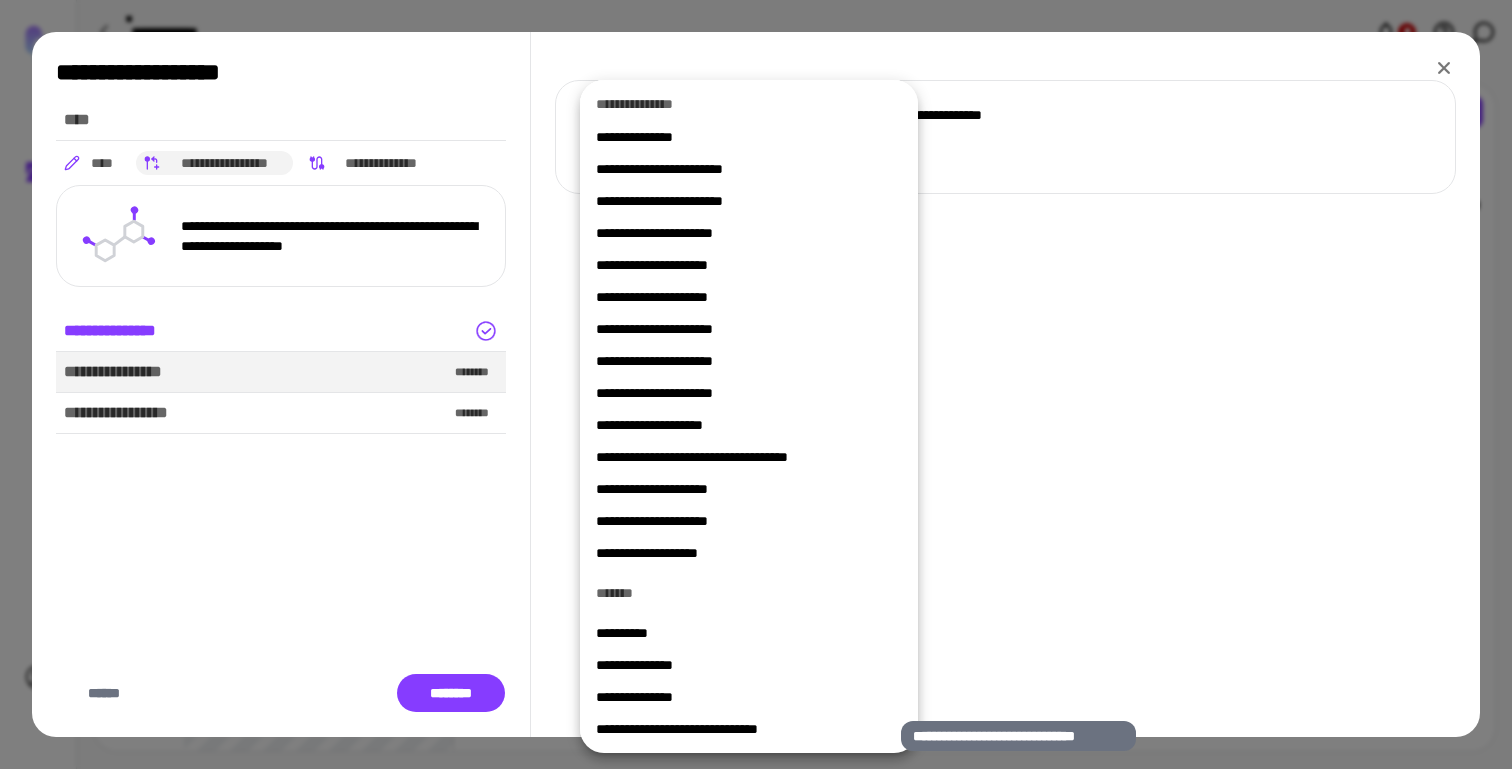 click on "**********" at bounding box center [741, 729] 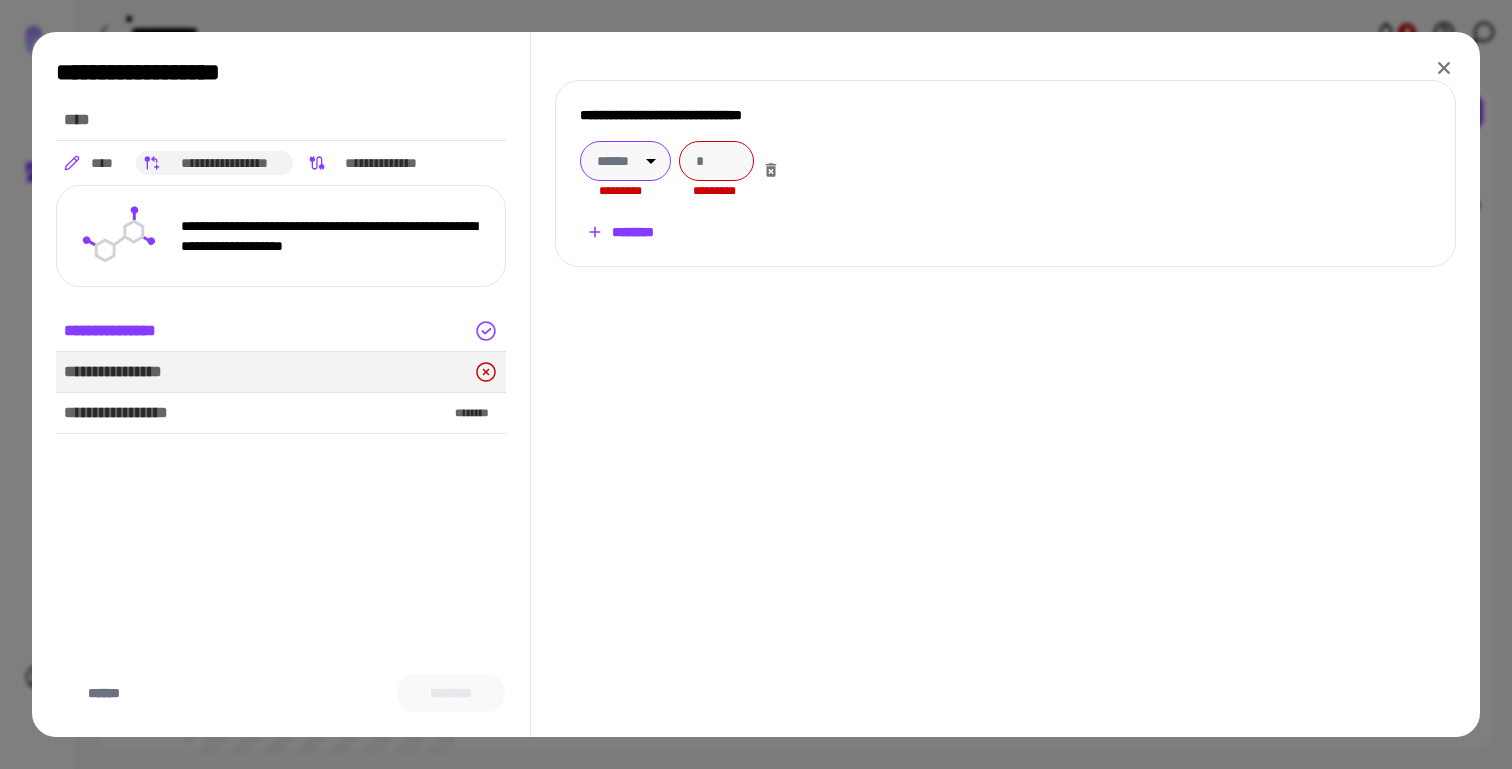 click on "**********" at bounding box center (756, 384) 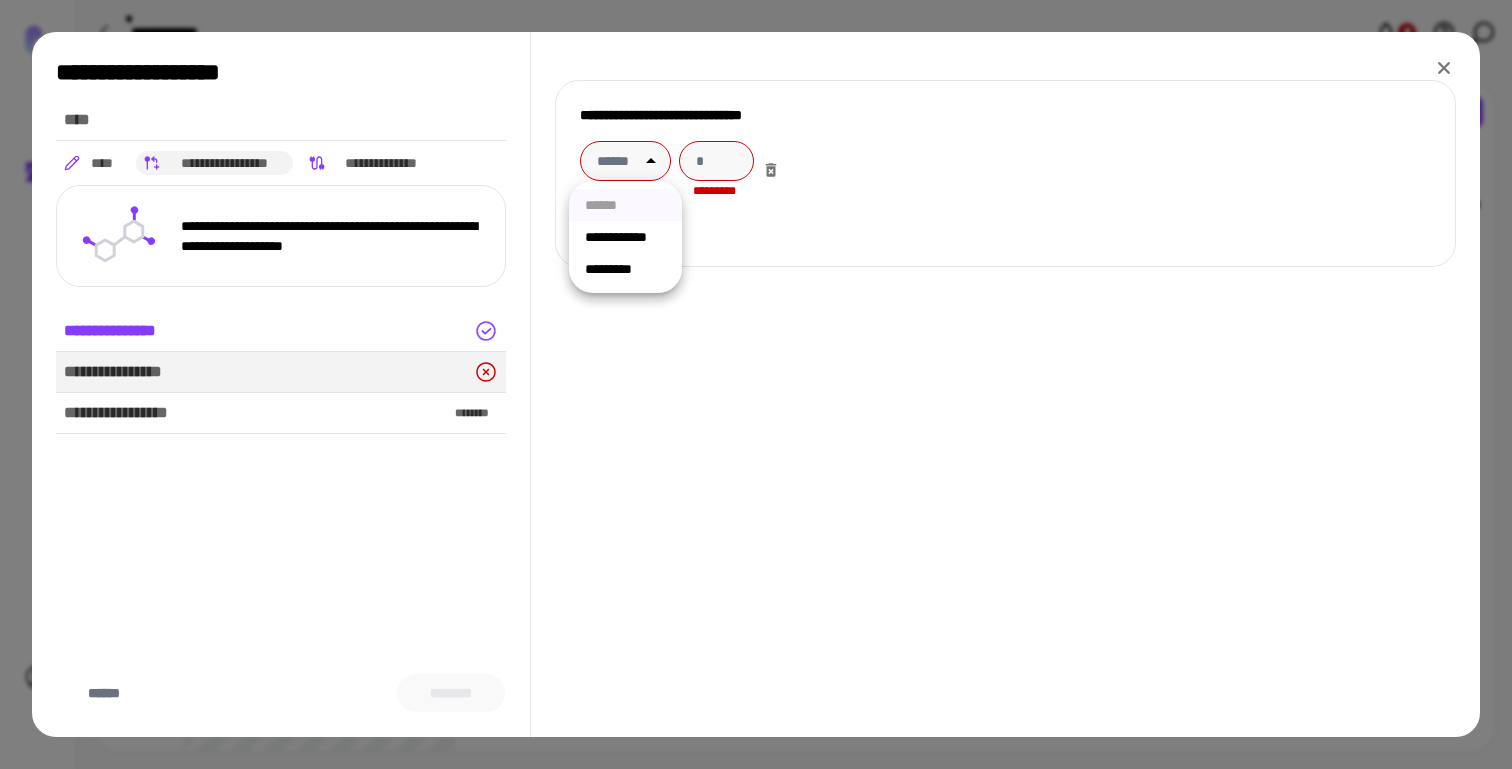 click on "**********" at bounding box center (625, 237) 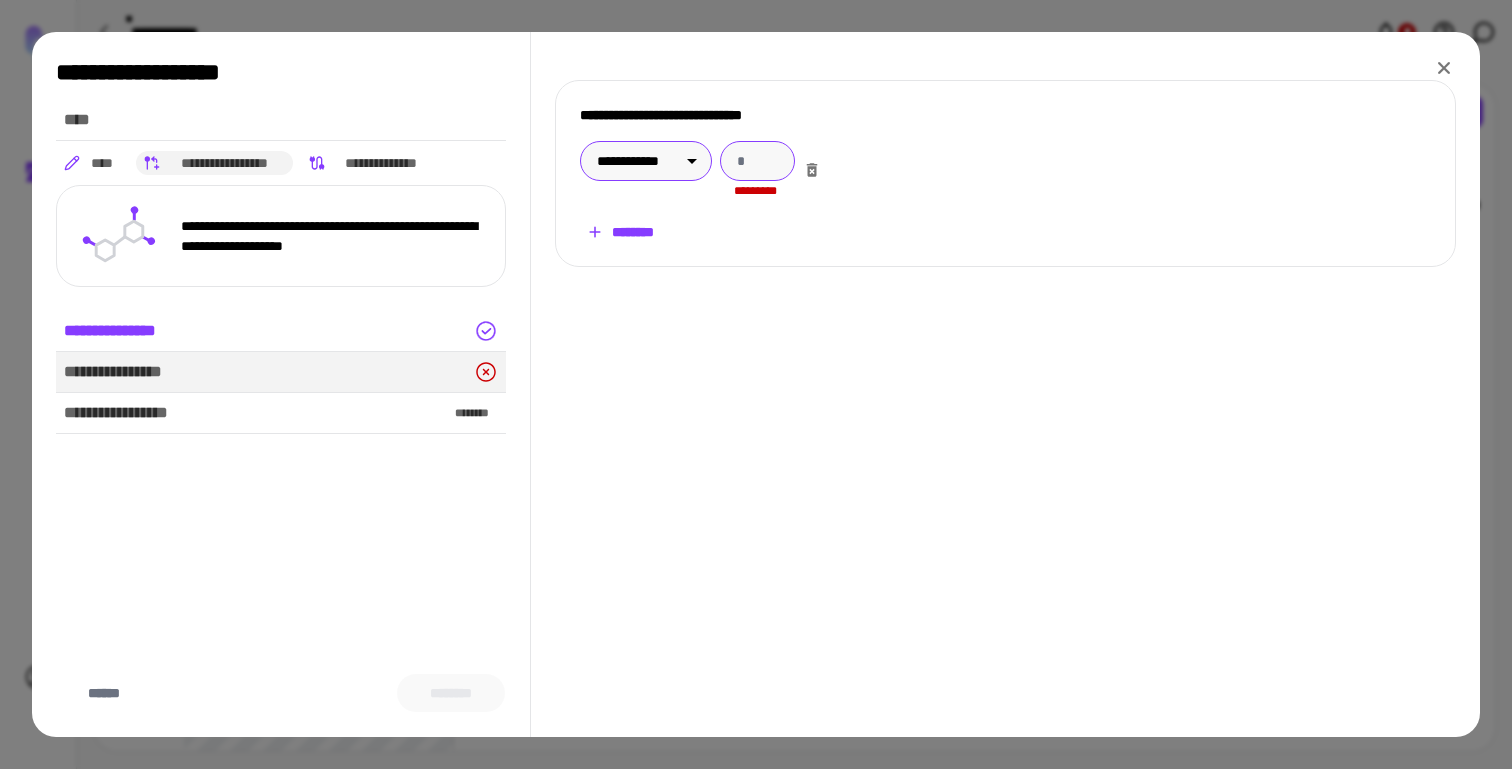 click at bounding box center (757, 161) 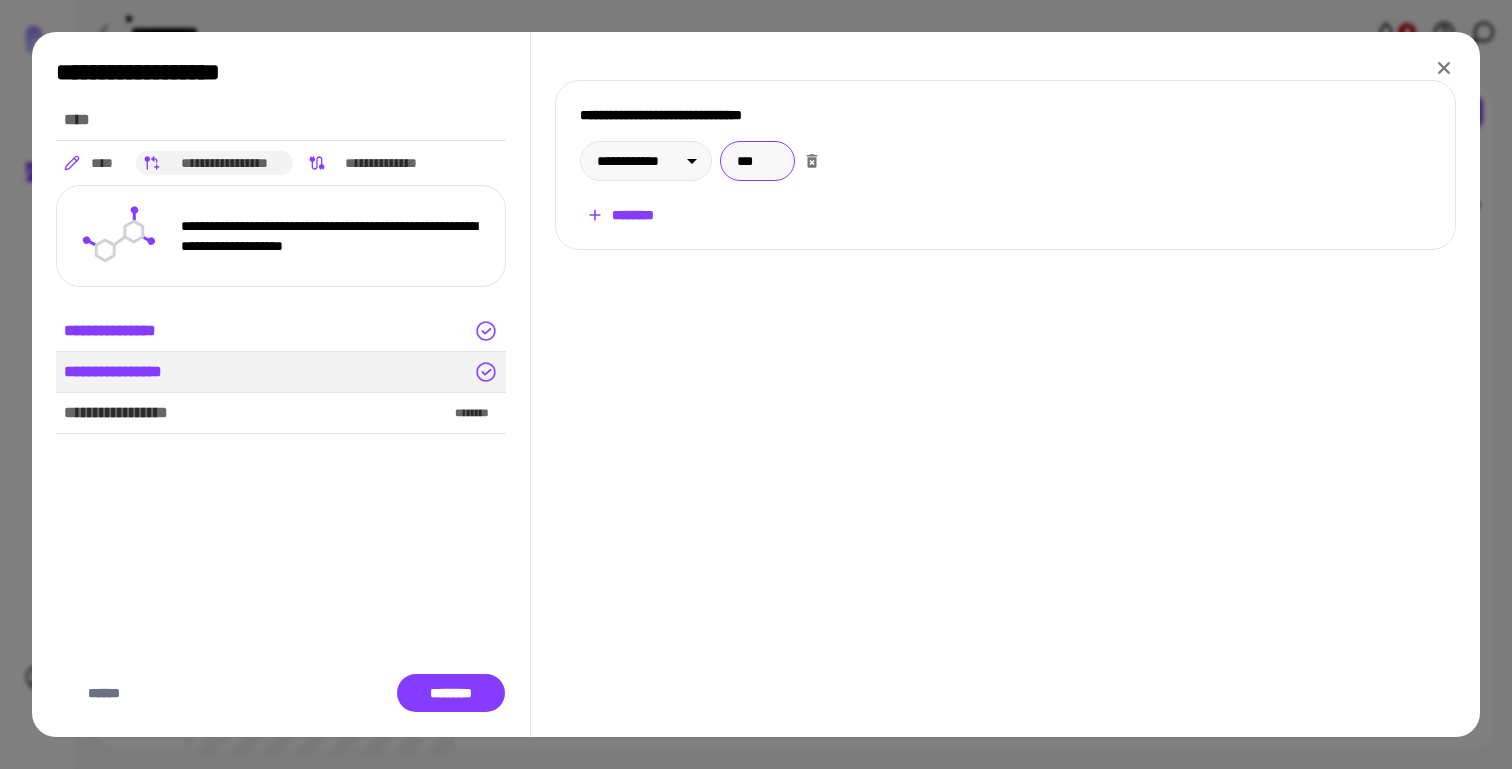 type on "***" 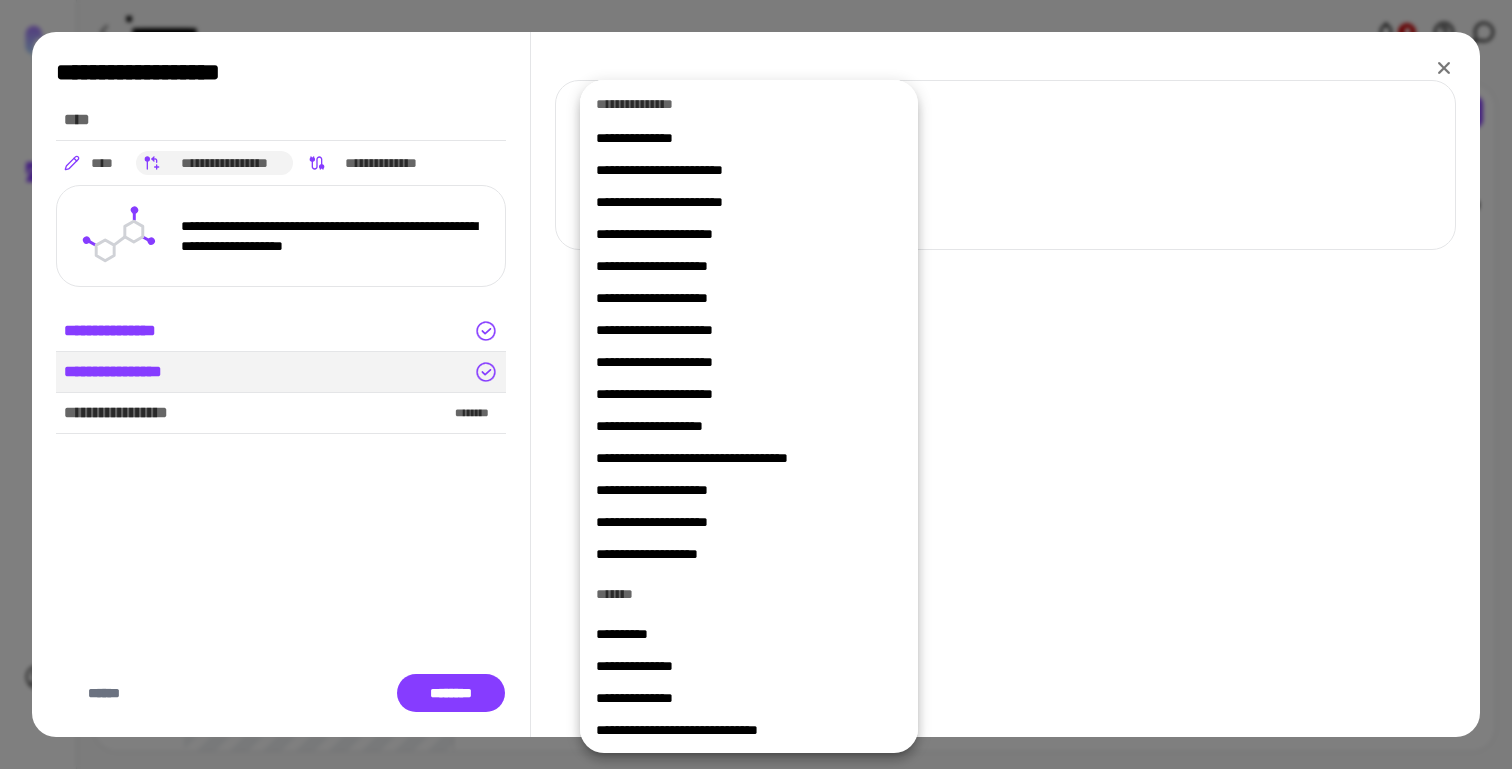scroll, scrollTop: 1455, scrollLeft: 0, axis: vertical 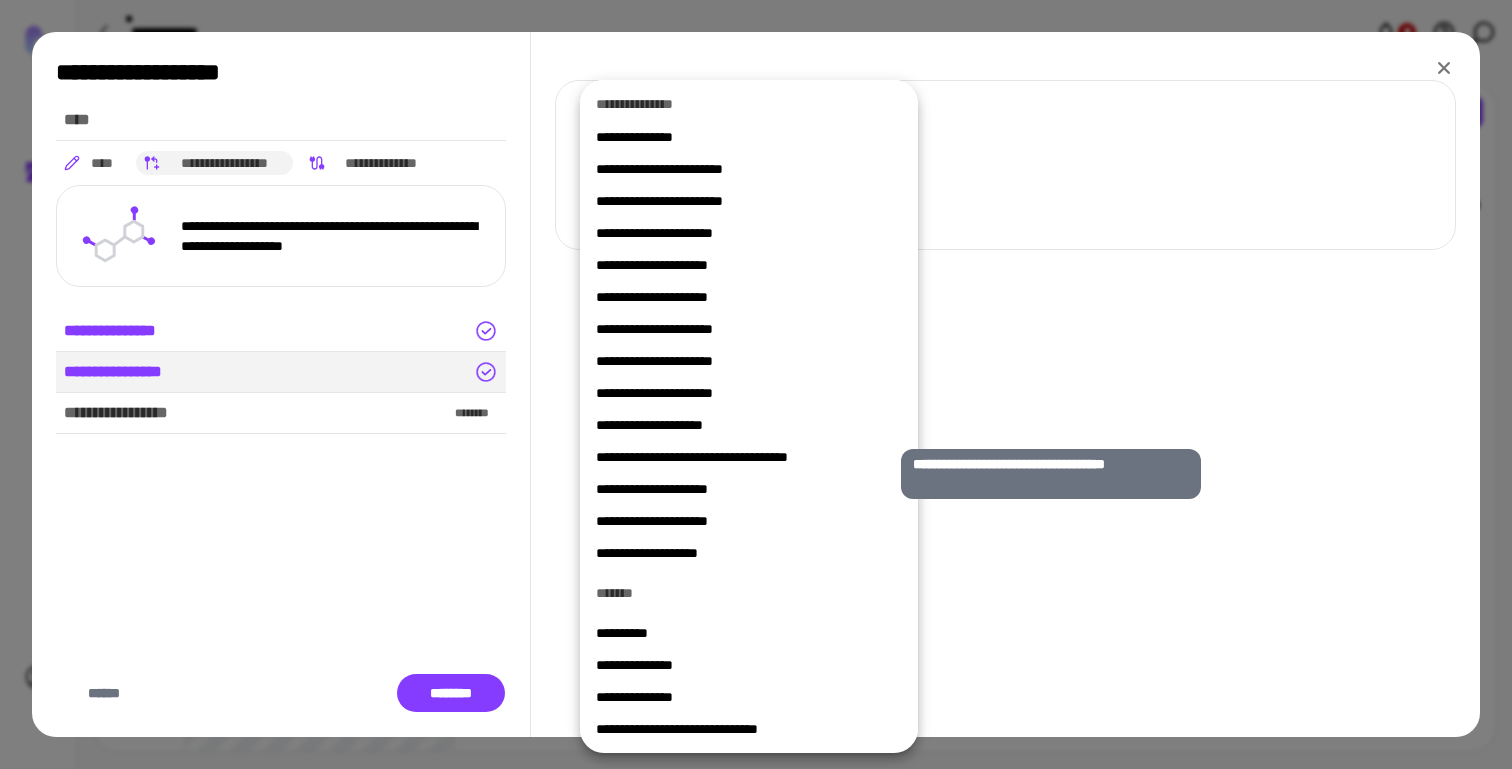 click on "**********" at bounding box center (741, 457) 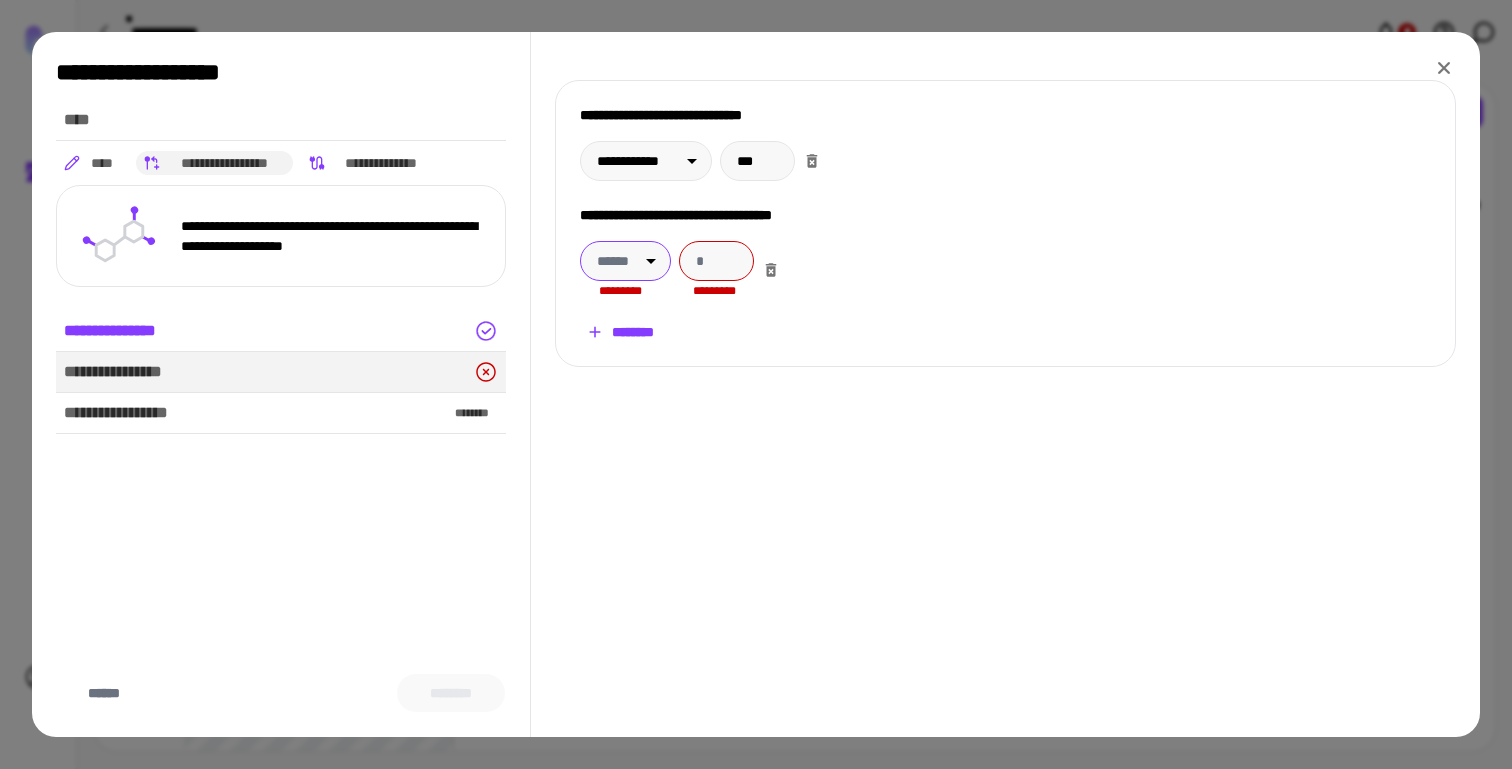 click on "**********" at bounding box center (756, 384) 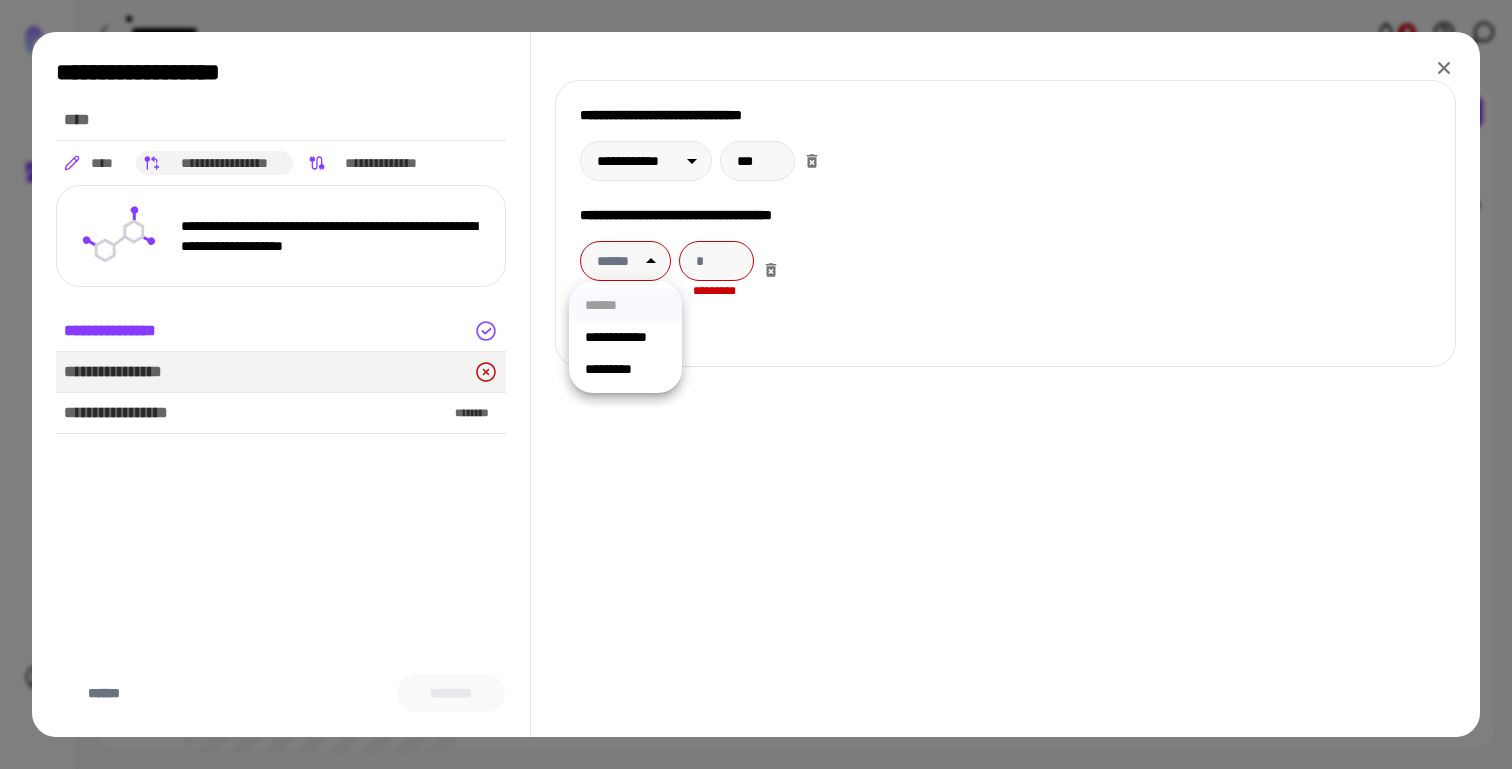 click on "**********" at bounding box center [625, 337] 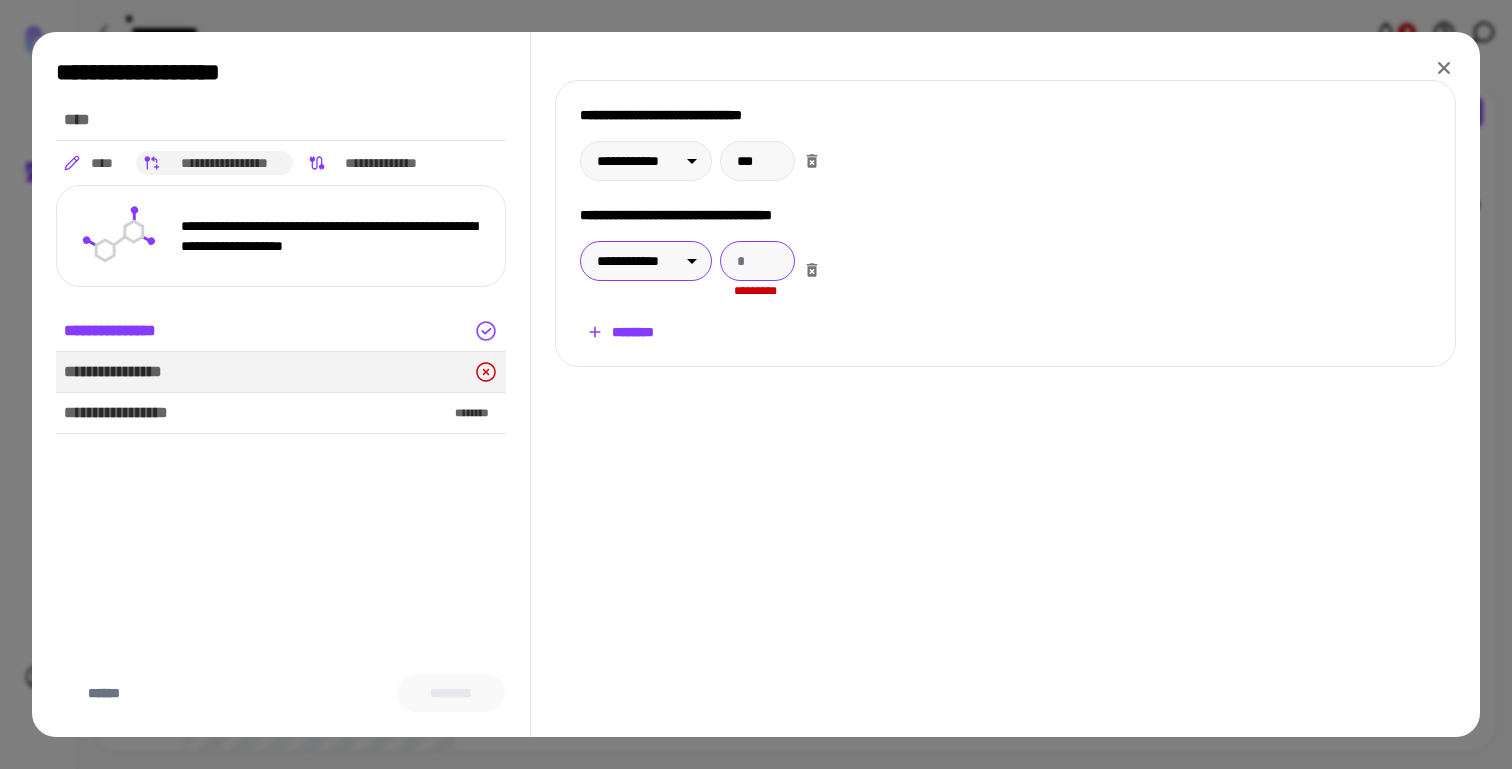 click at bounding box center [757, 261] 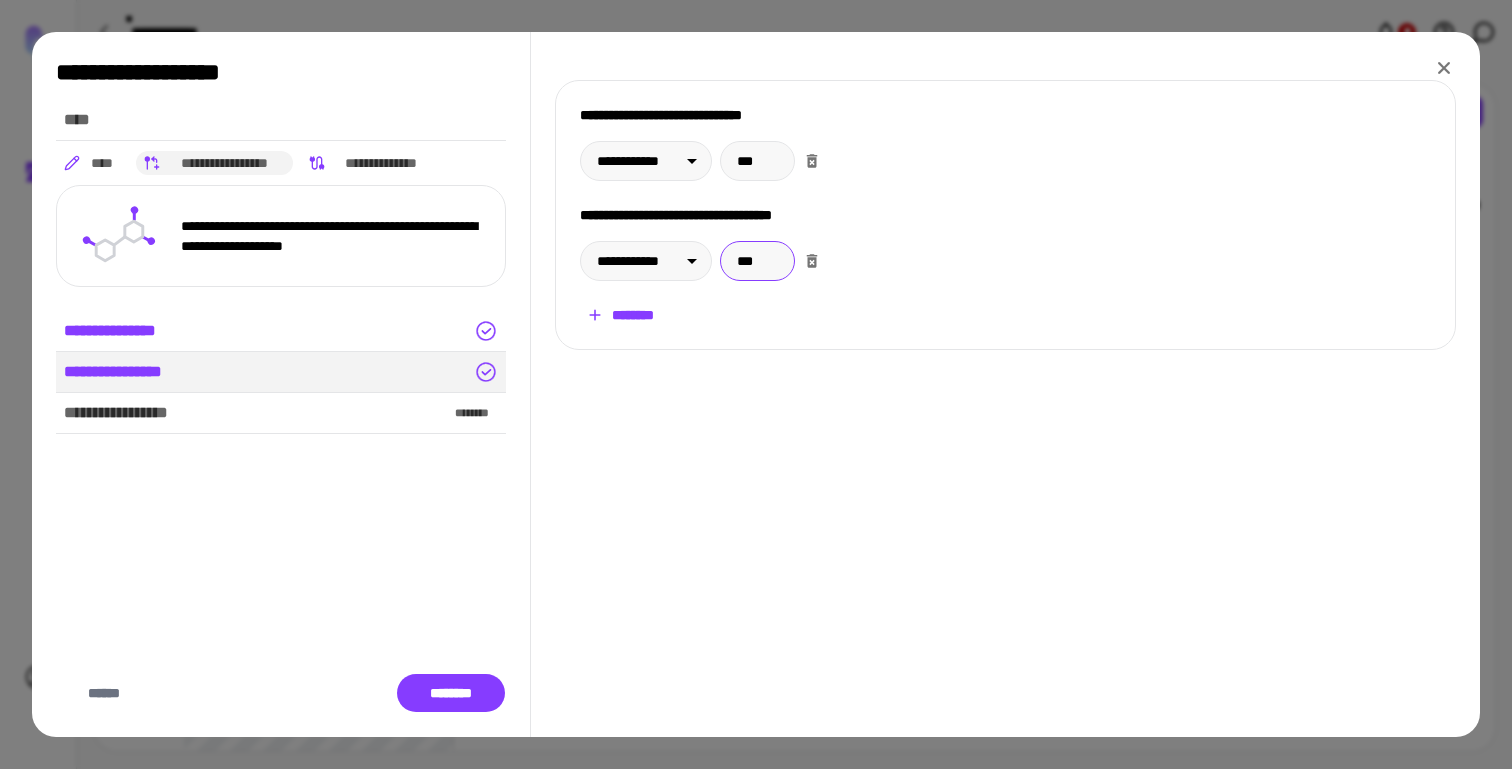 type on "***" 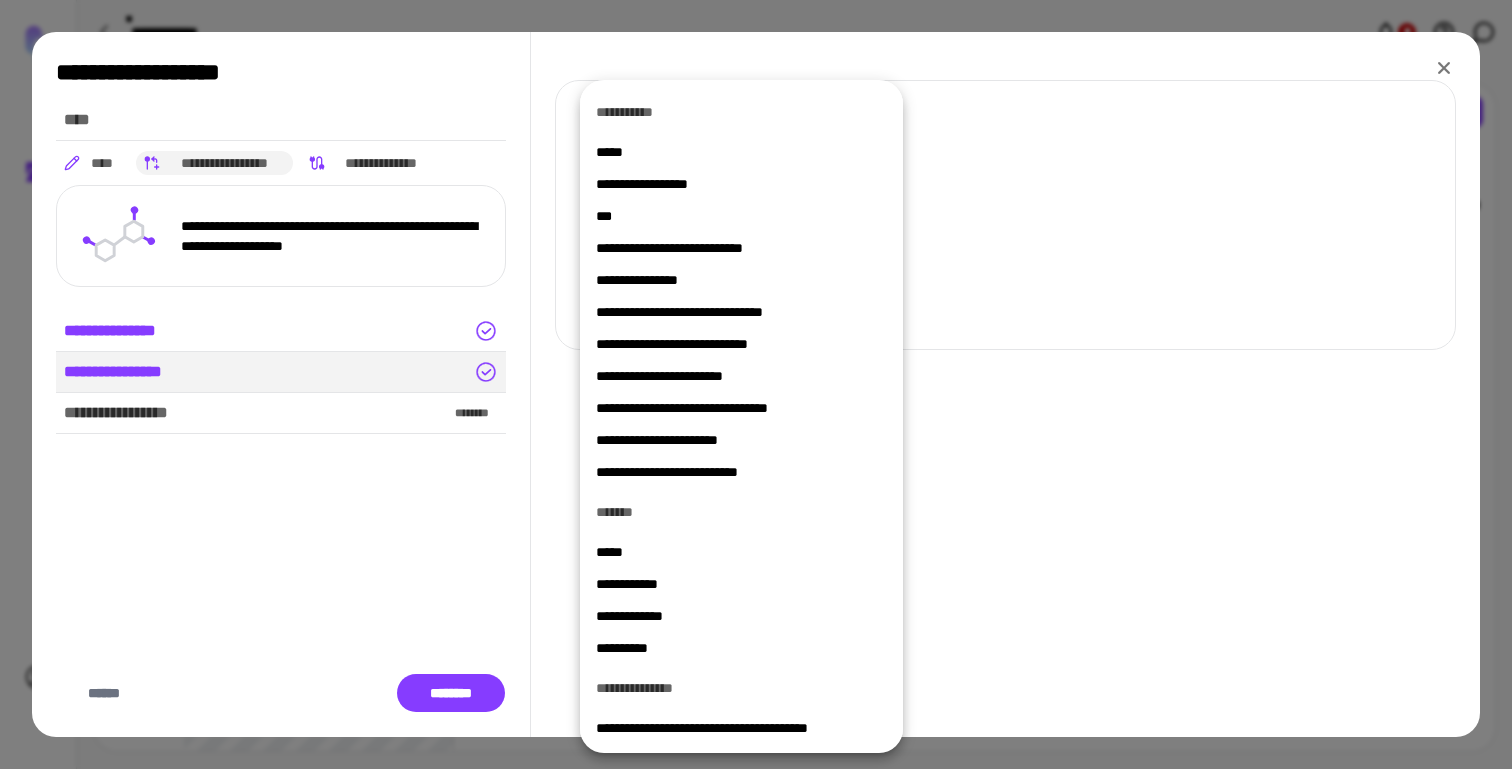 click on "**********" at bounding box center (741, 280) 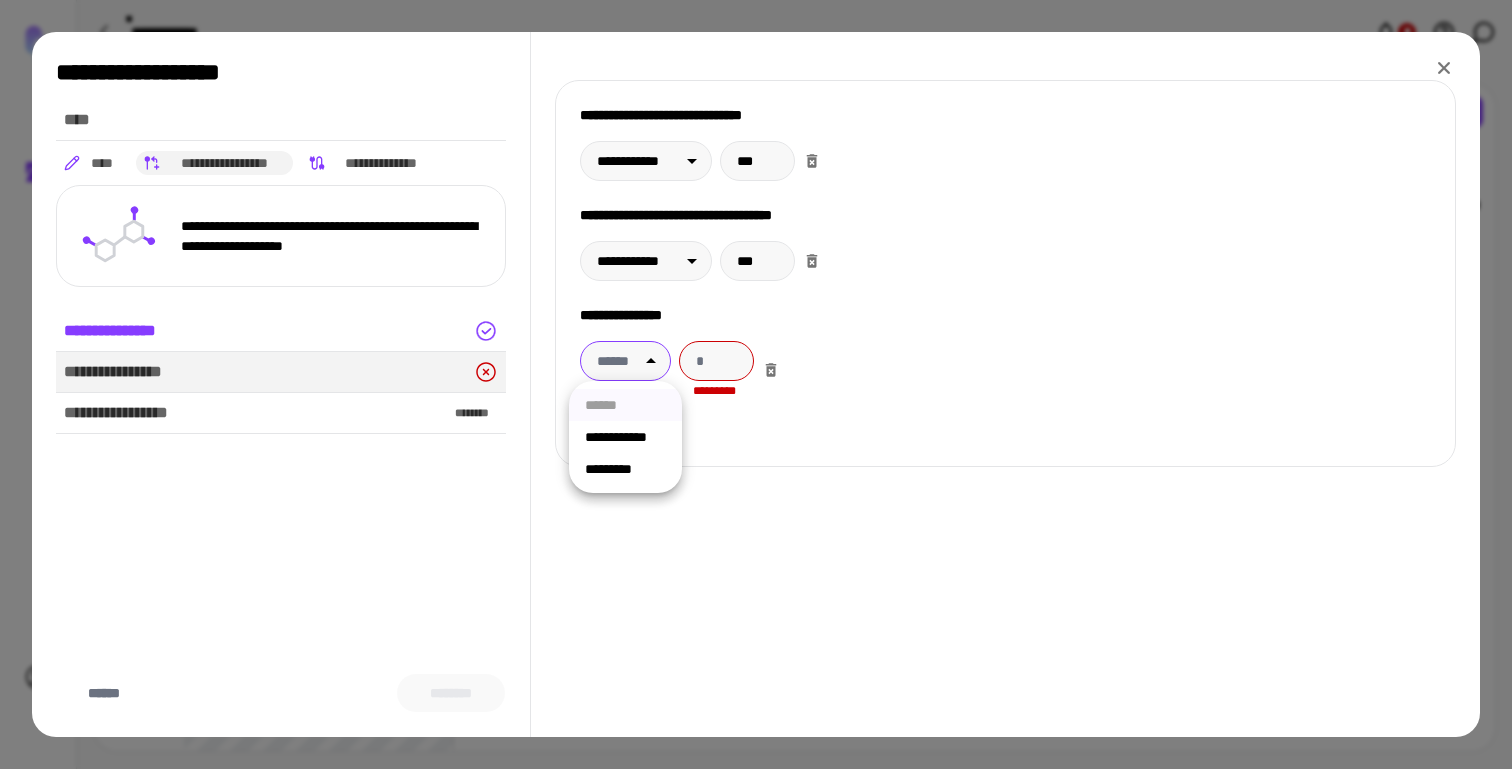 click on "**********" at bounding box center (756, 384) 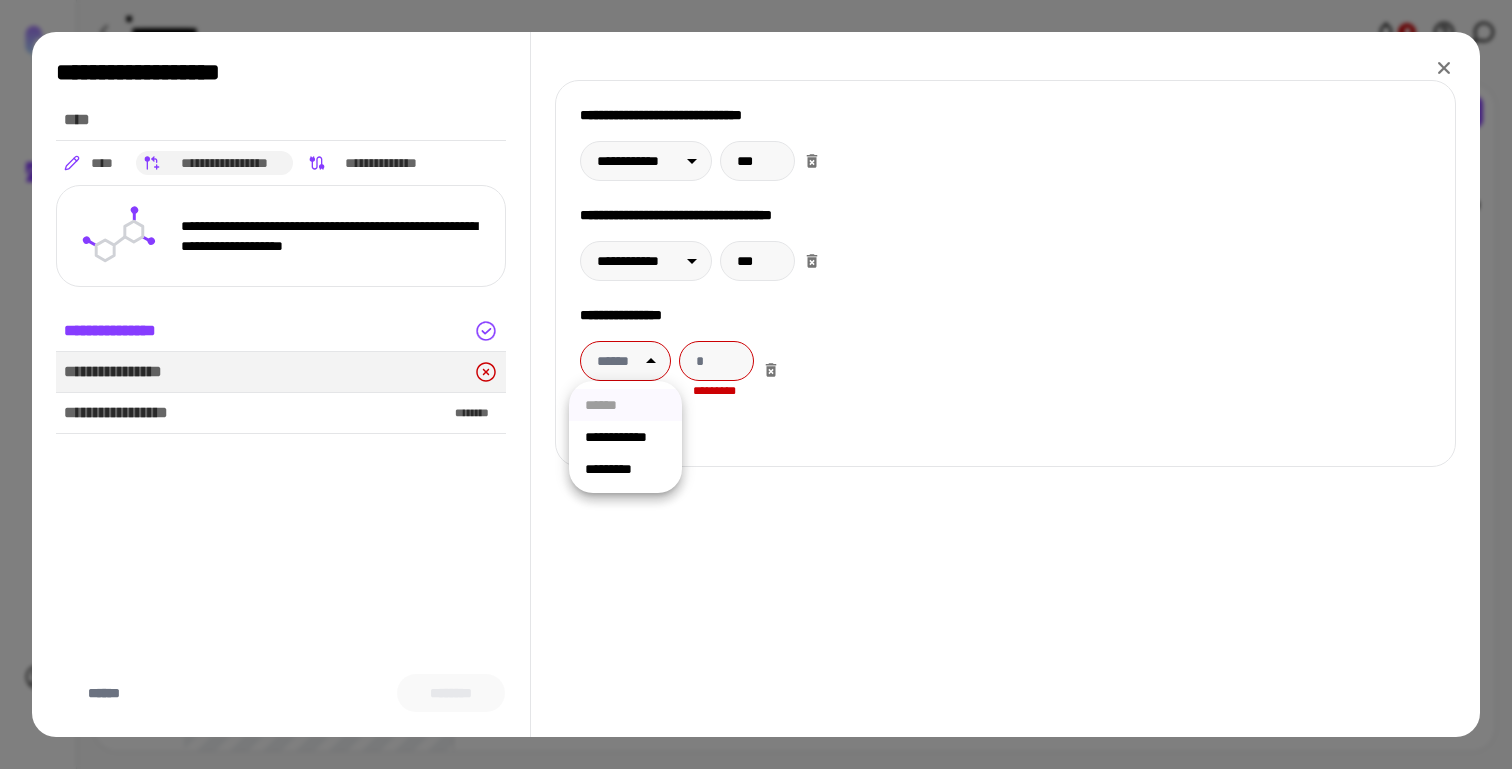 click on "*********" at bounding box center (625, 469) 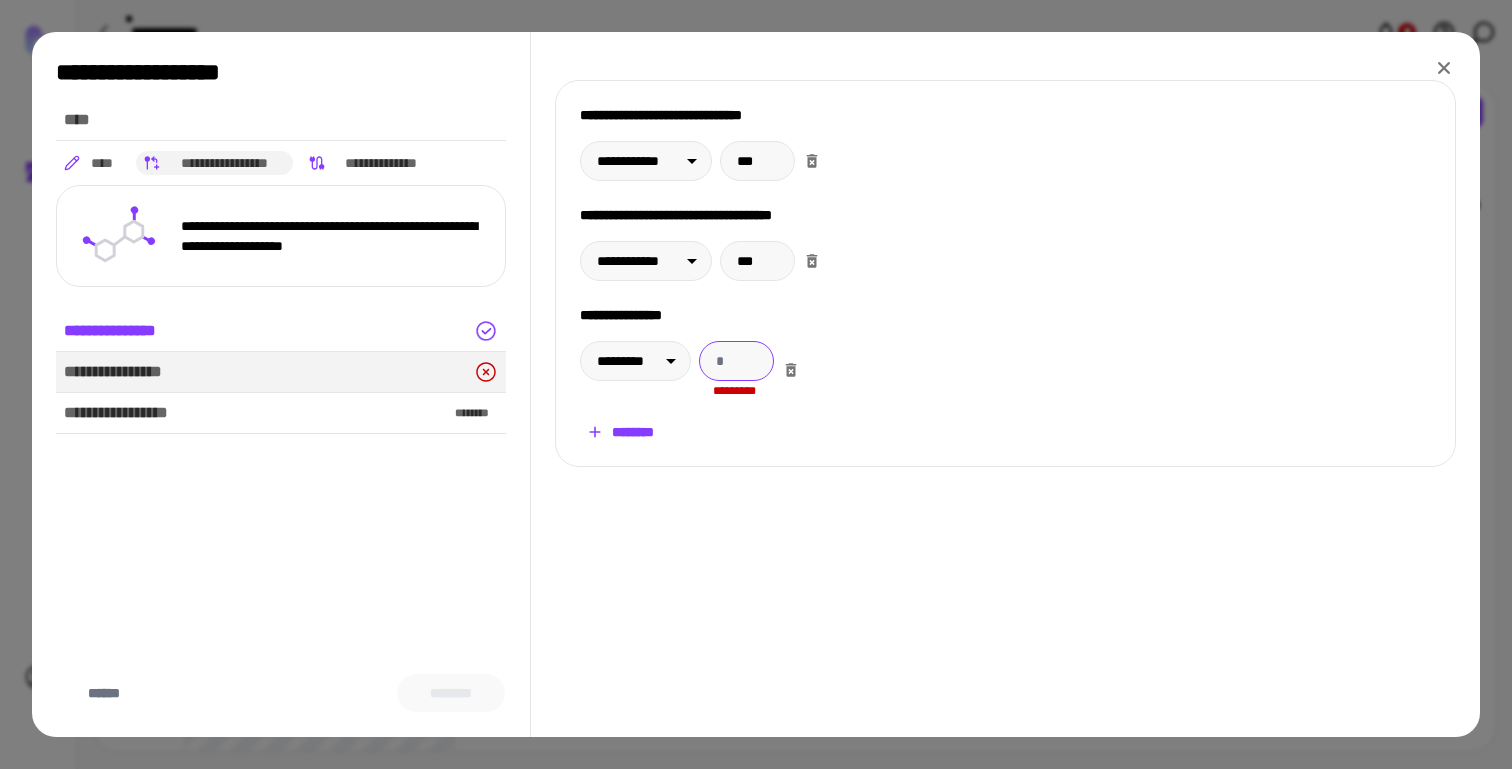 click at bounding box center (736, 361) 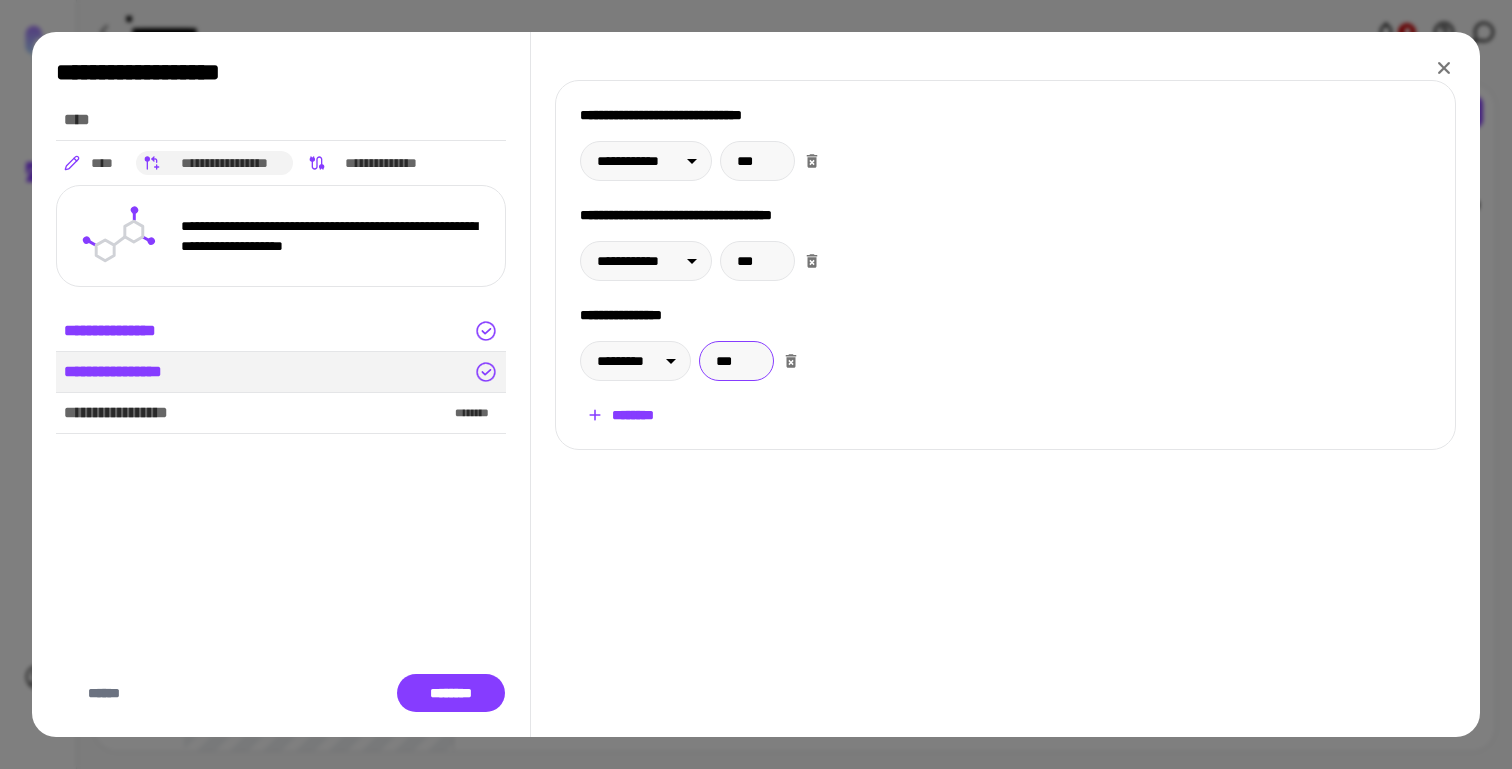 type on "***" 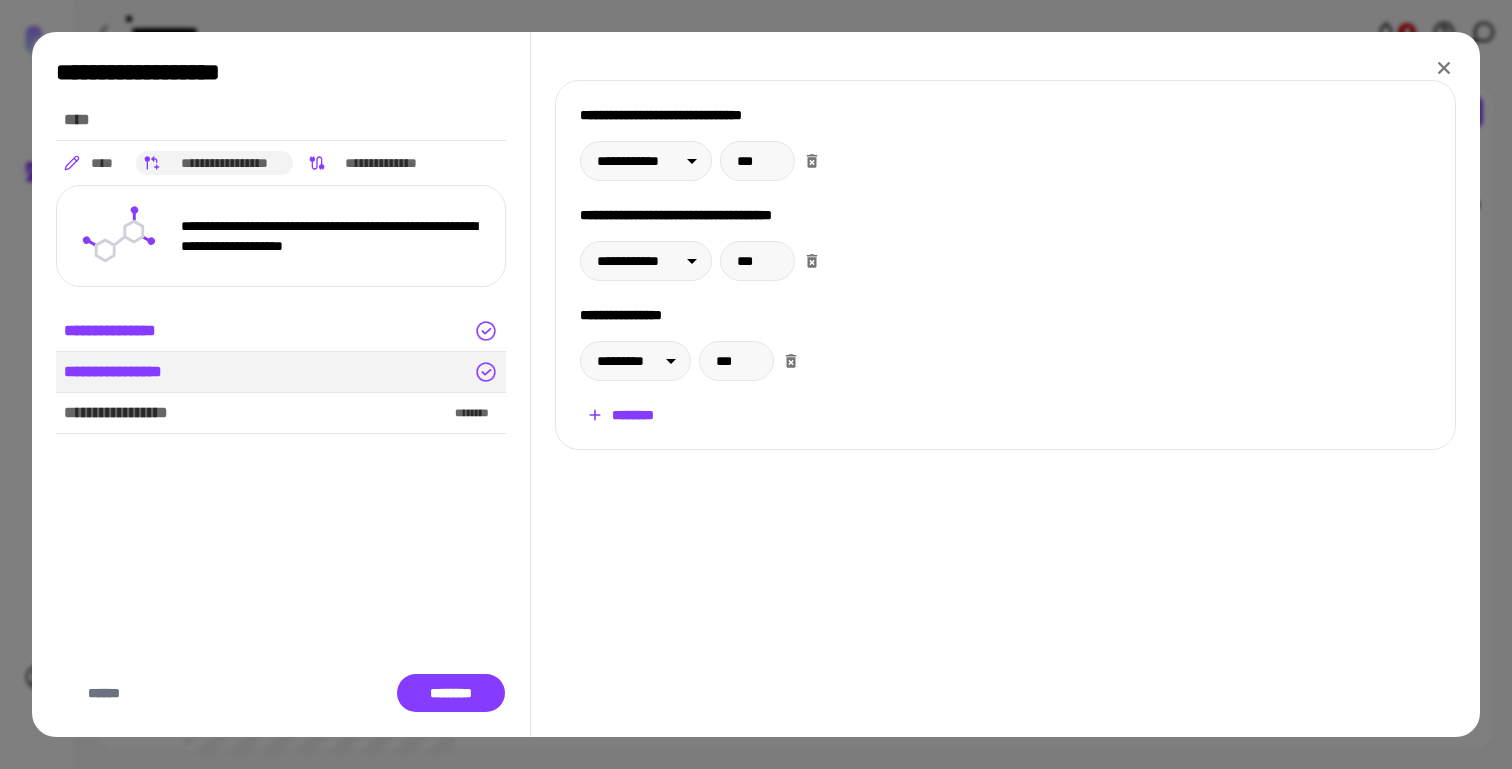 click on "**********" at bounding box center [1005, 384] 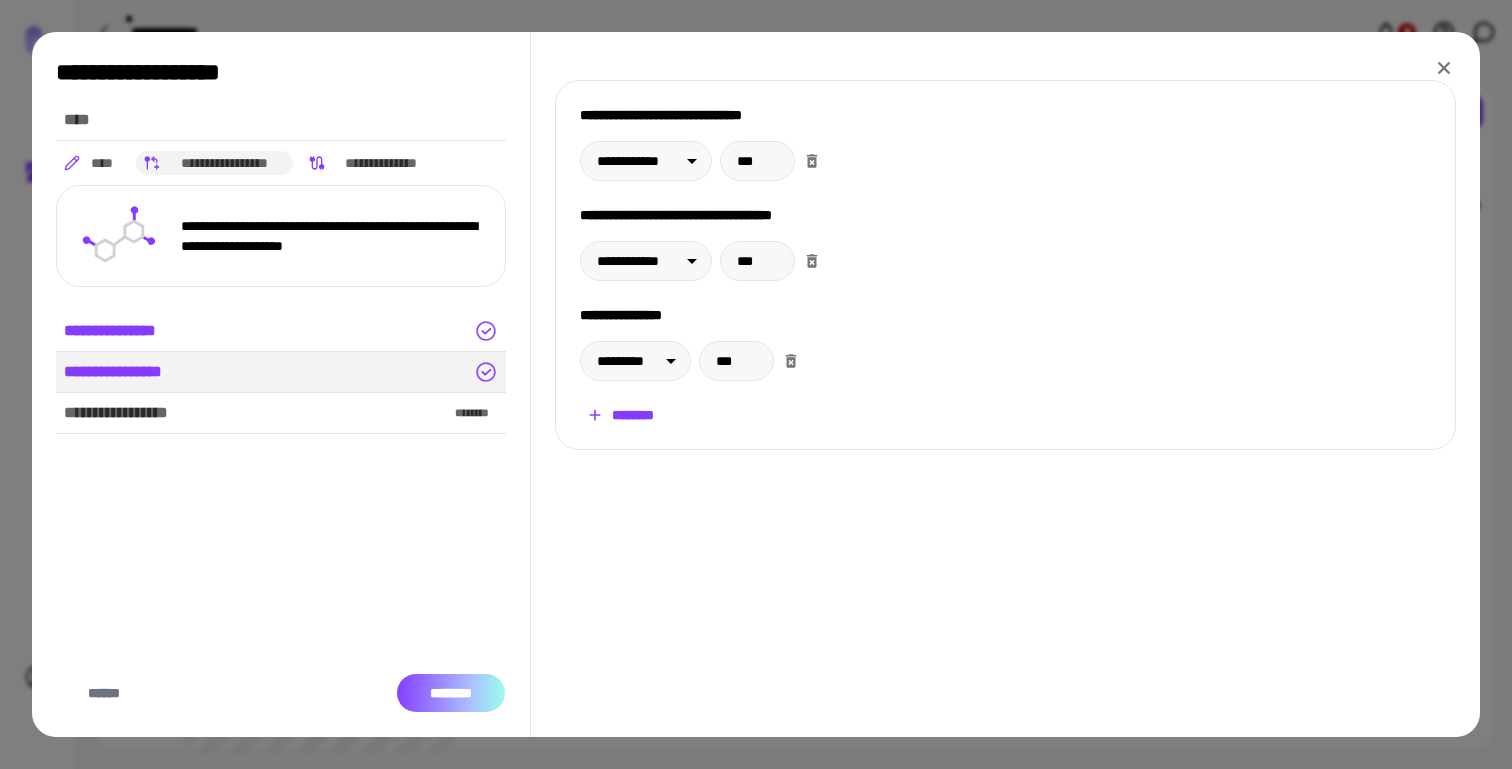 click on "********" at bounding box center (451, 693) 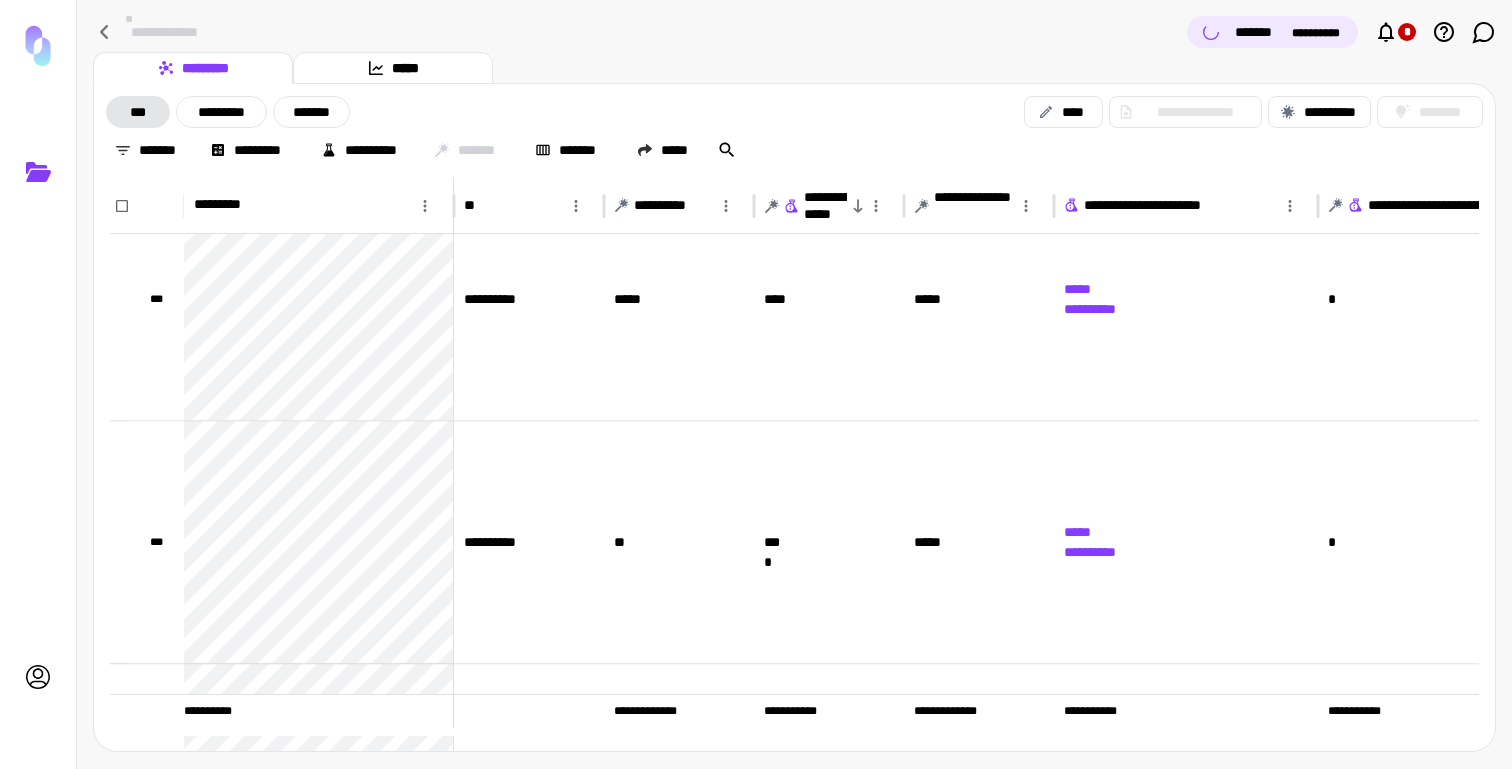 scroll, scrollTop: 0, scrollLeft: 43, axis: horizontal 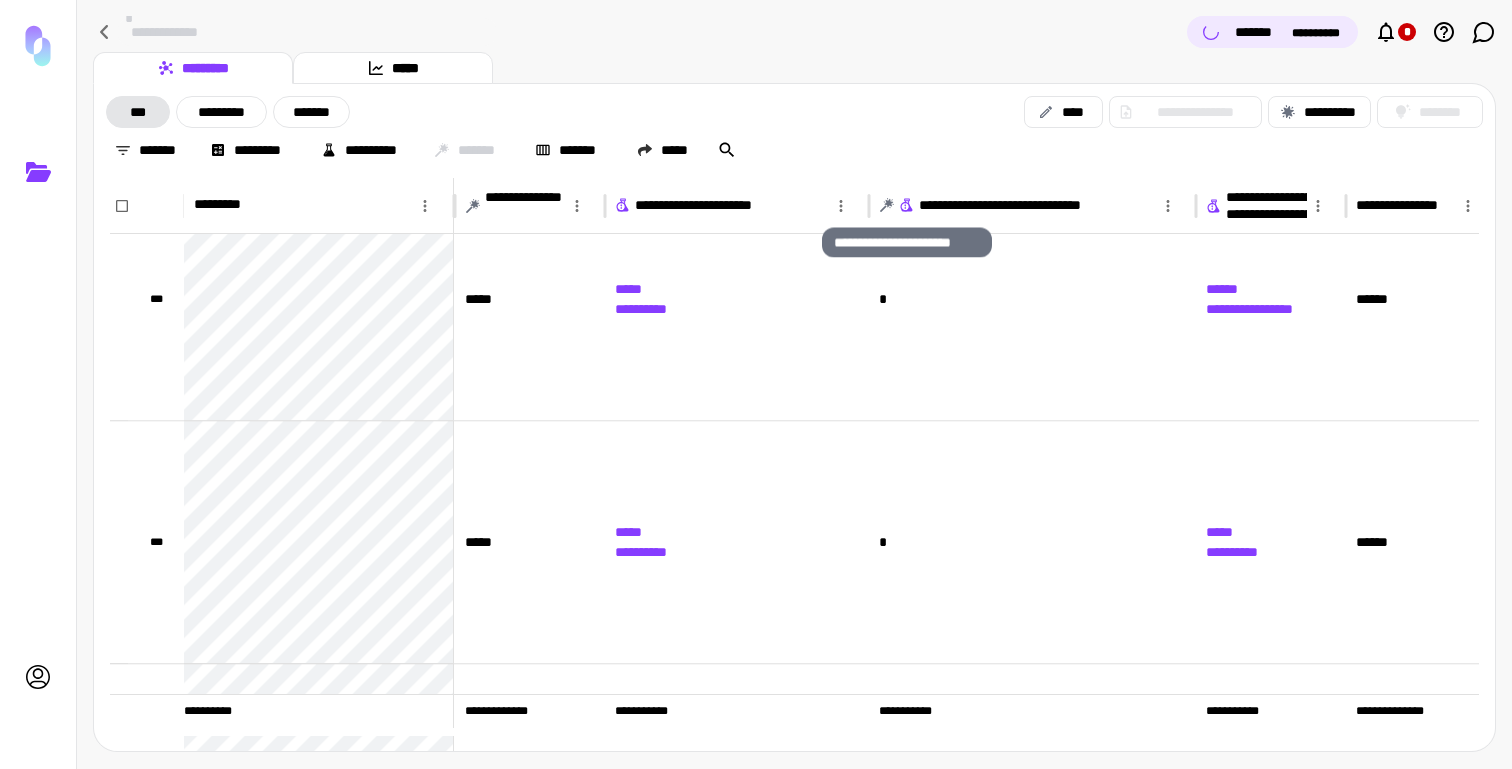 click 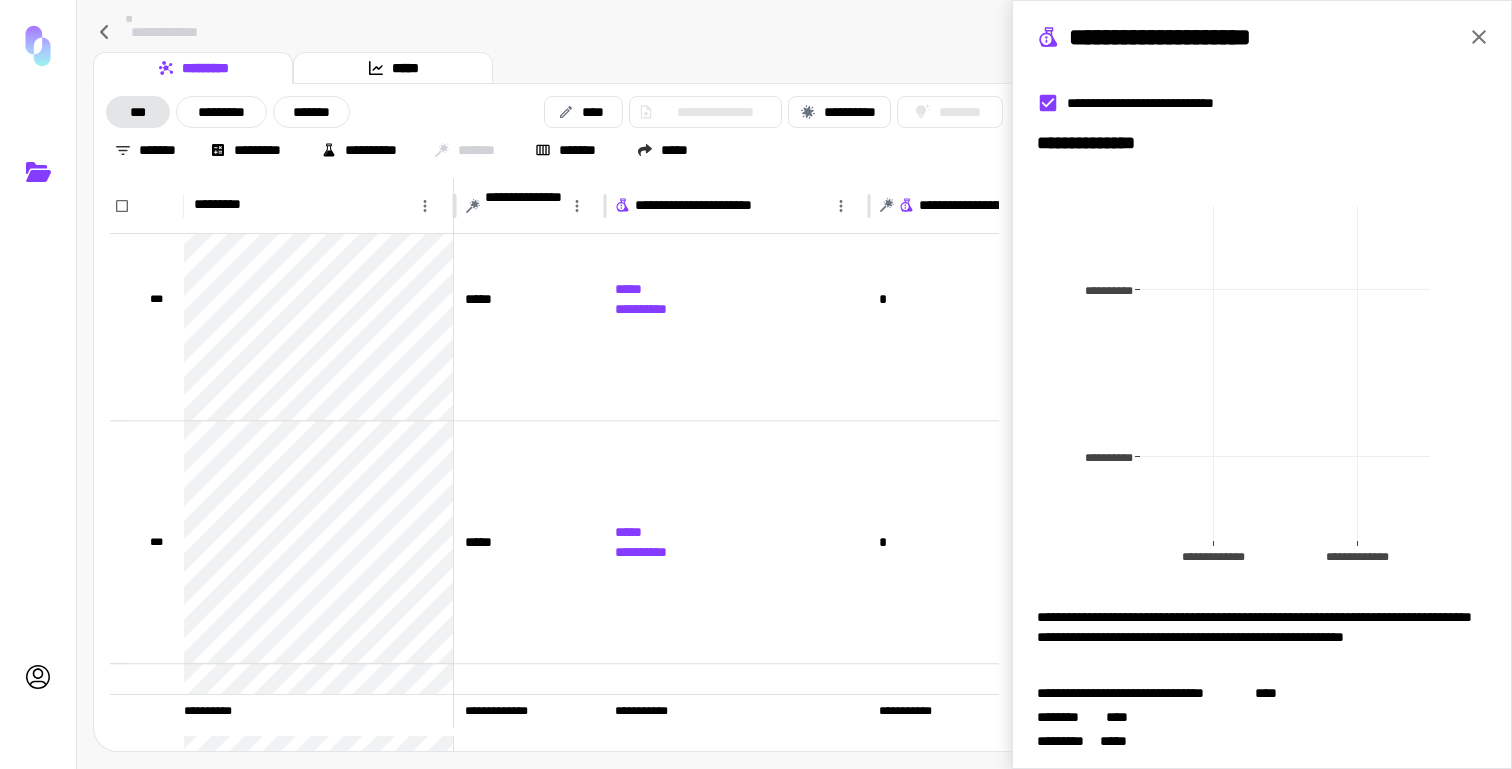 scroll, scrollTop: 177, scrollLeft: 0, axis: vertical 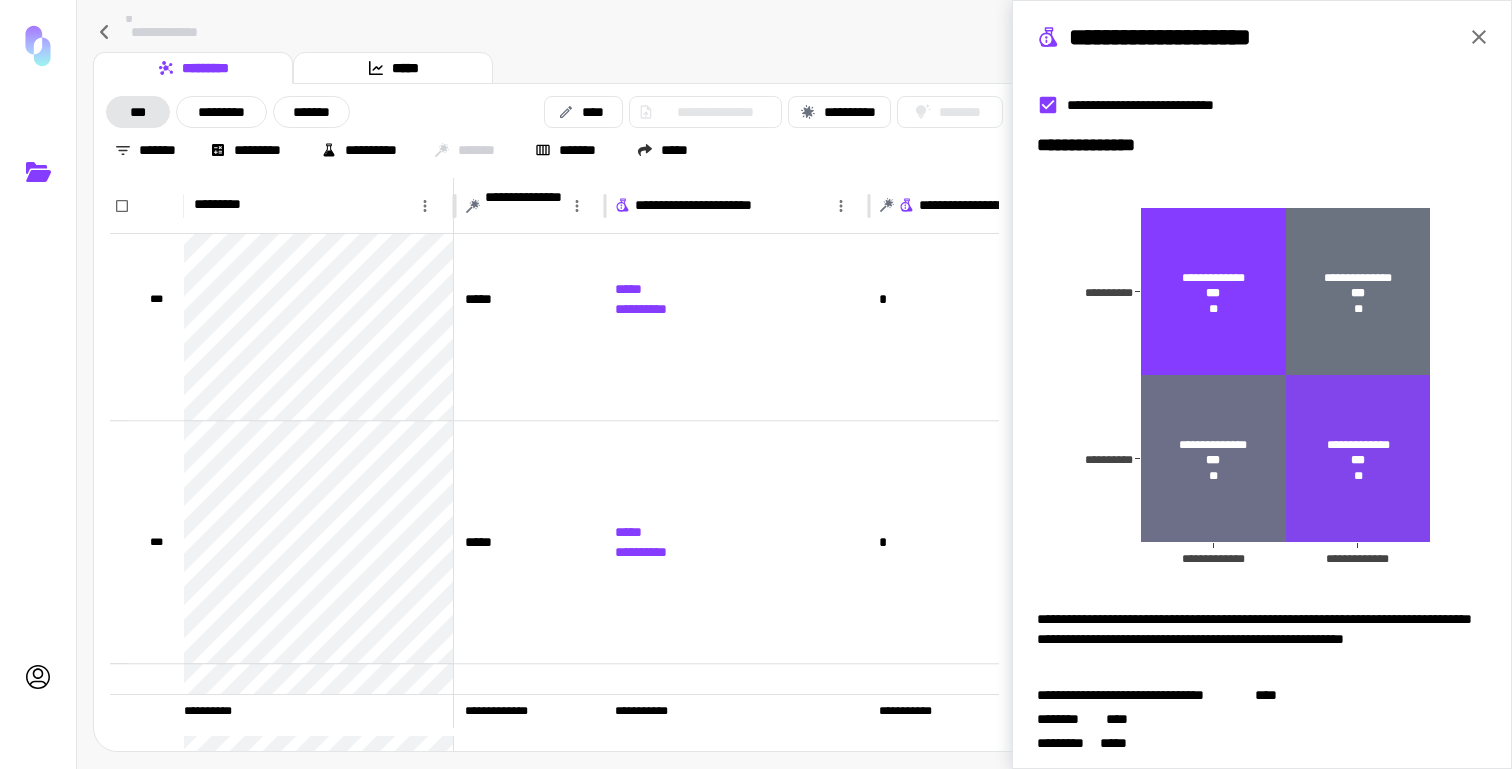 click 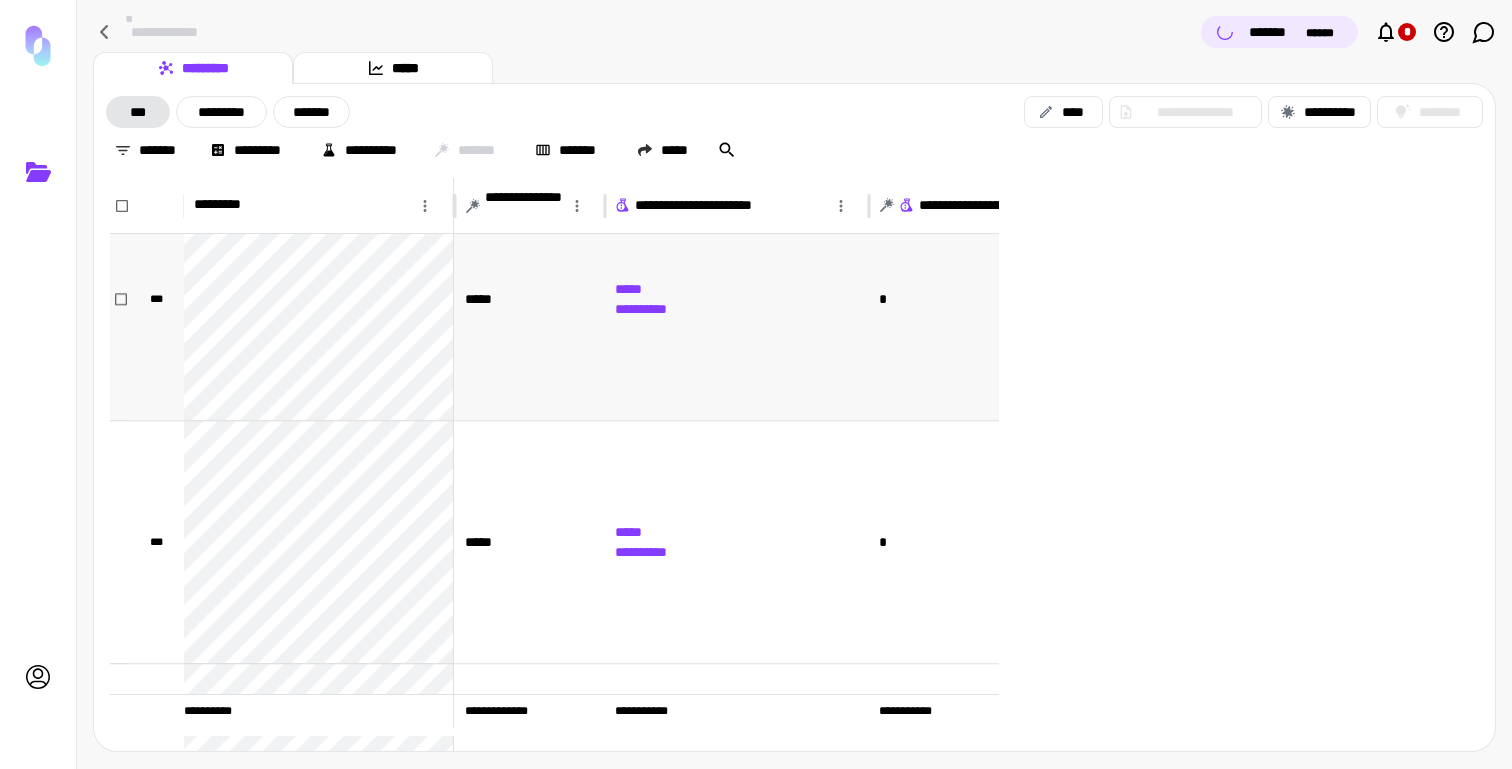 scroll, scrollTop: 0, scrollLeft: 0, axis: both 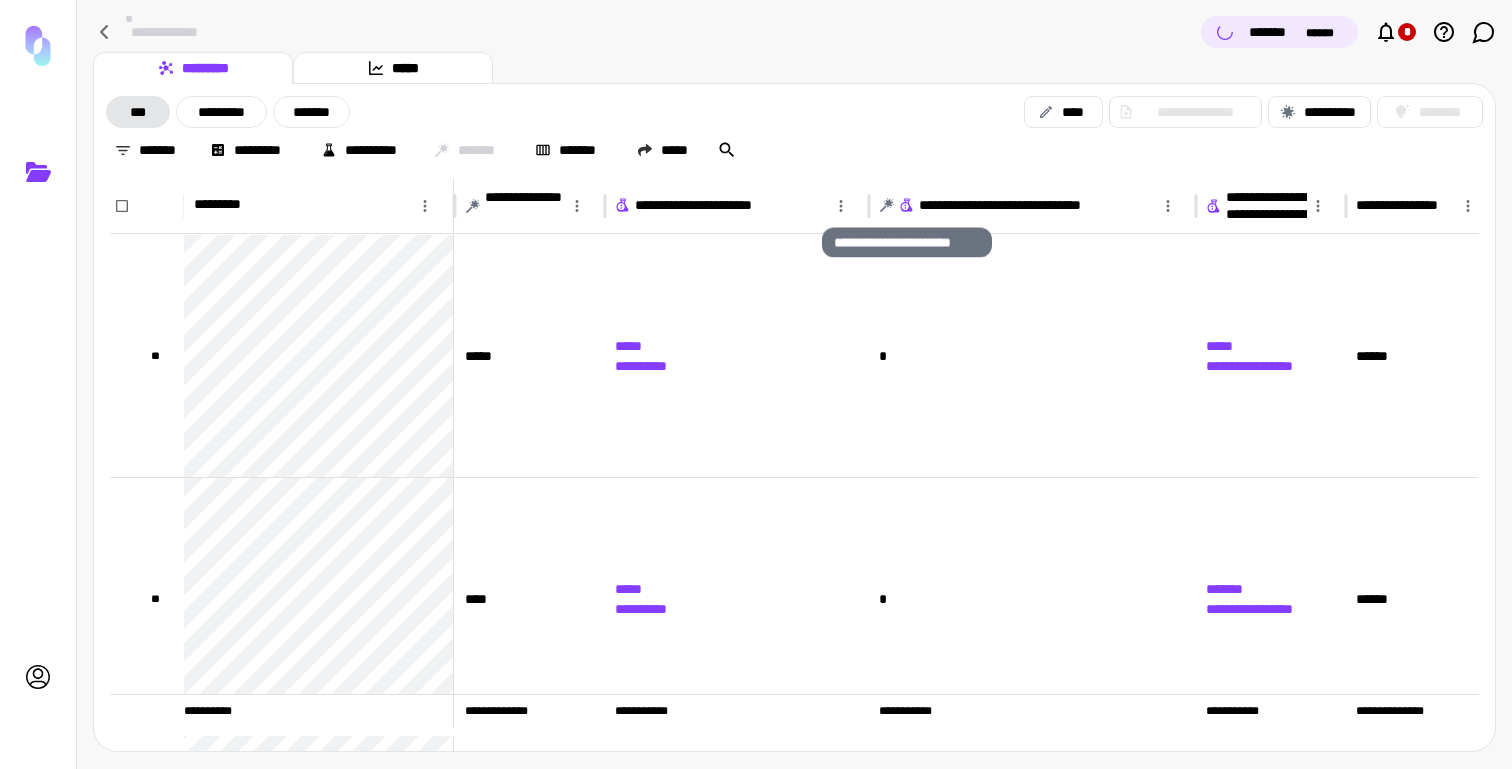 click 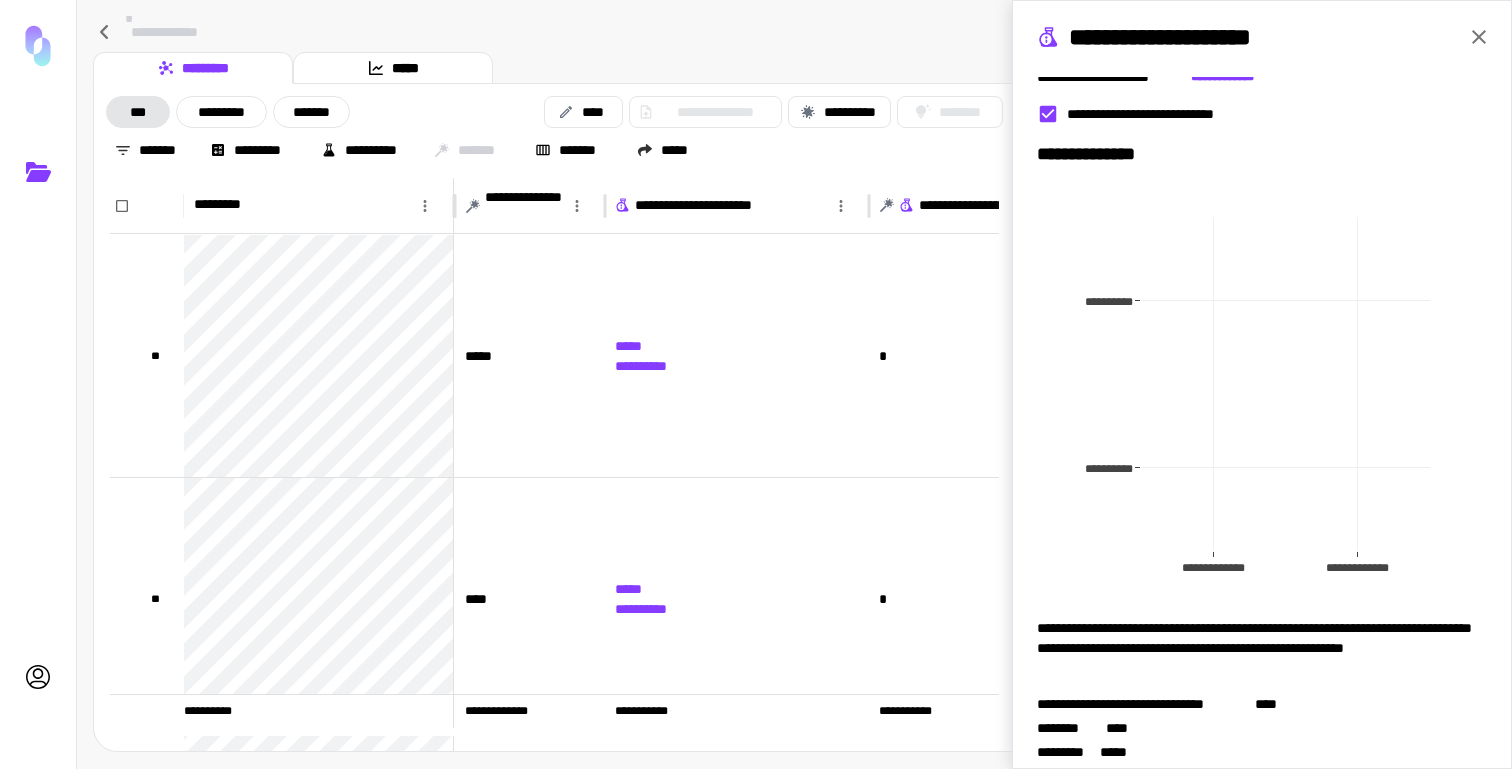 scroll, scrollTop: 190, scrollLeft: 0, axis: vertical 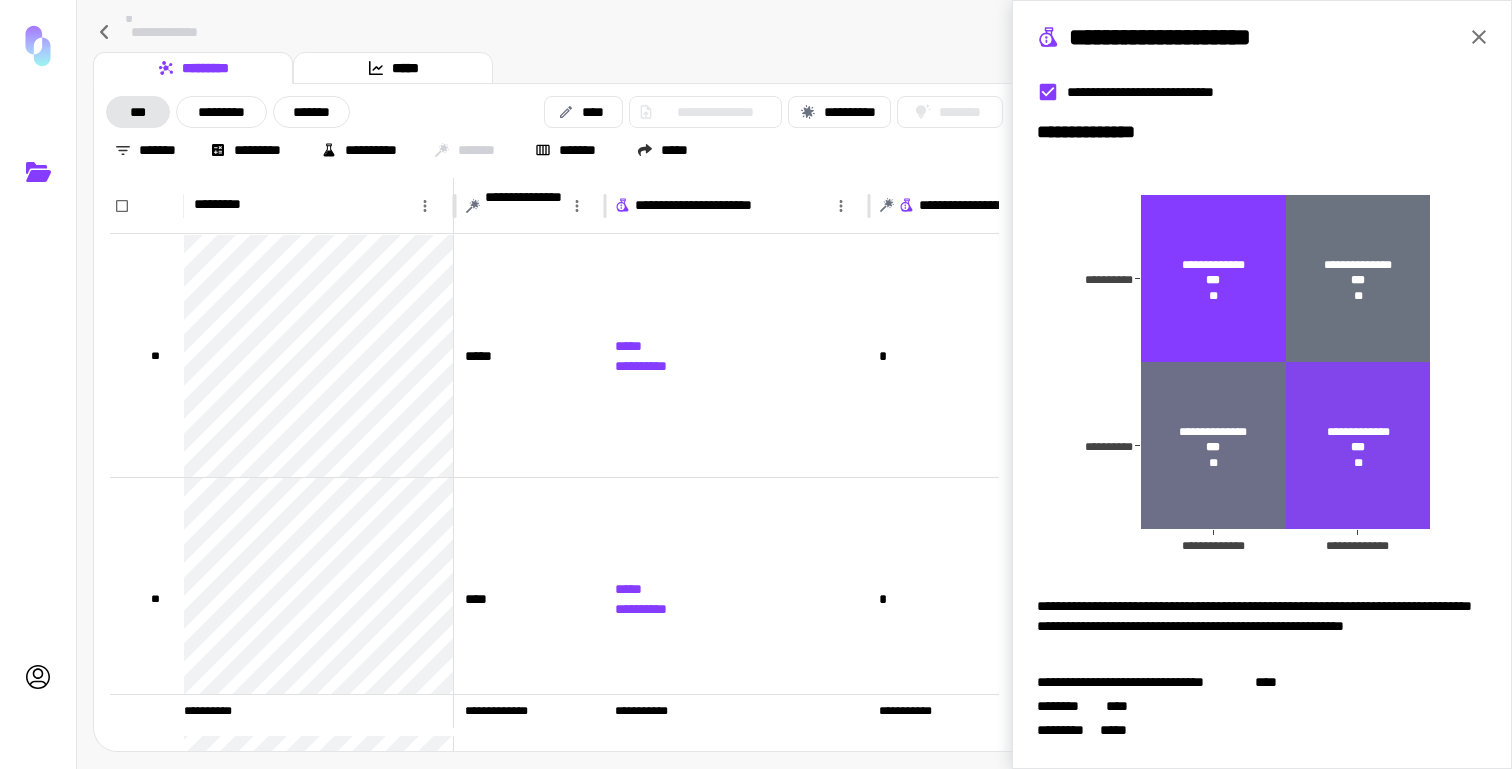 type 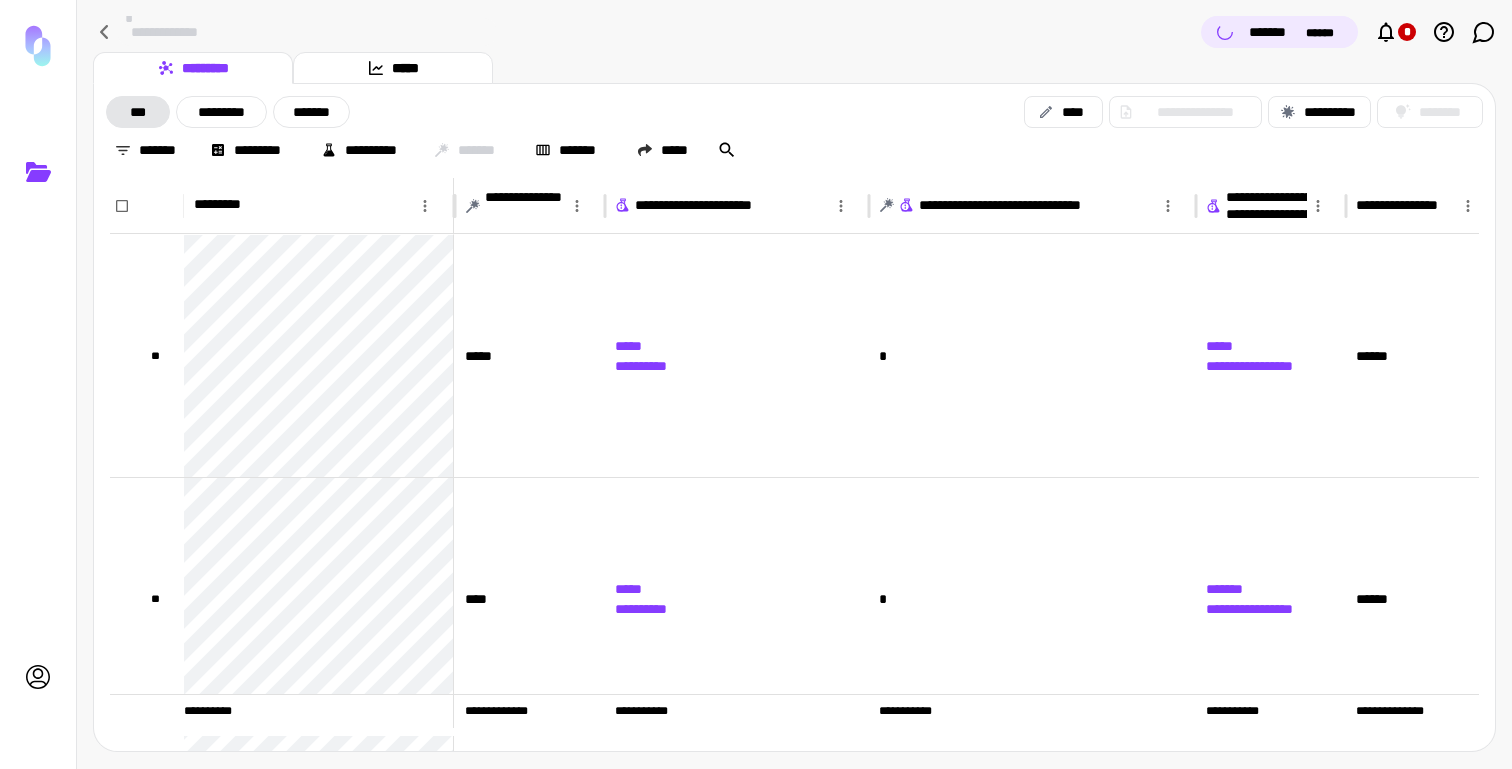 scroll, scrollTop: 0, scrollLeft: 0, axis: both 